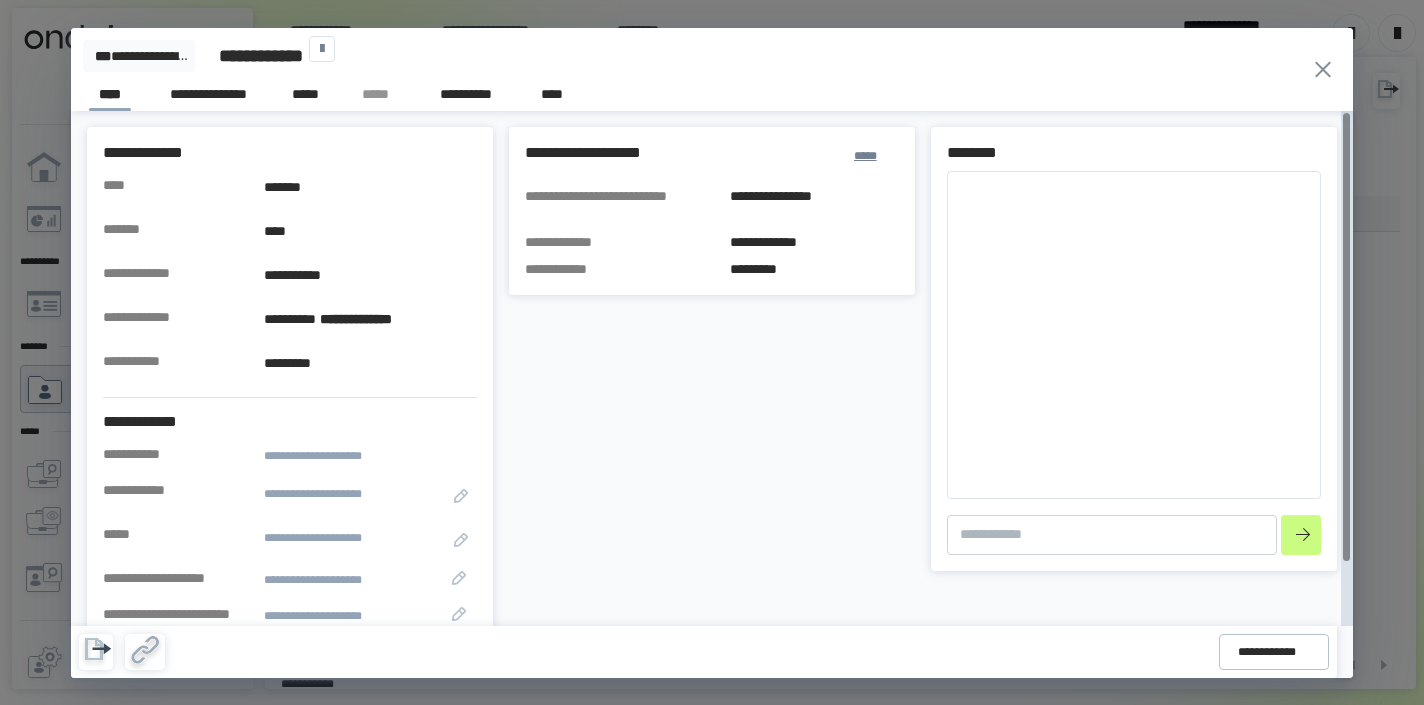 scroll, scrollTop: 0, scrollLeft: 0, axis: both 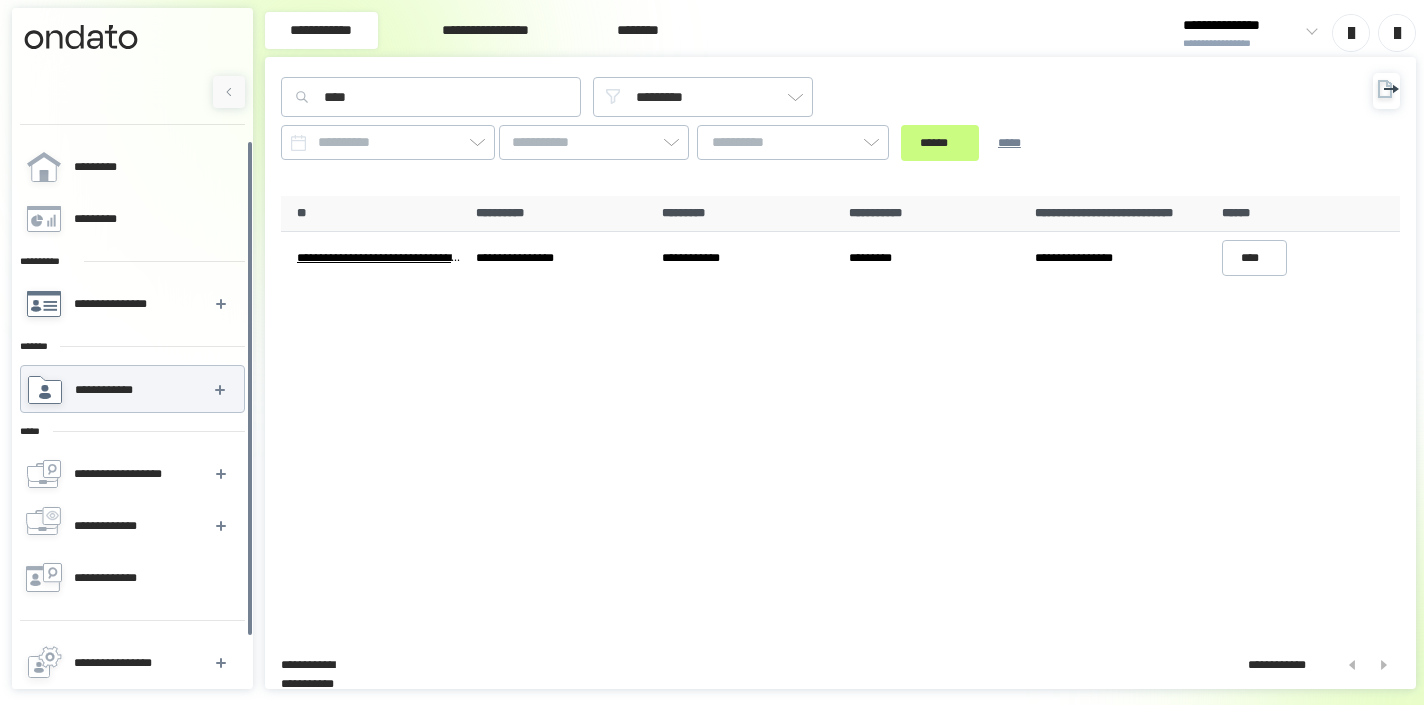click 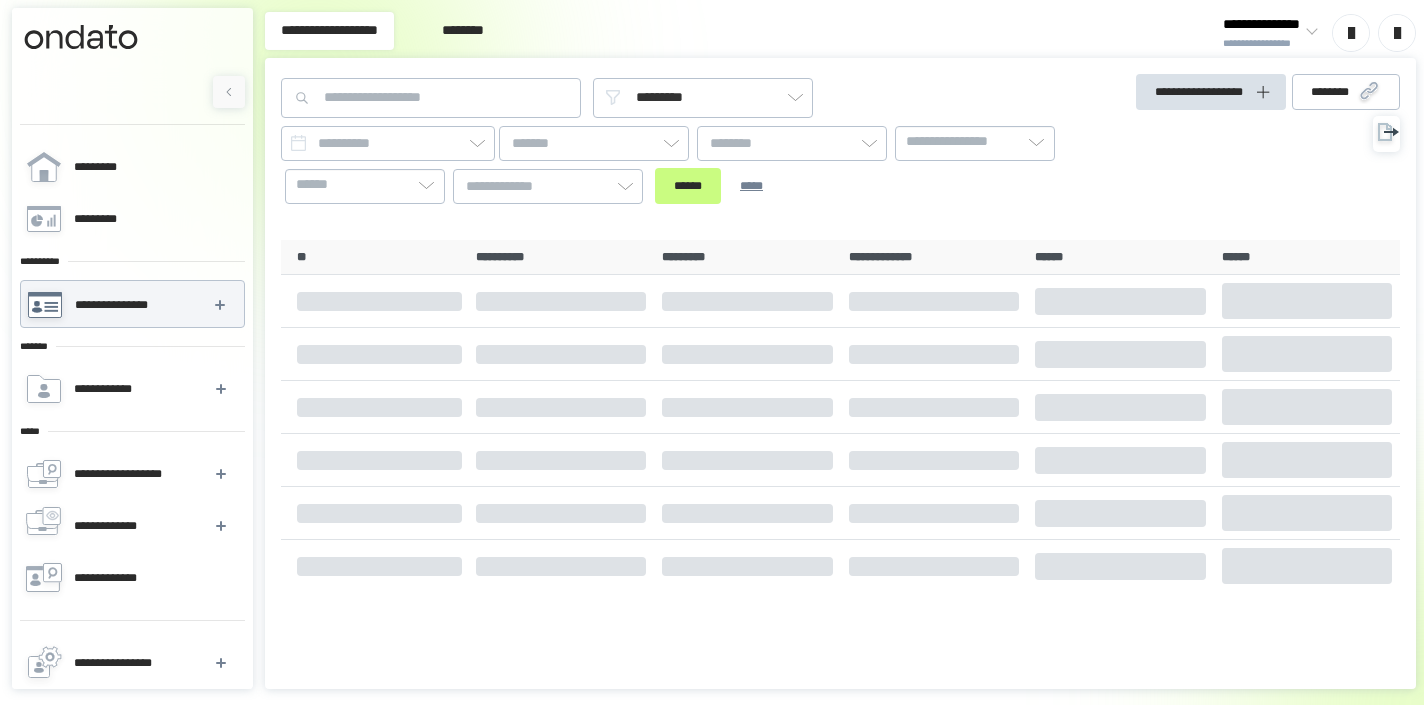 click 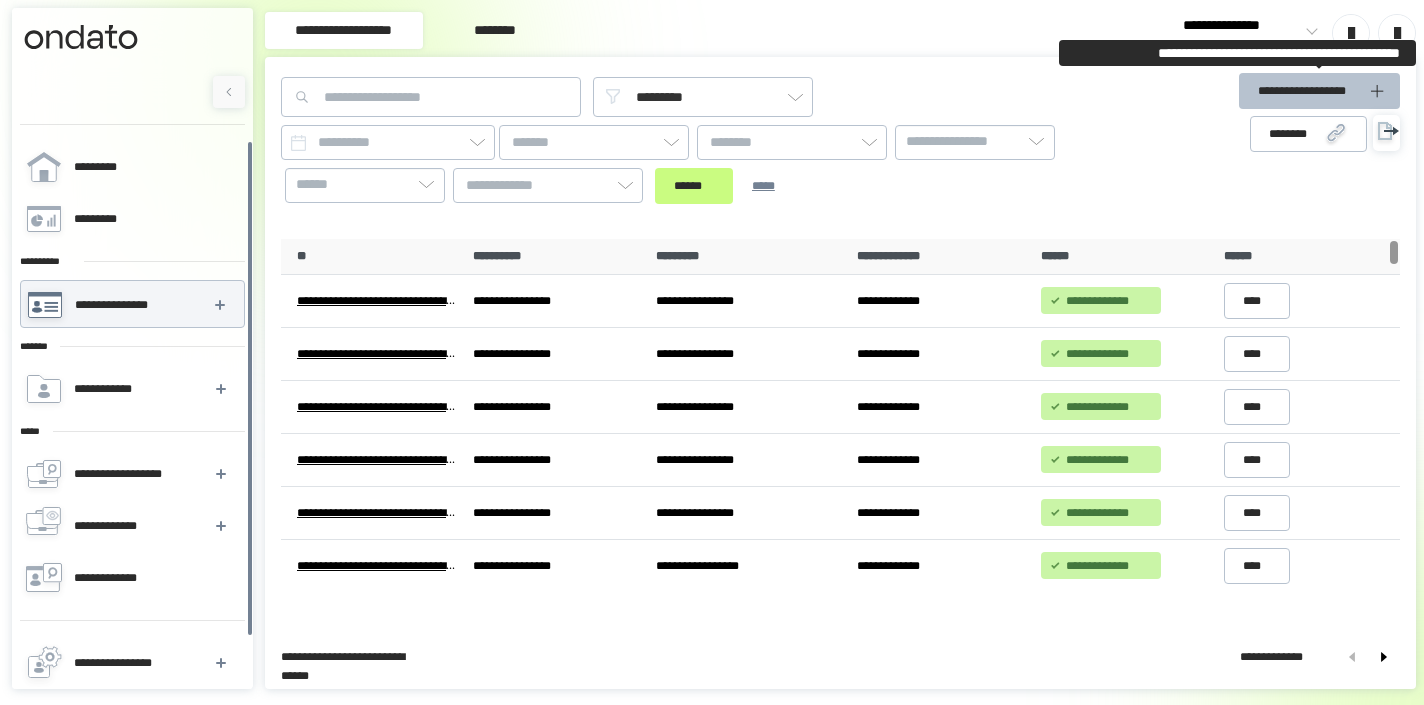 click on "**********" at bounding box center [1308, 91] 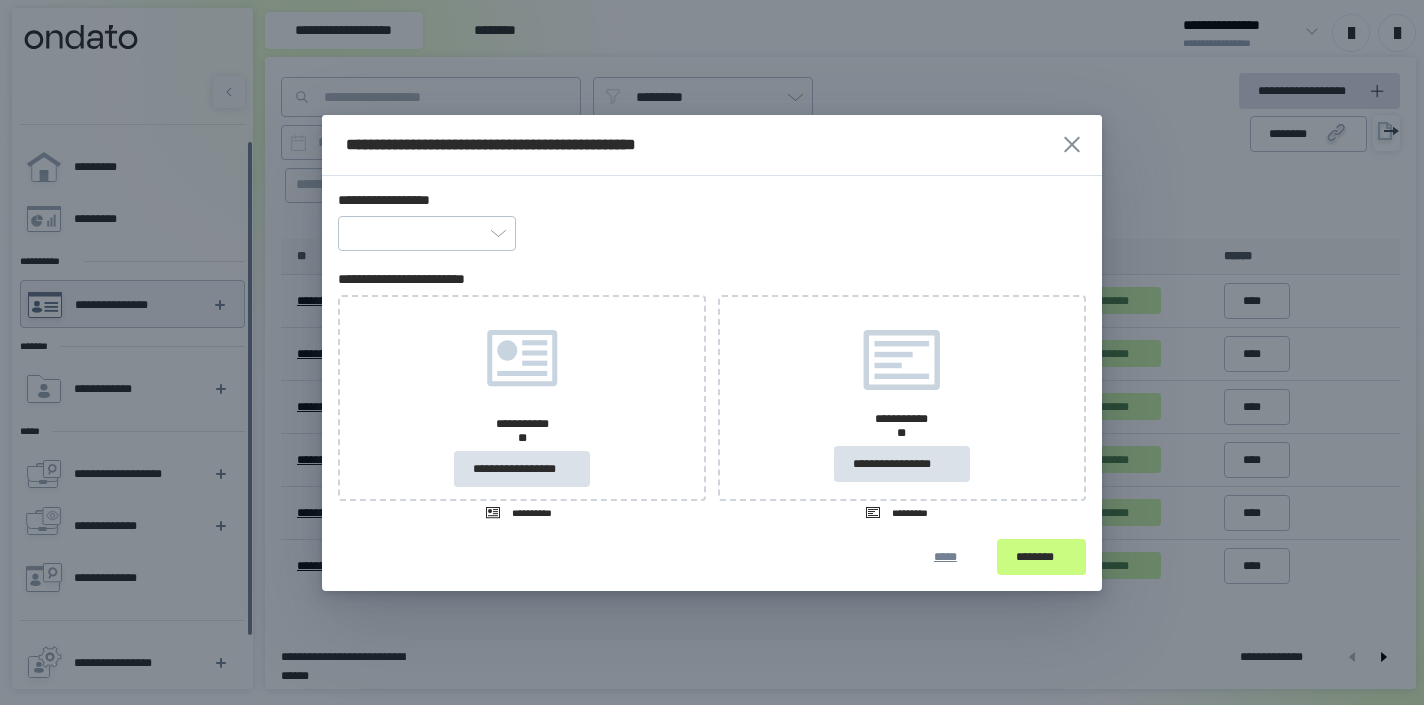 type on "**********" 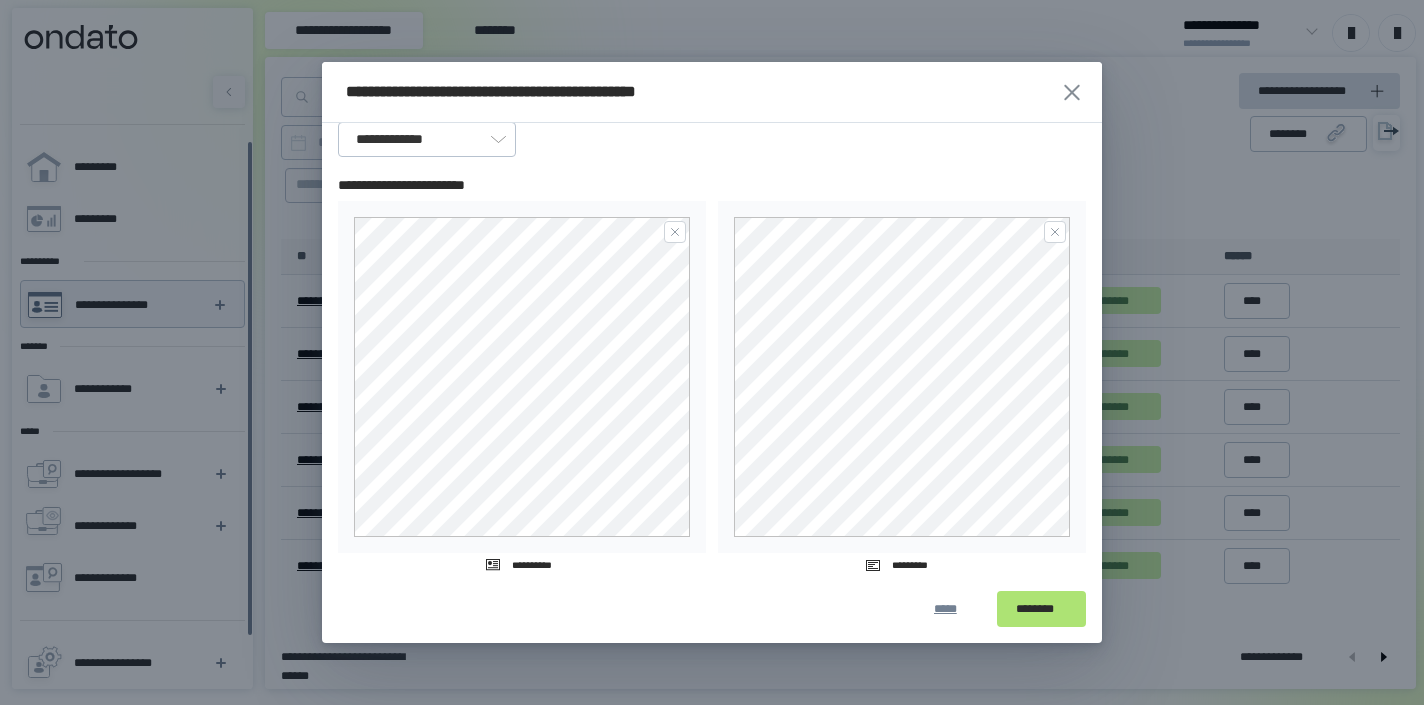 scroll, scrollTop: 41, scrollLeft: 0, axis: vertical 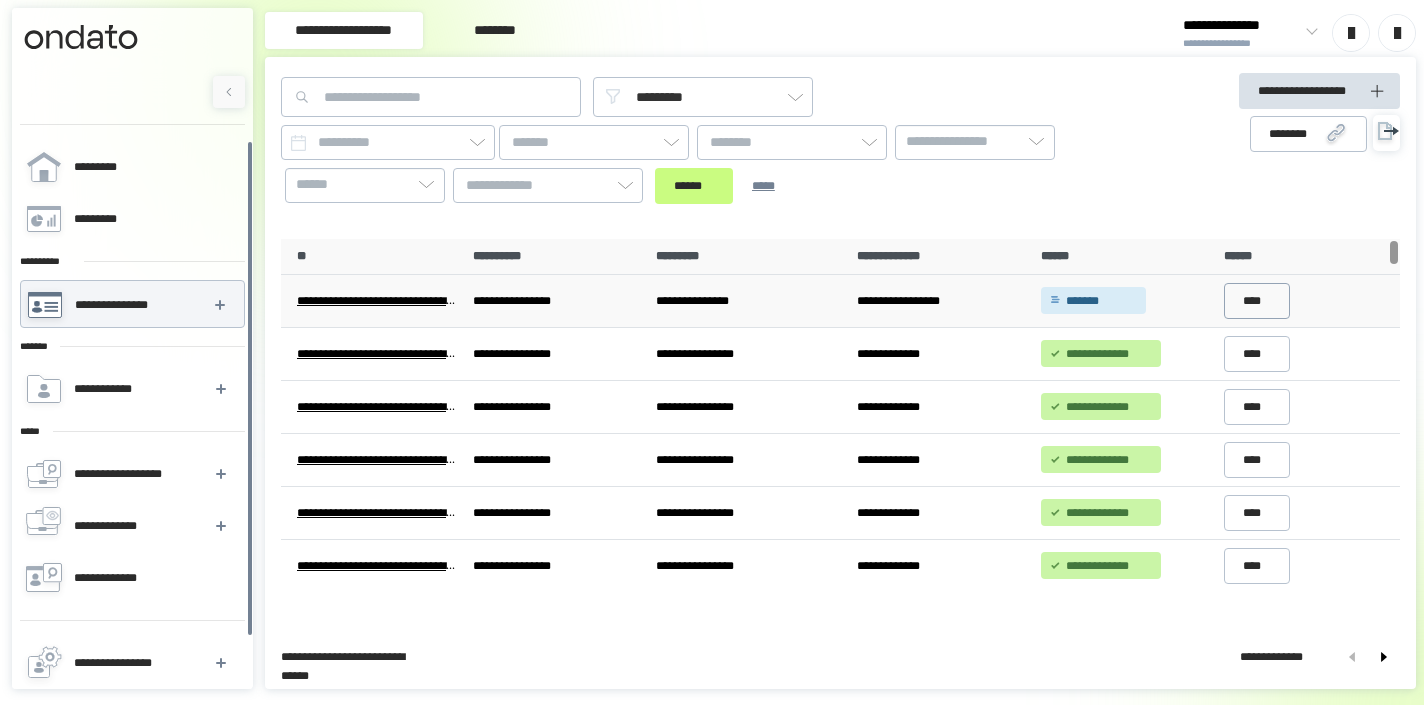 click on "****" at bounding box center (1257, 301) 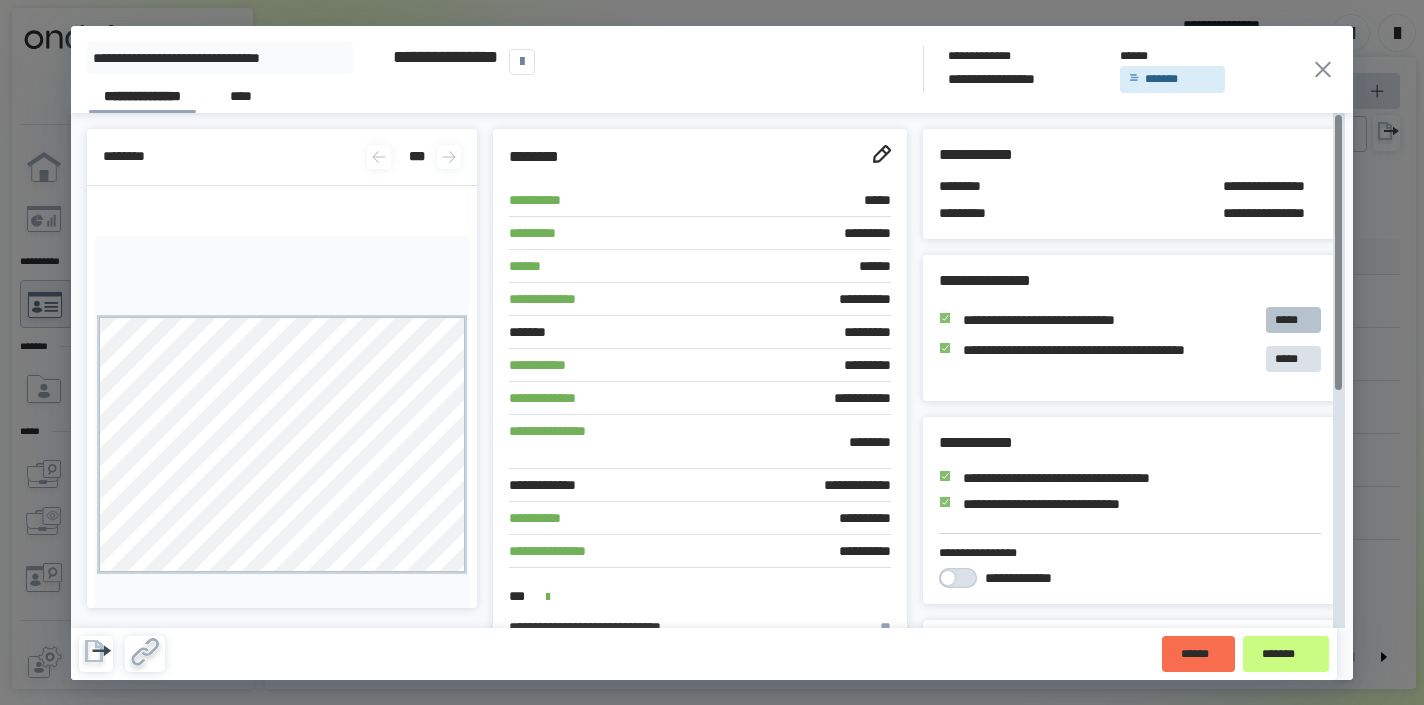 click on "*****" at bounding box center [1293, 320] 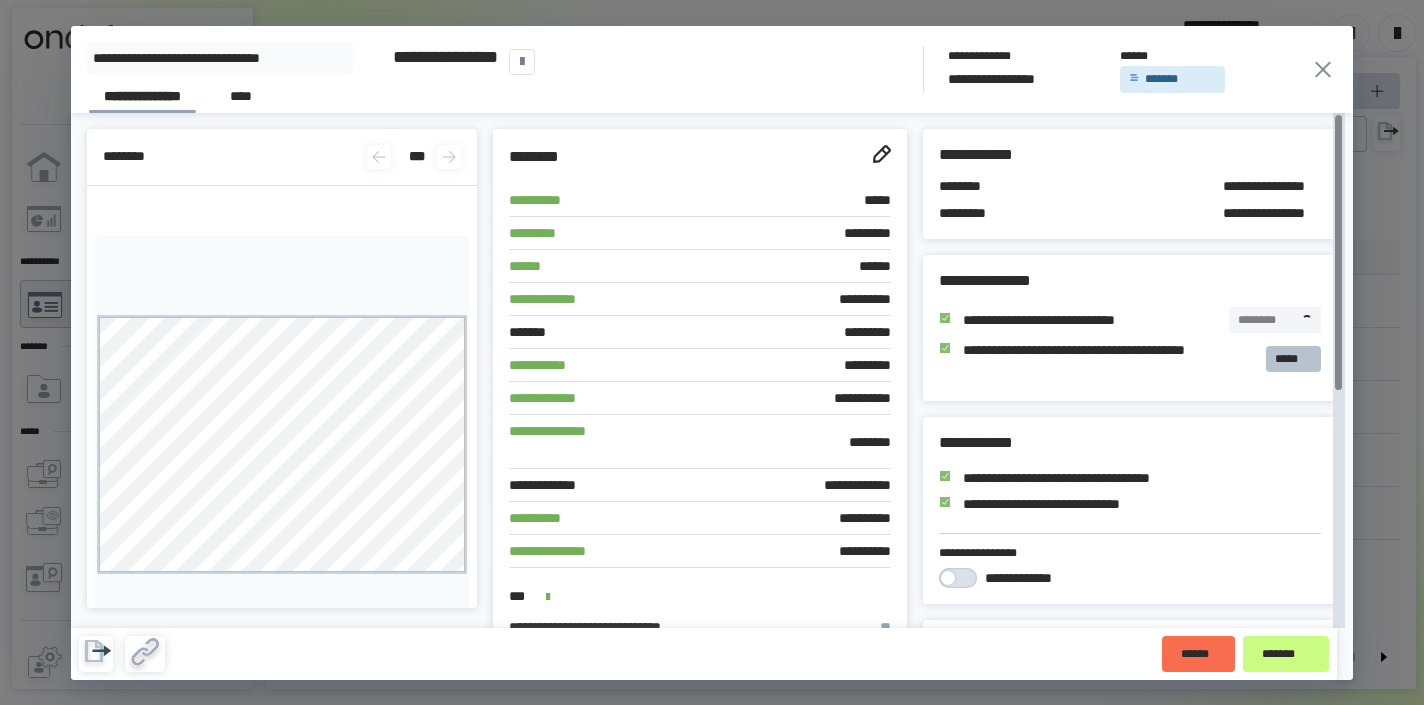 click on "*****" at bounding box center [1293, 359] 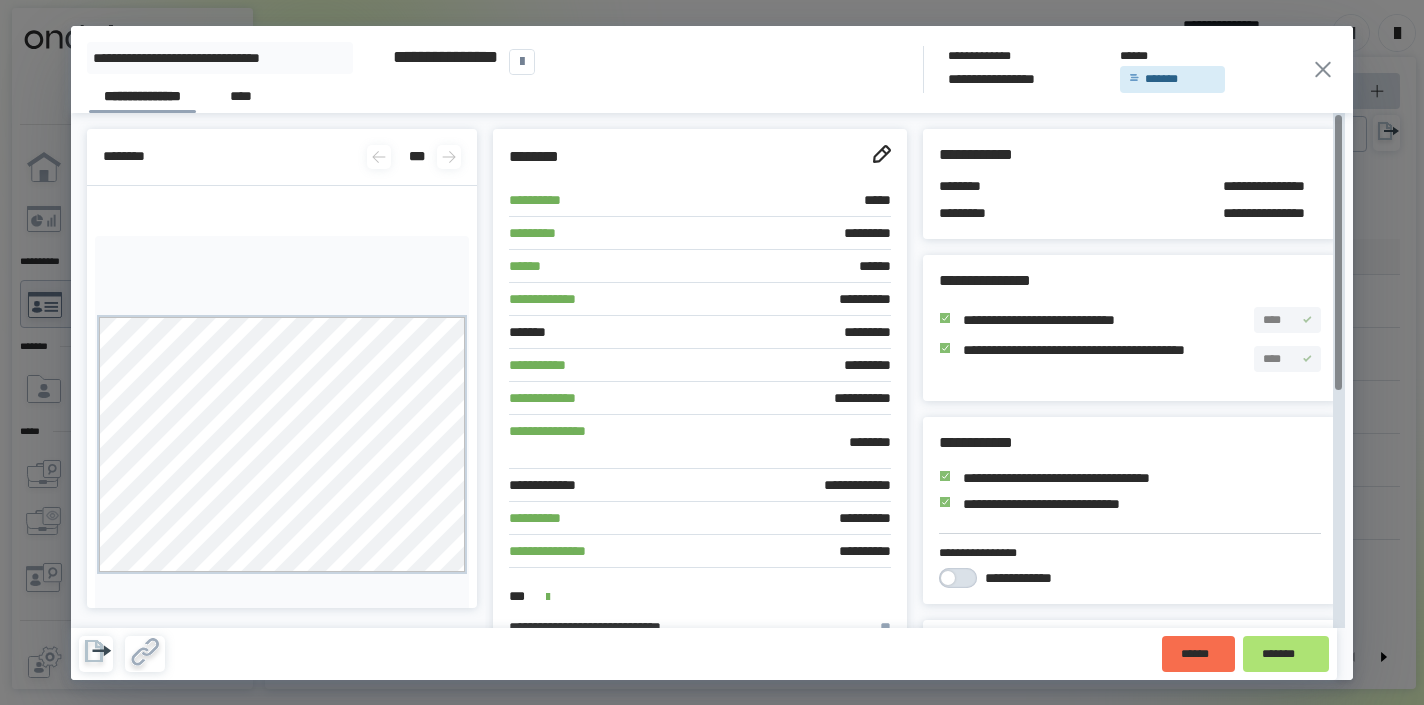 click on "*******" at bounding box center [1286, 654] 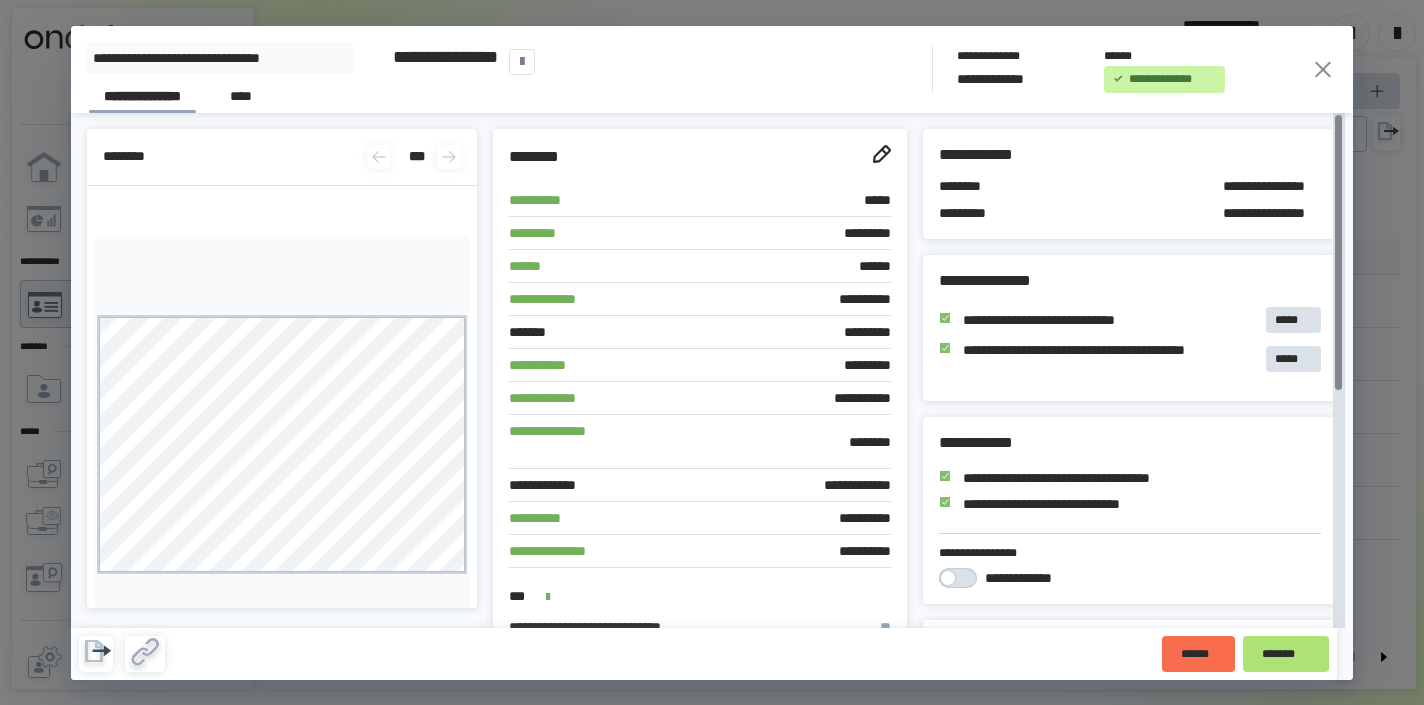click on "*******" at bounding box center [1286, 654] 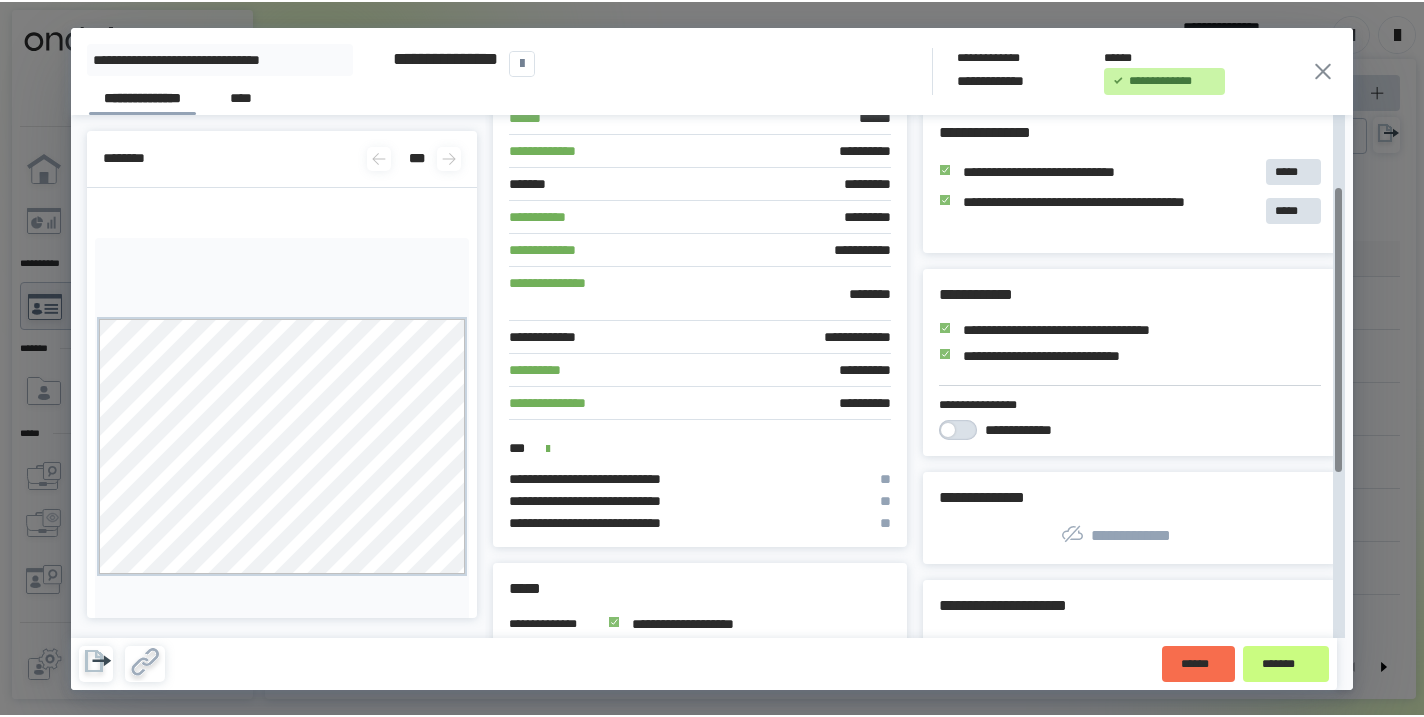 scroll, scrollTop: 121, scrollLeft: 0, axis: vertical 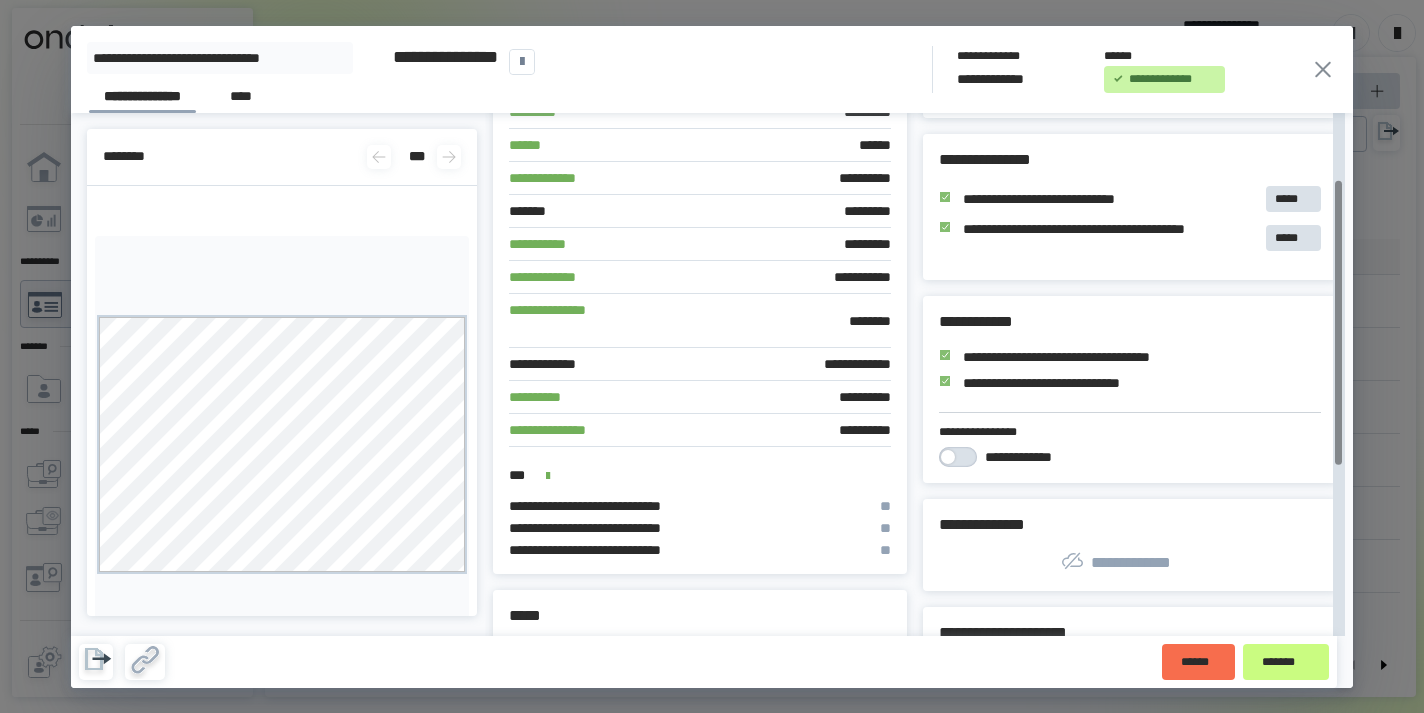 click 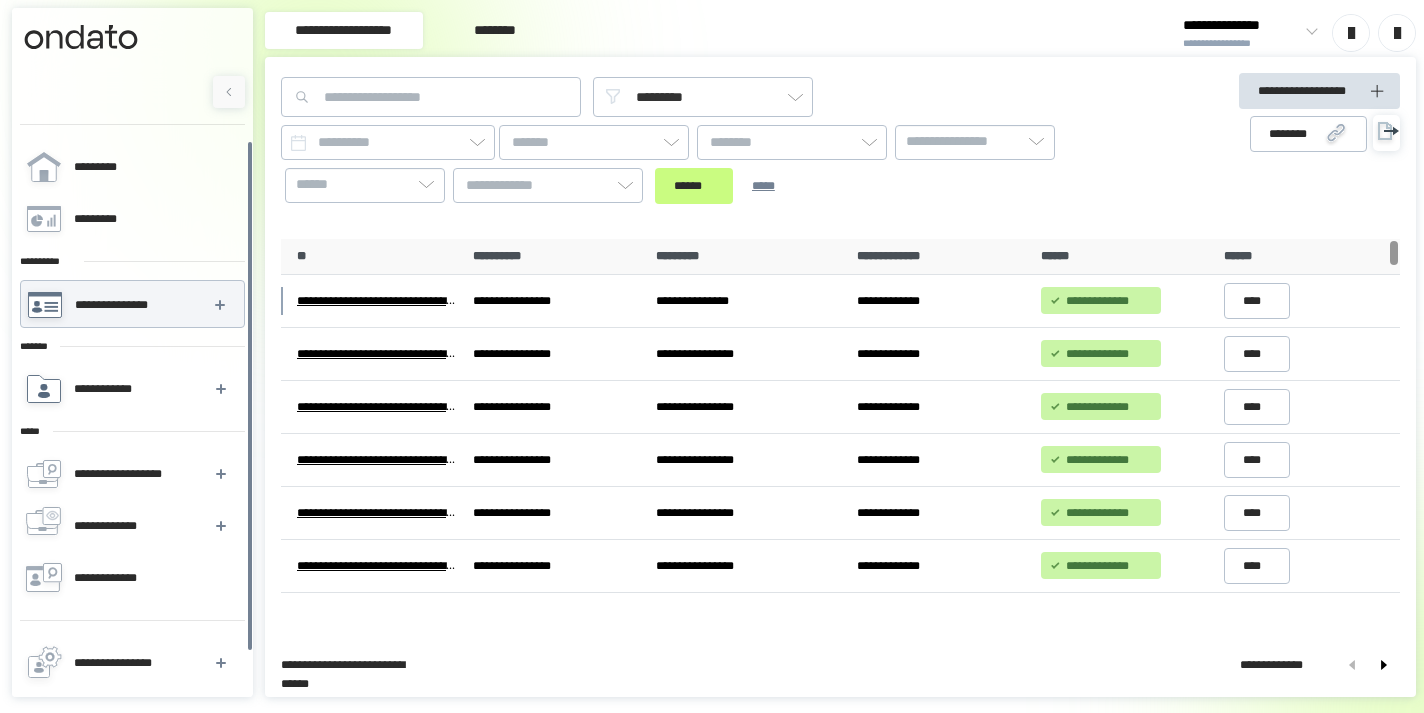 click on "**********" at bounding box center (108, 389) 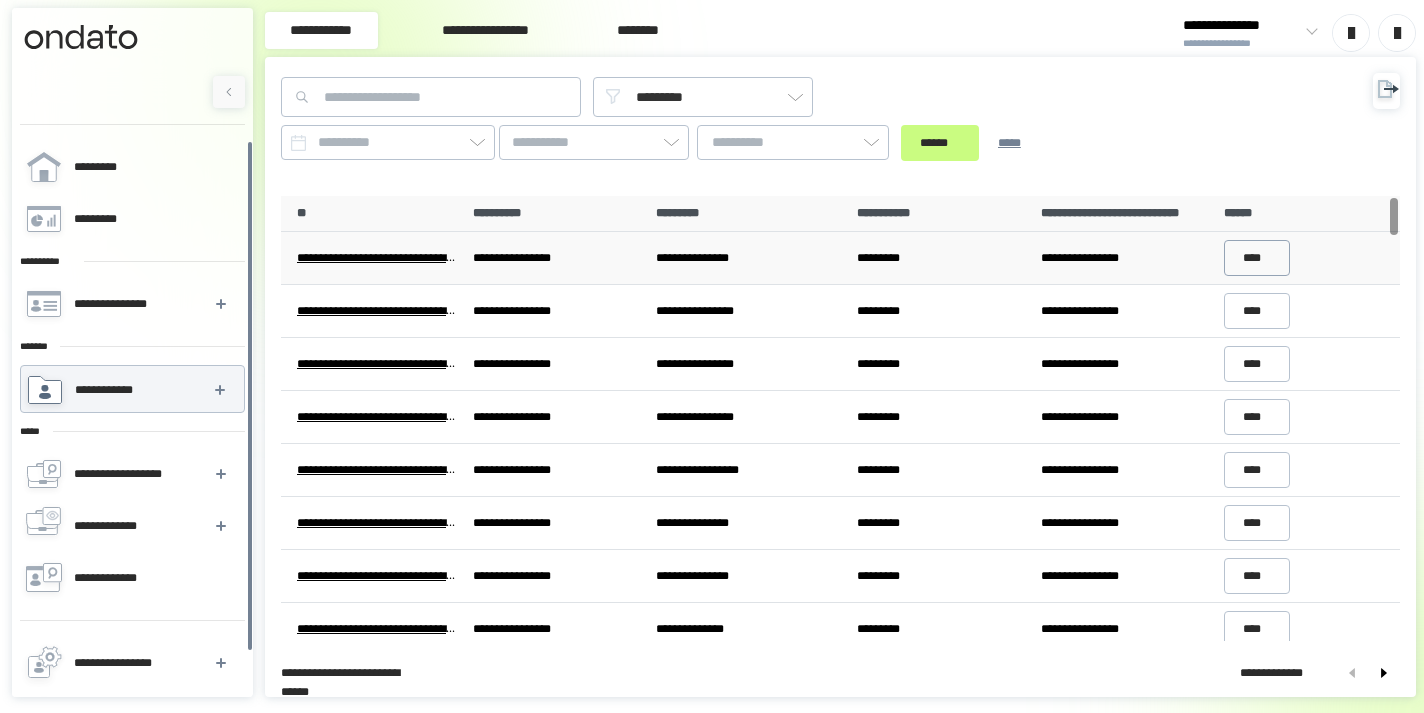 click on "****" at bounding box center [1257, 258] 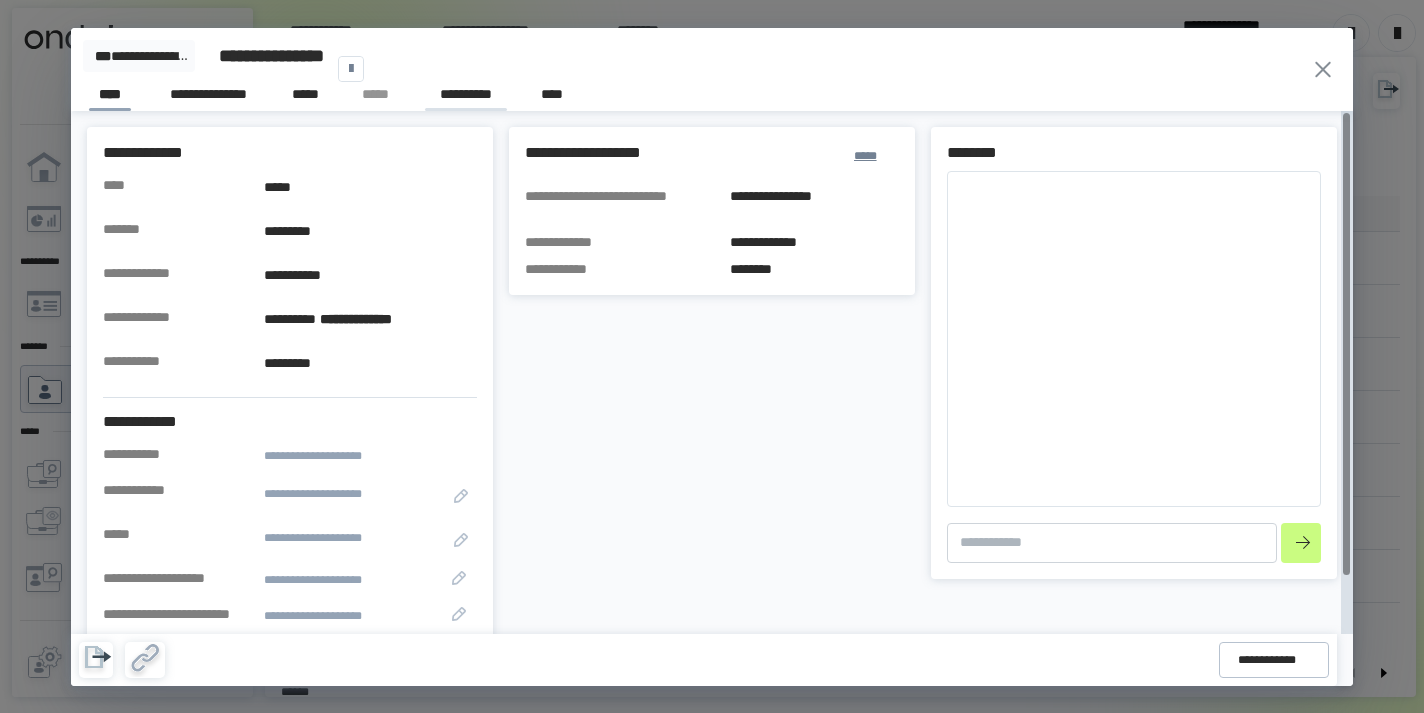 click on "**********" at bounding box center [466, 97] 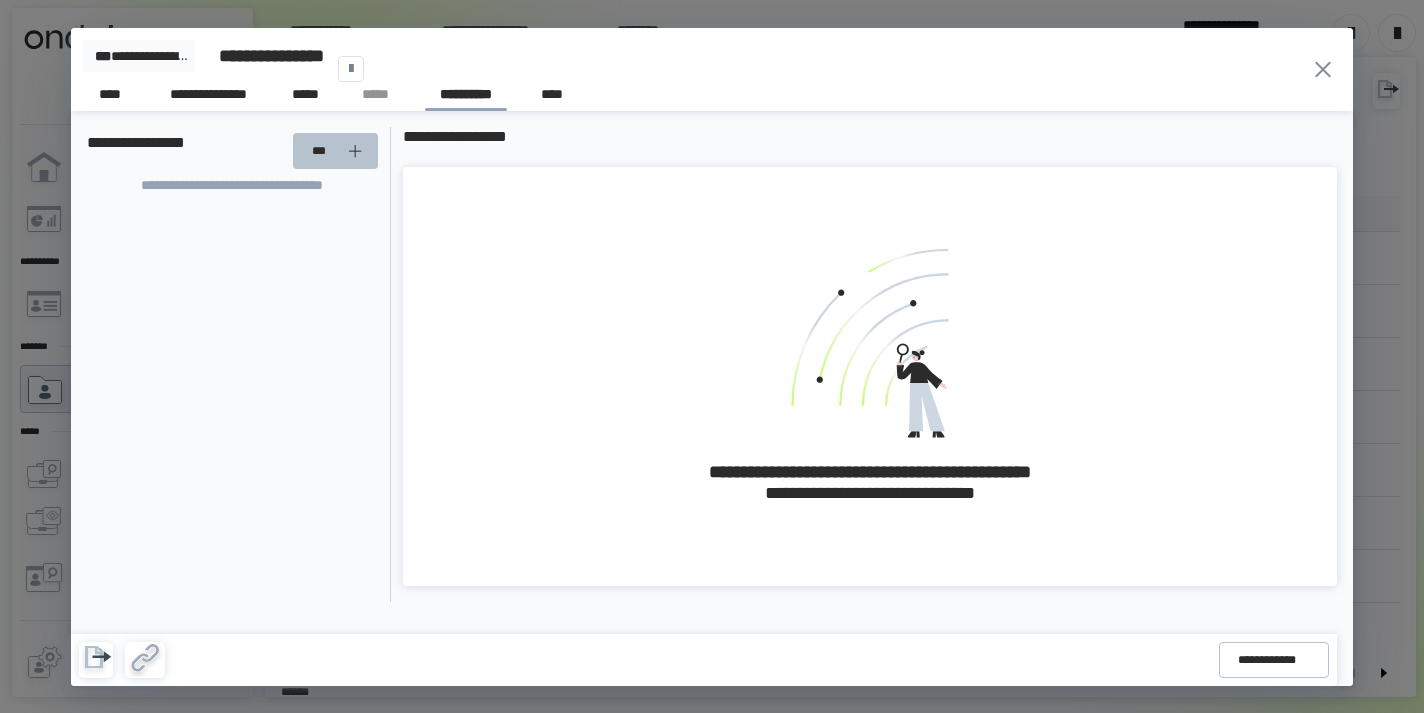 click 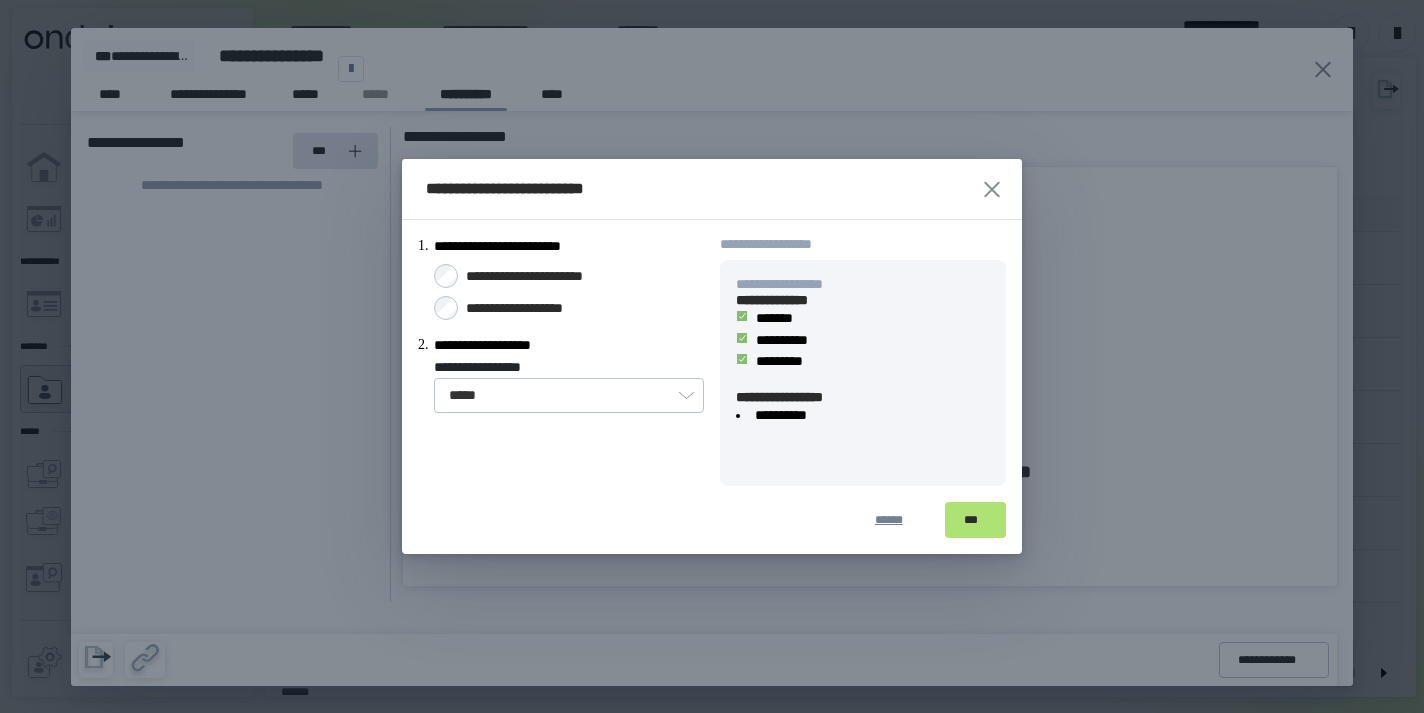 click on "***" at bounding box center (975, 520) 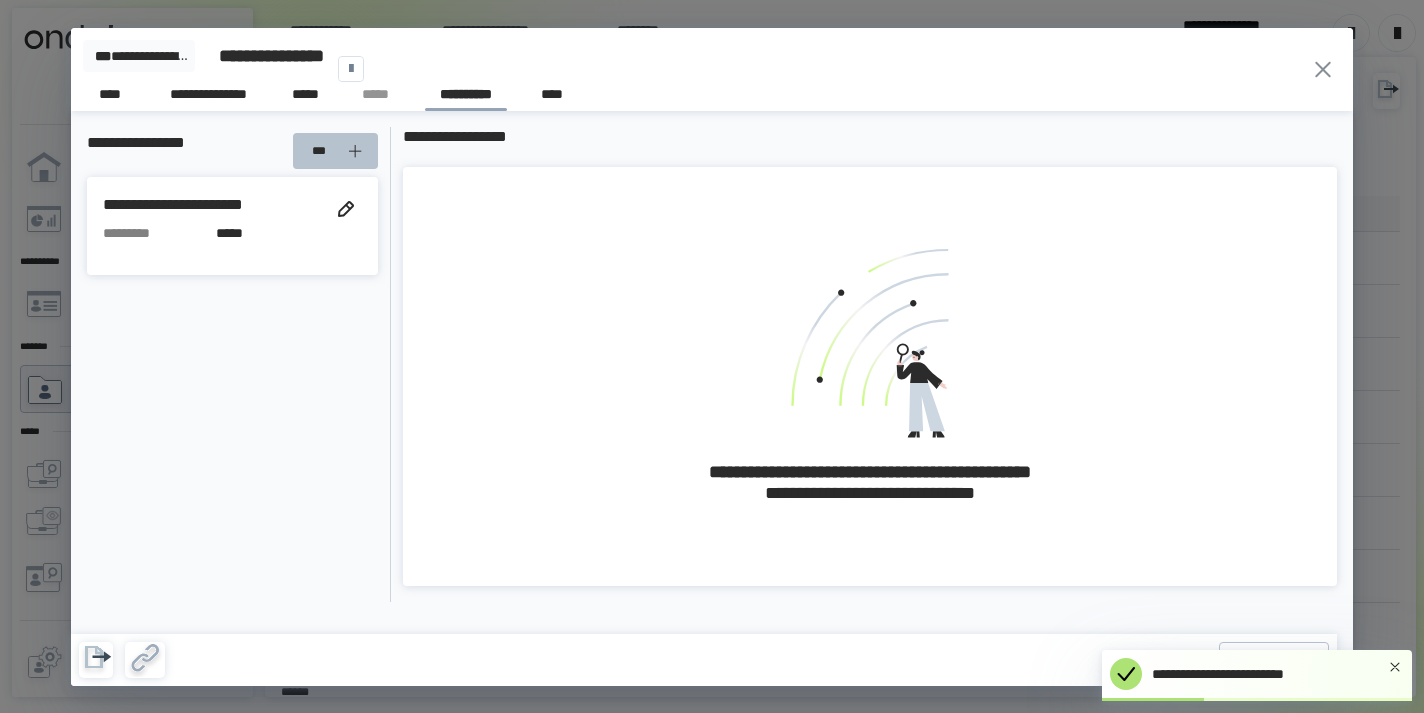 click 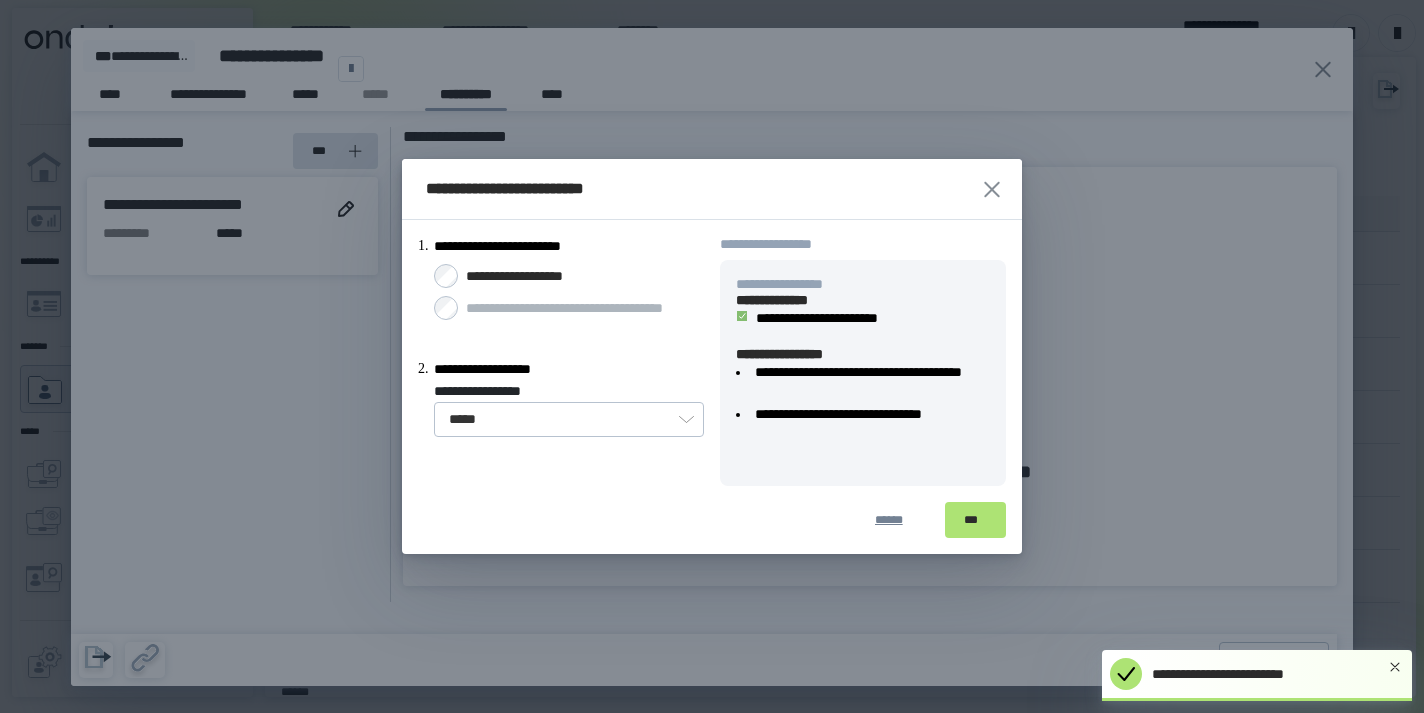 click on "***" at bounding box center (975, 520) 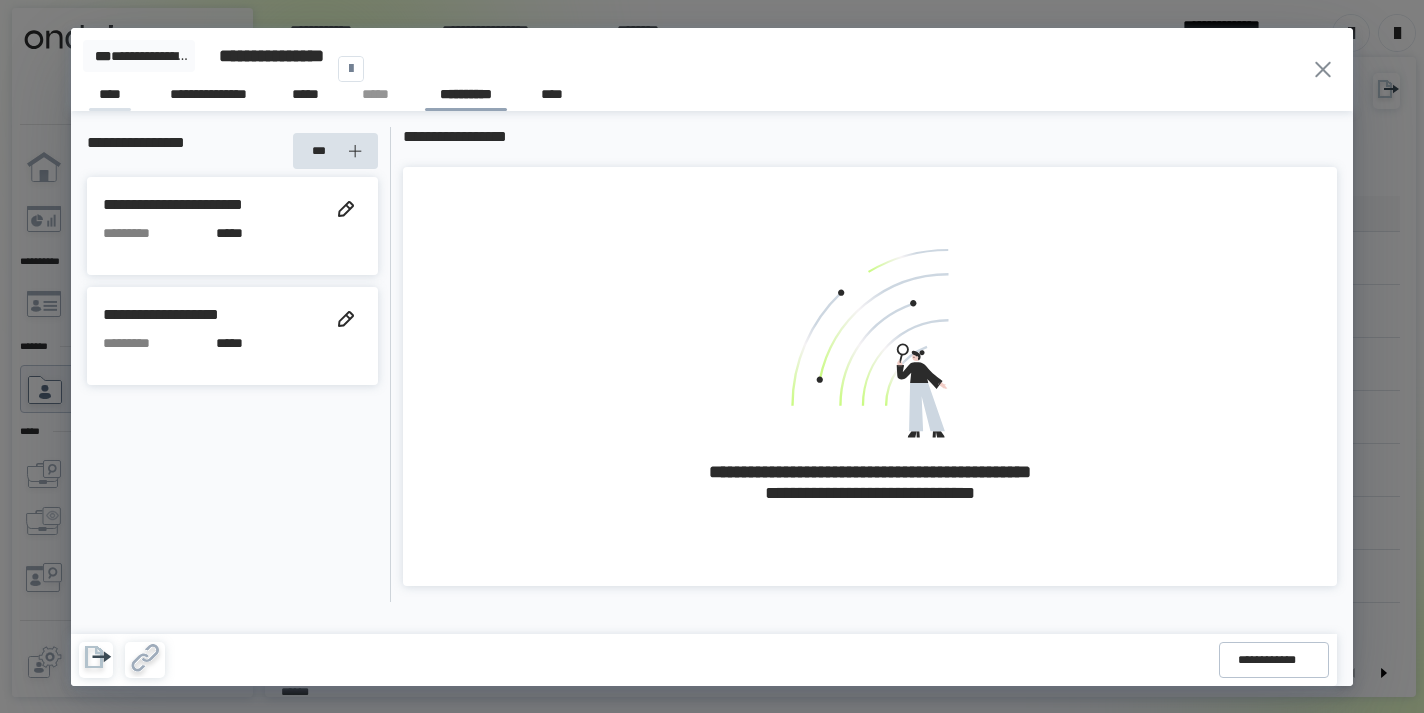 click on "****" at bounding box center (110, 97) 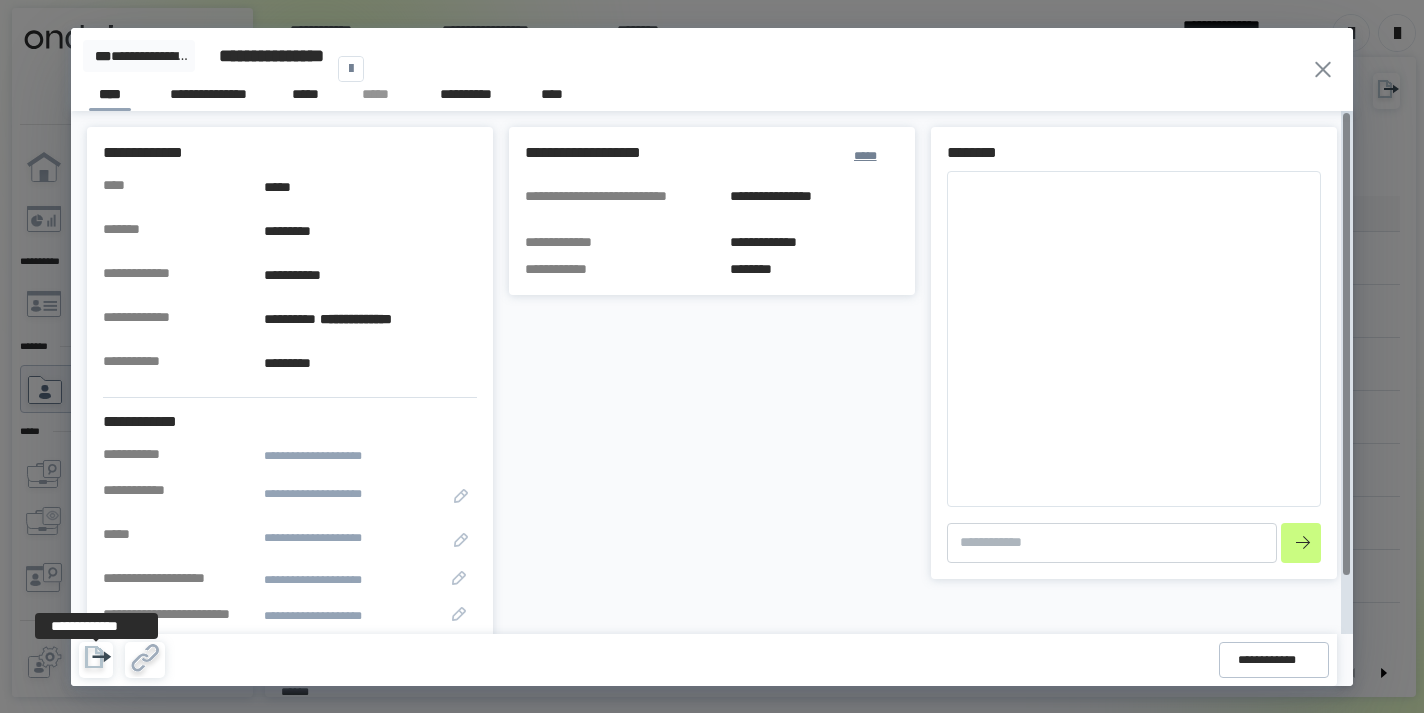 click 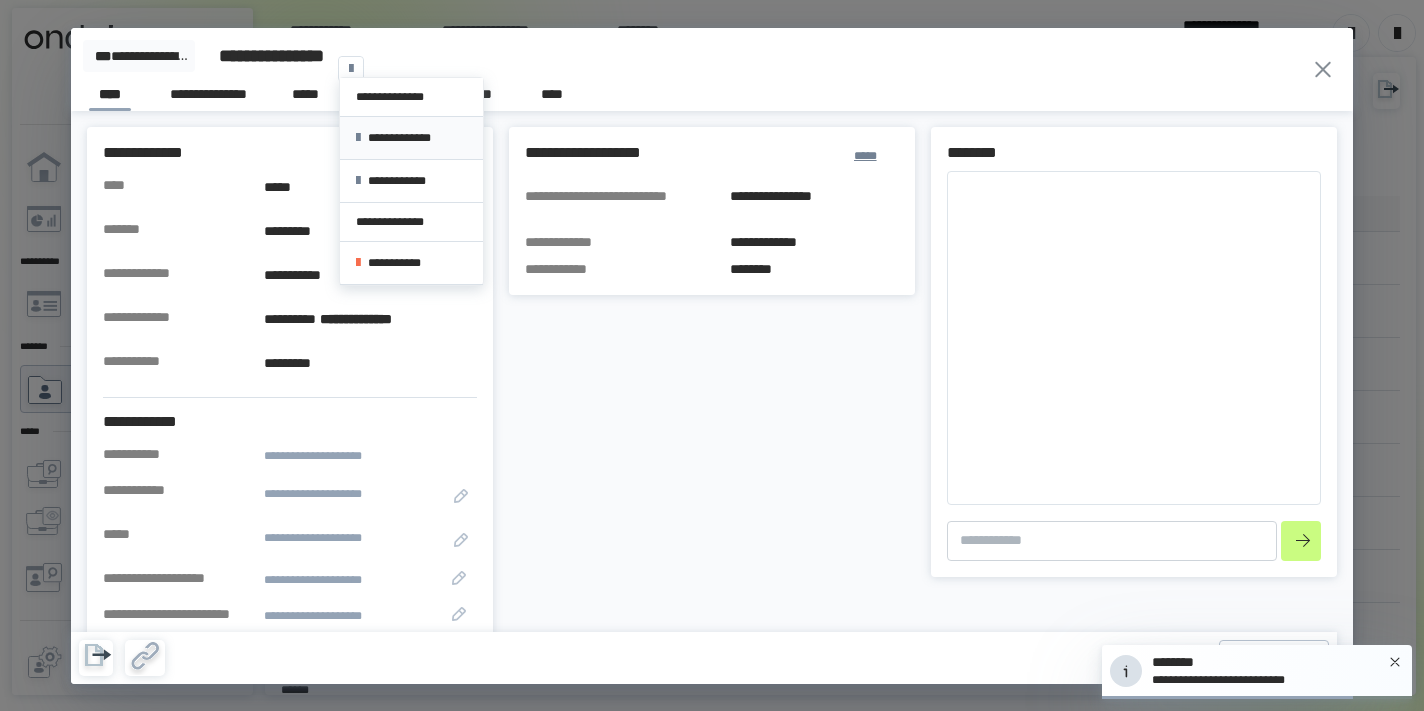 click on "**********" at bounding box center (411, 138) 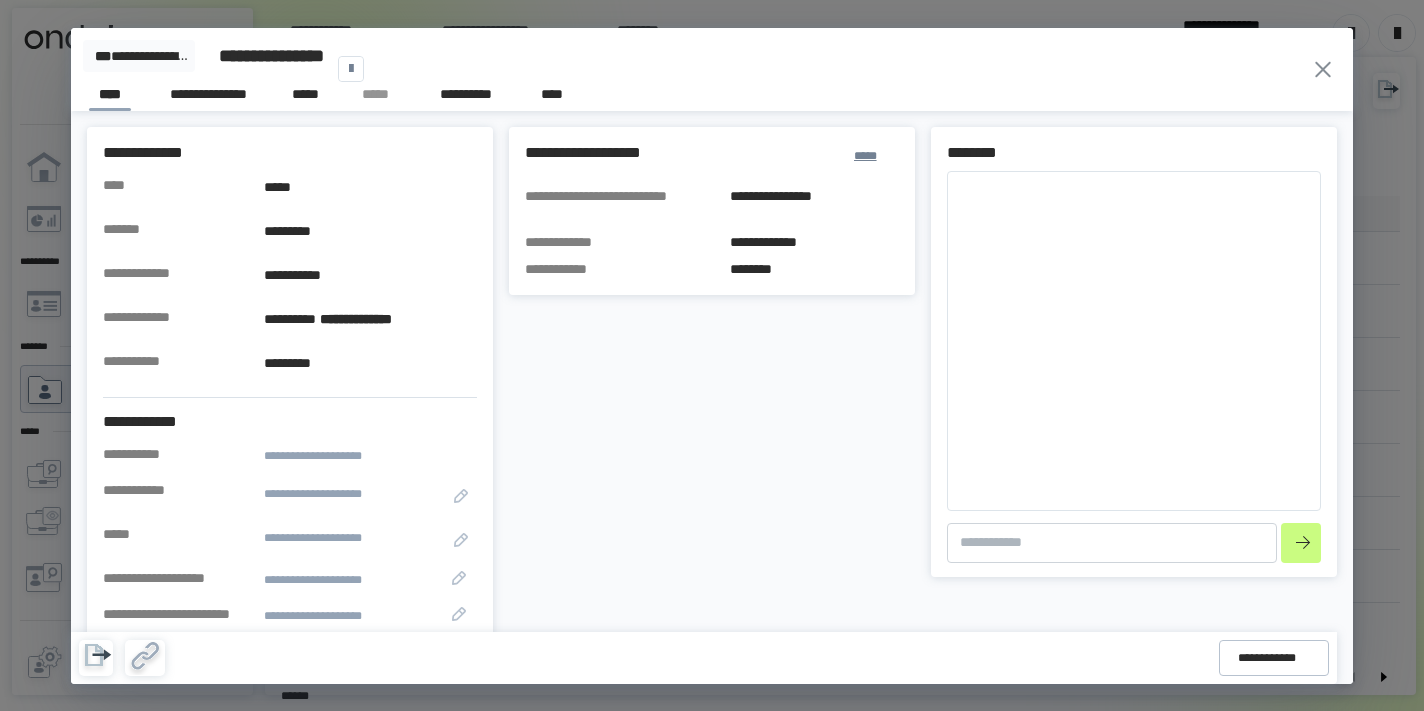 type on "*" 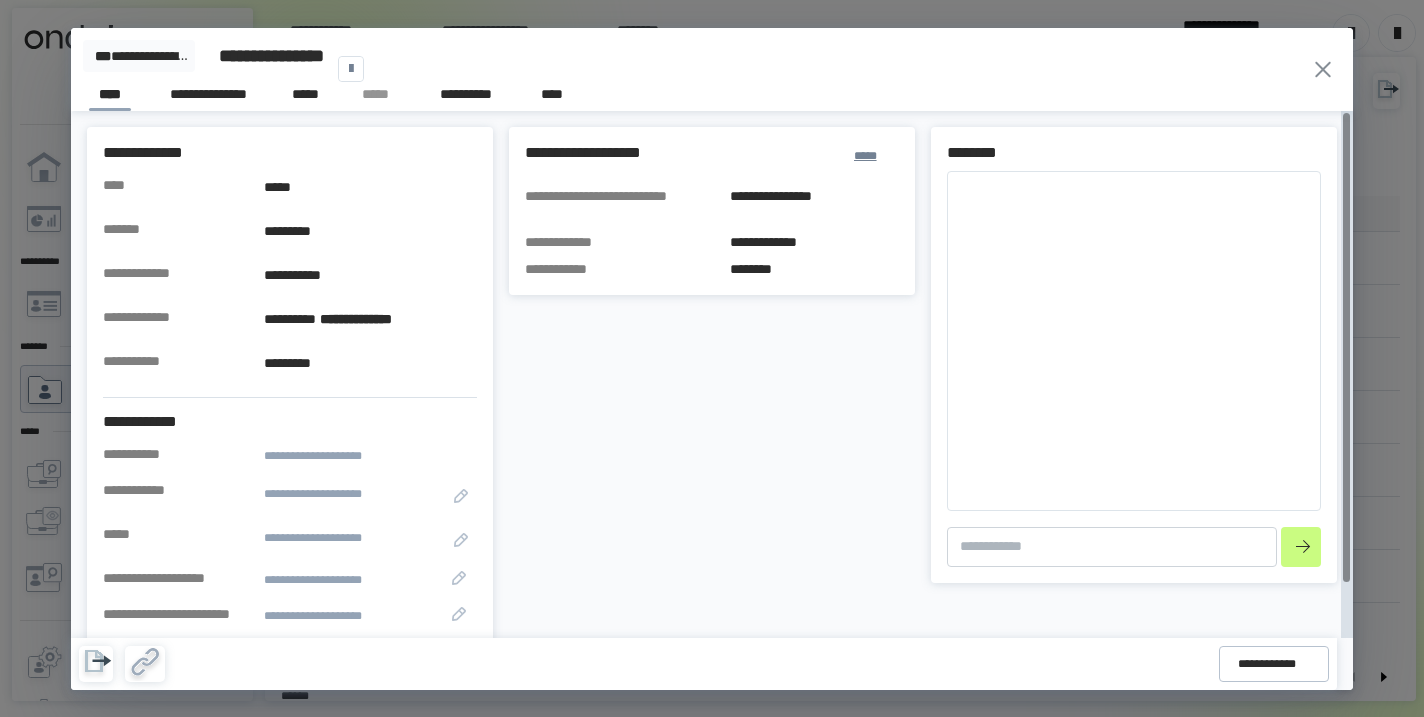 click 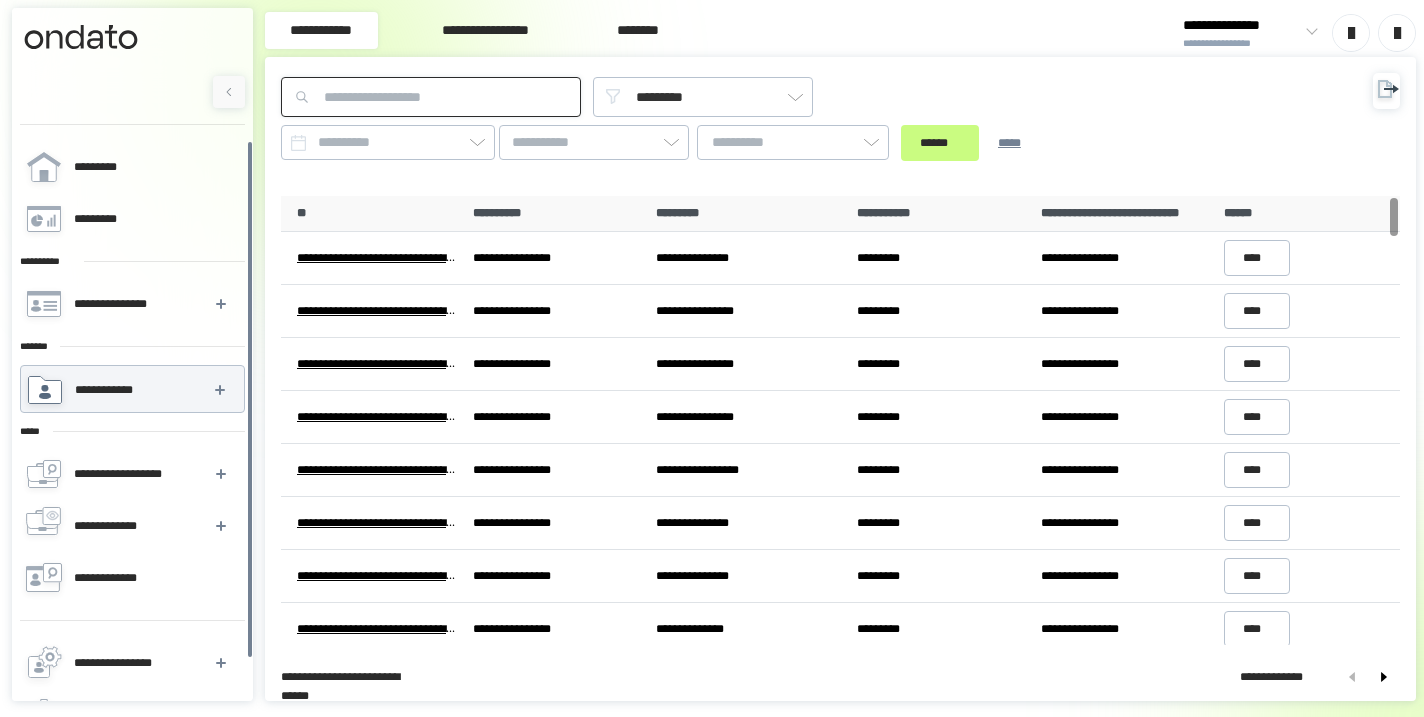 click at bounding box center [431, 97] 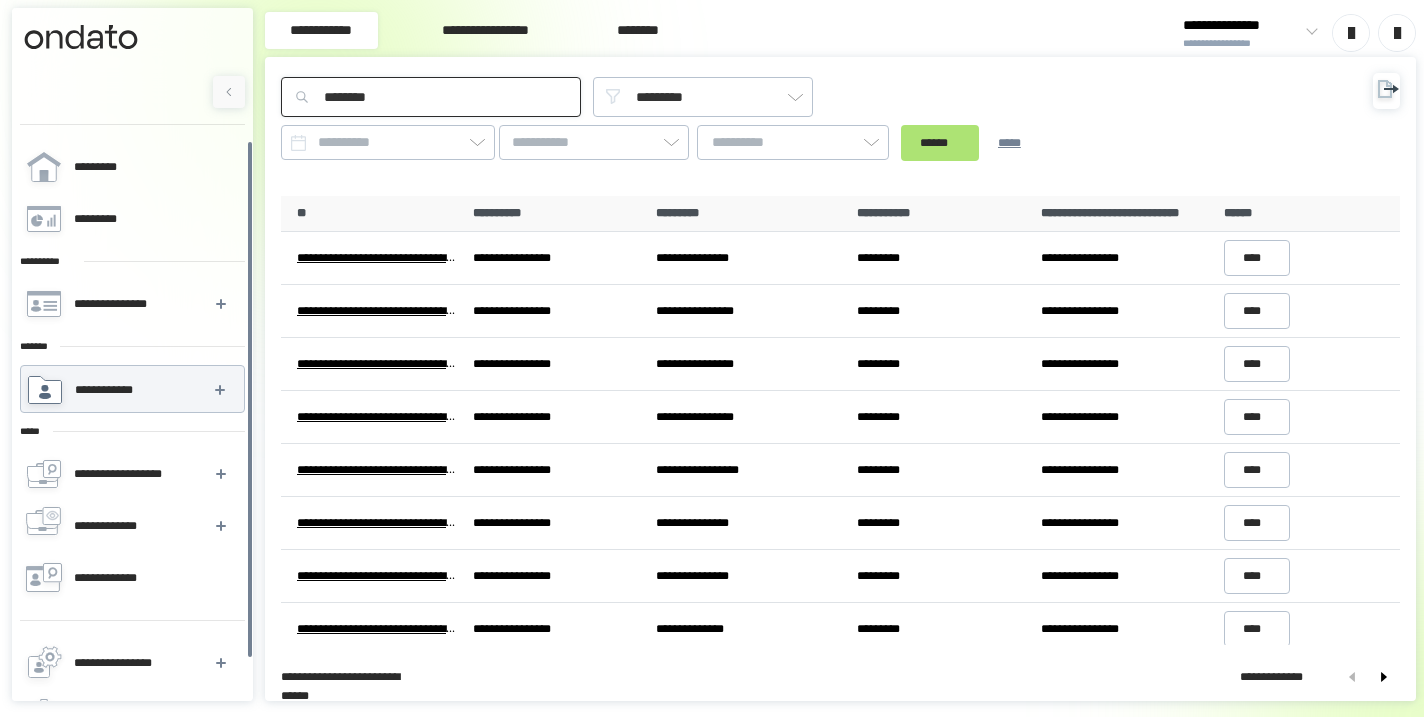 type on "********" 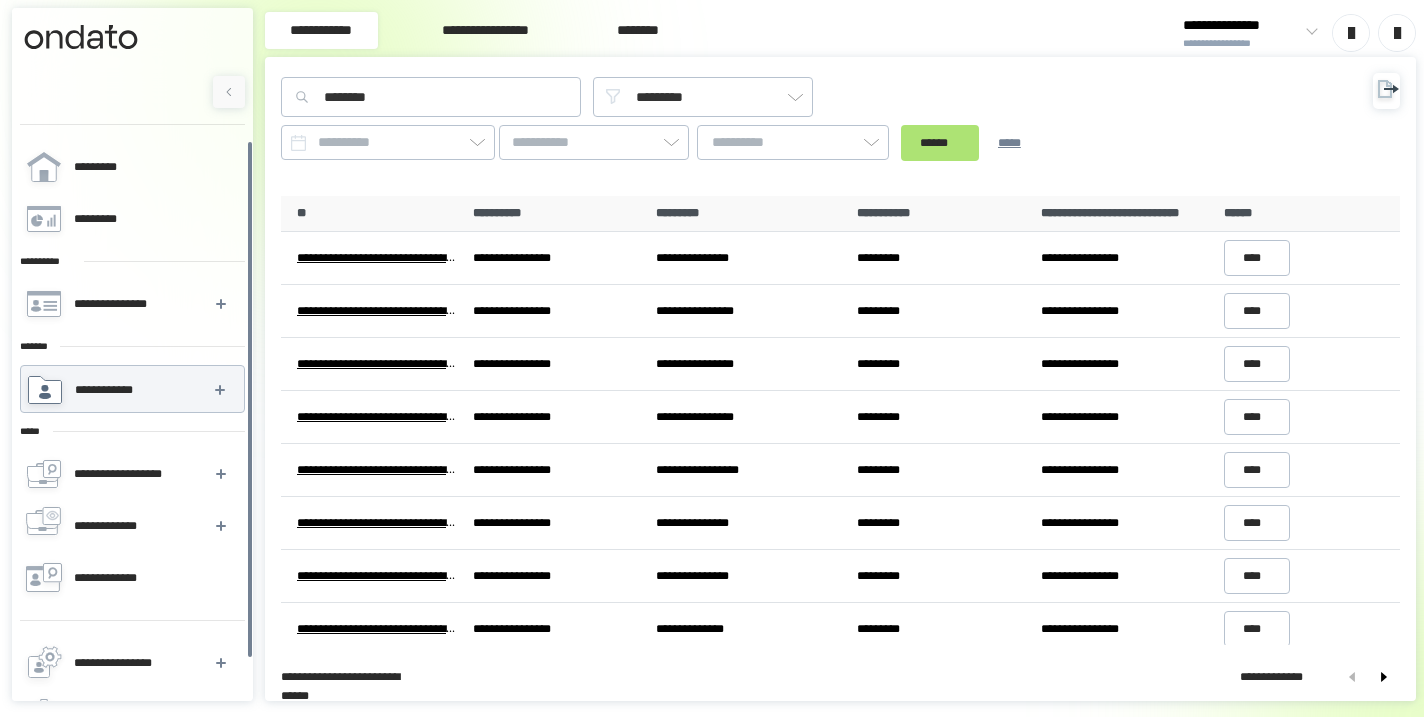 click on "******" at bounding box center [940, 143] 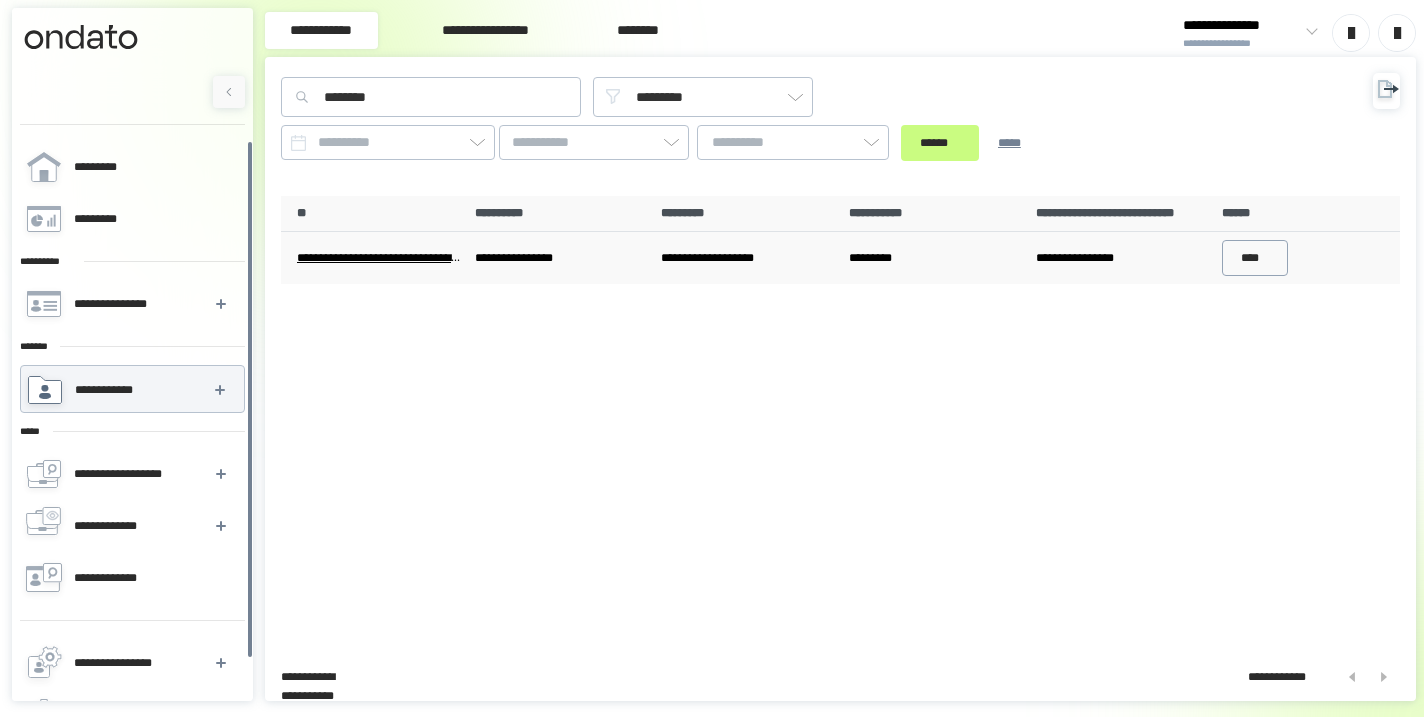click on "****" at bounding box center [1255, 258] 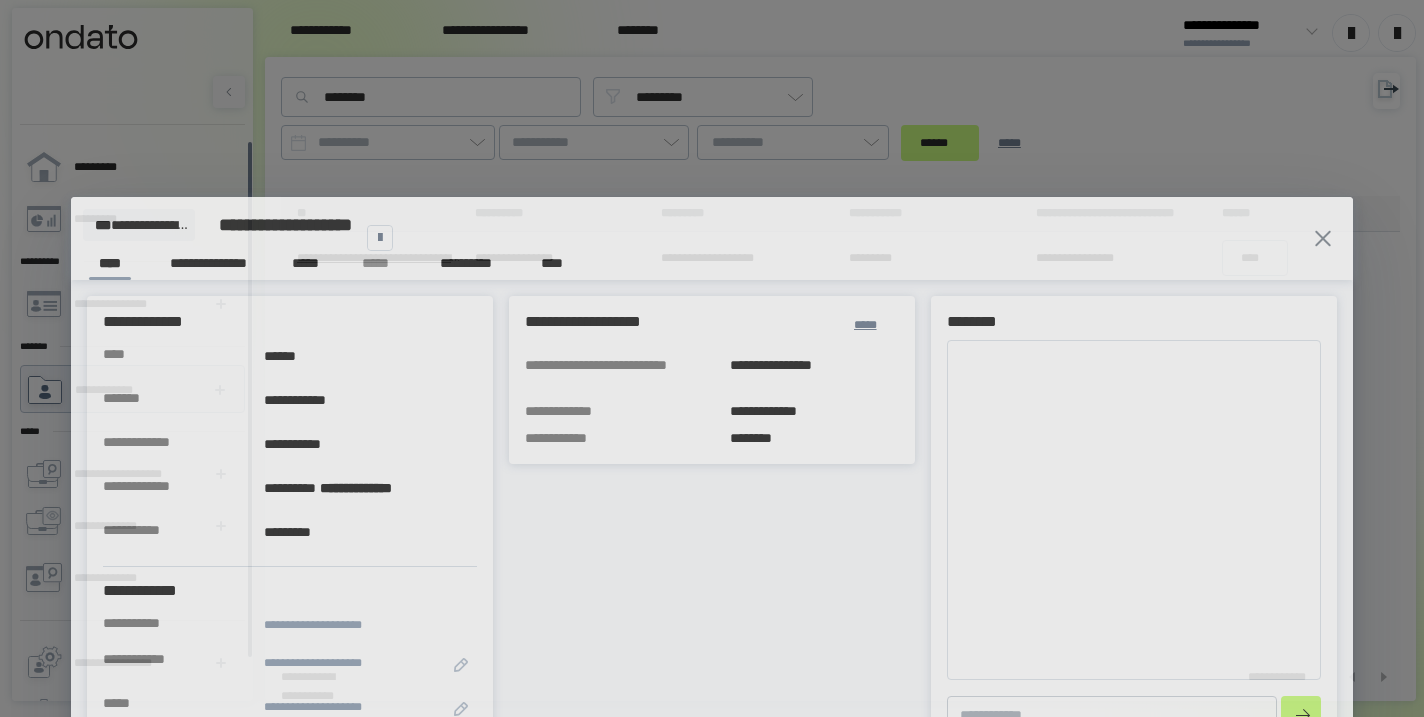 type on "*" 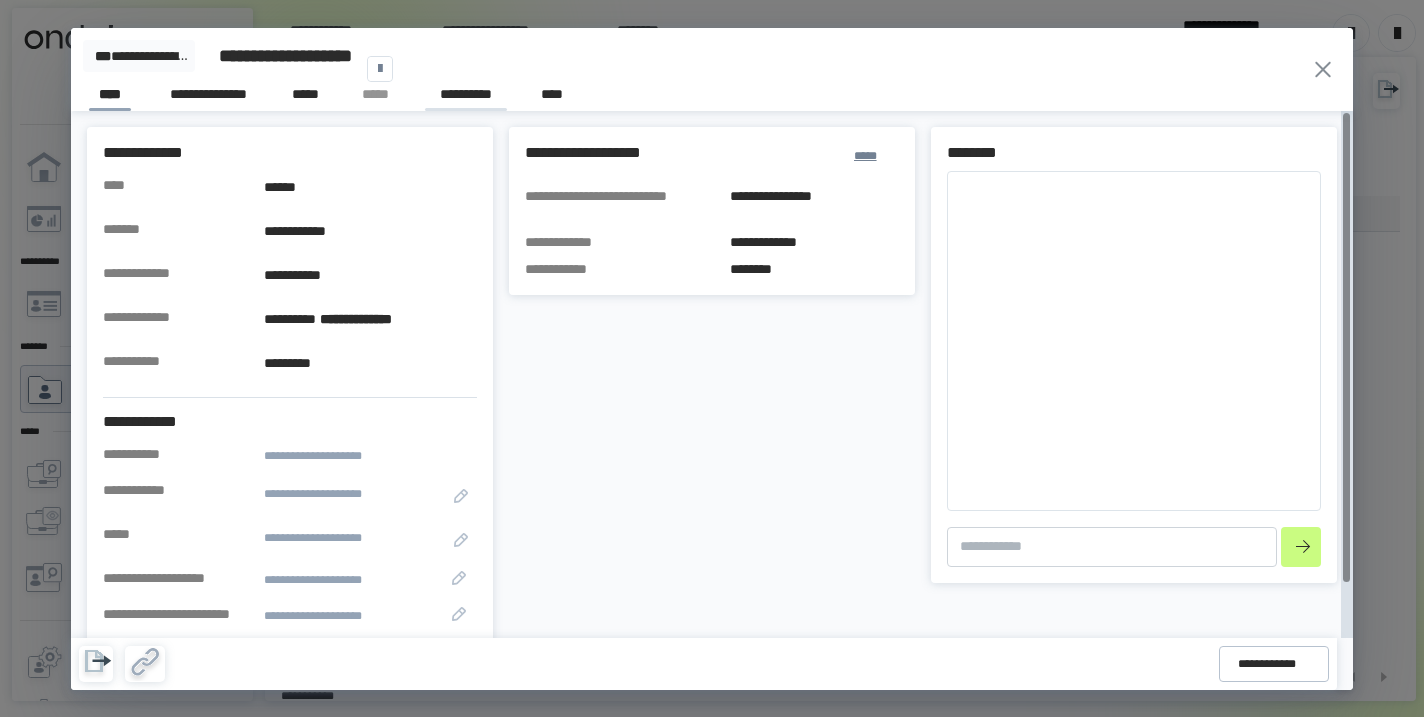 click on "**********" at bounding box center [466, 97] 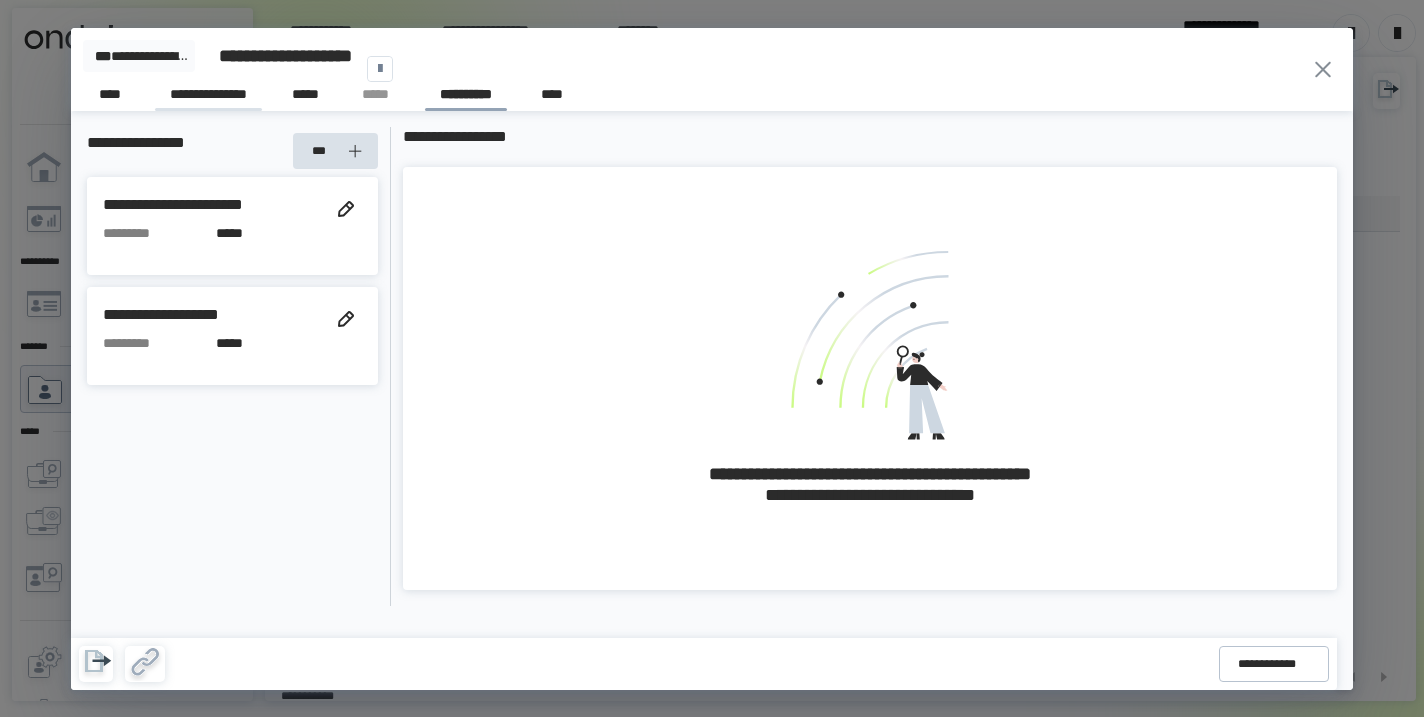click on "**********" at bounding box center [208, 97] 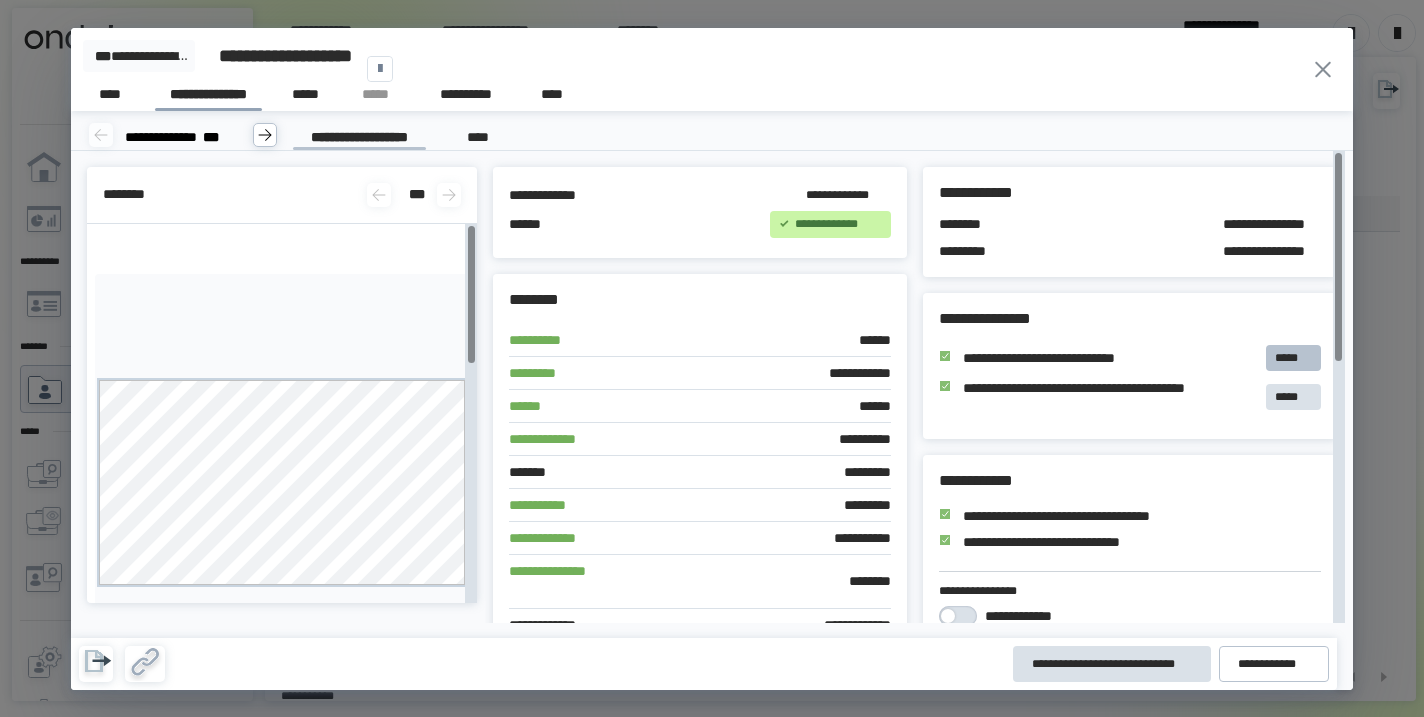 click on "*****" at bounding box center [1293, 358] 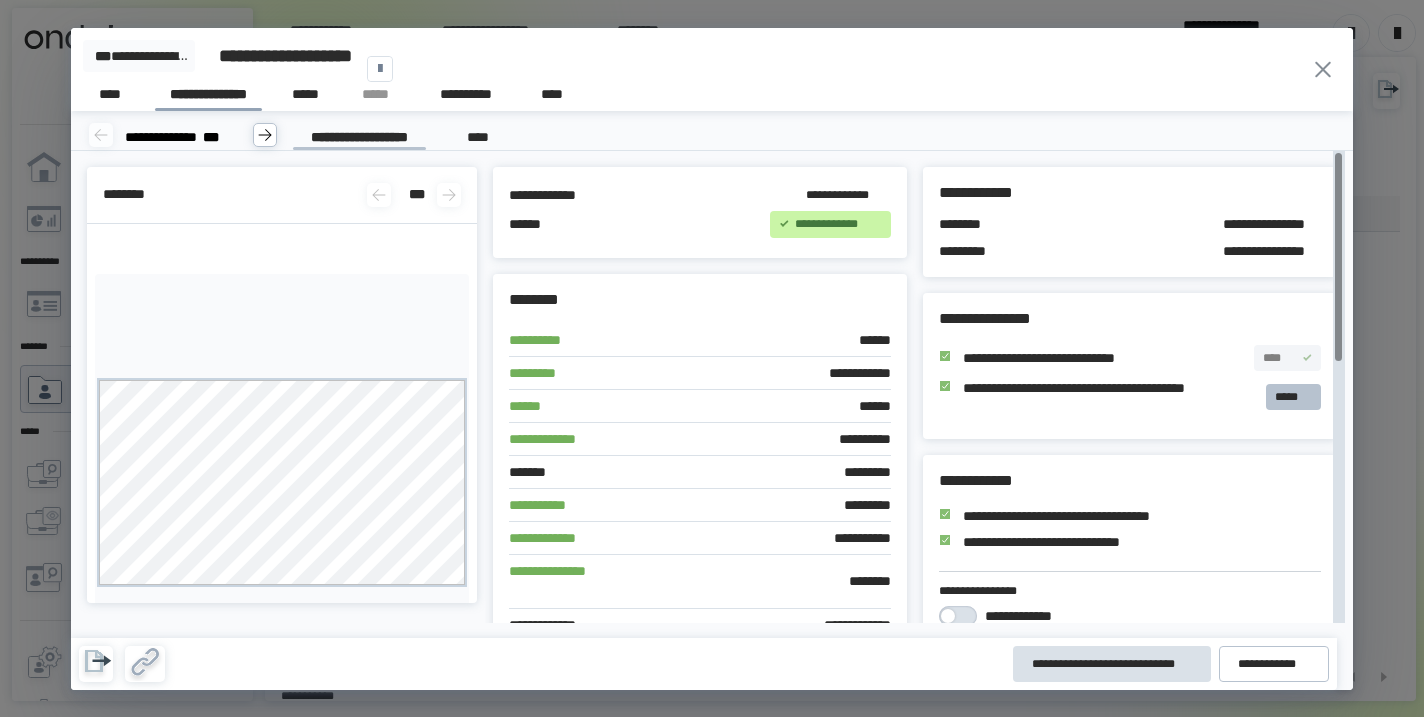 click on "*****" at bounding box center (1293, 397) 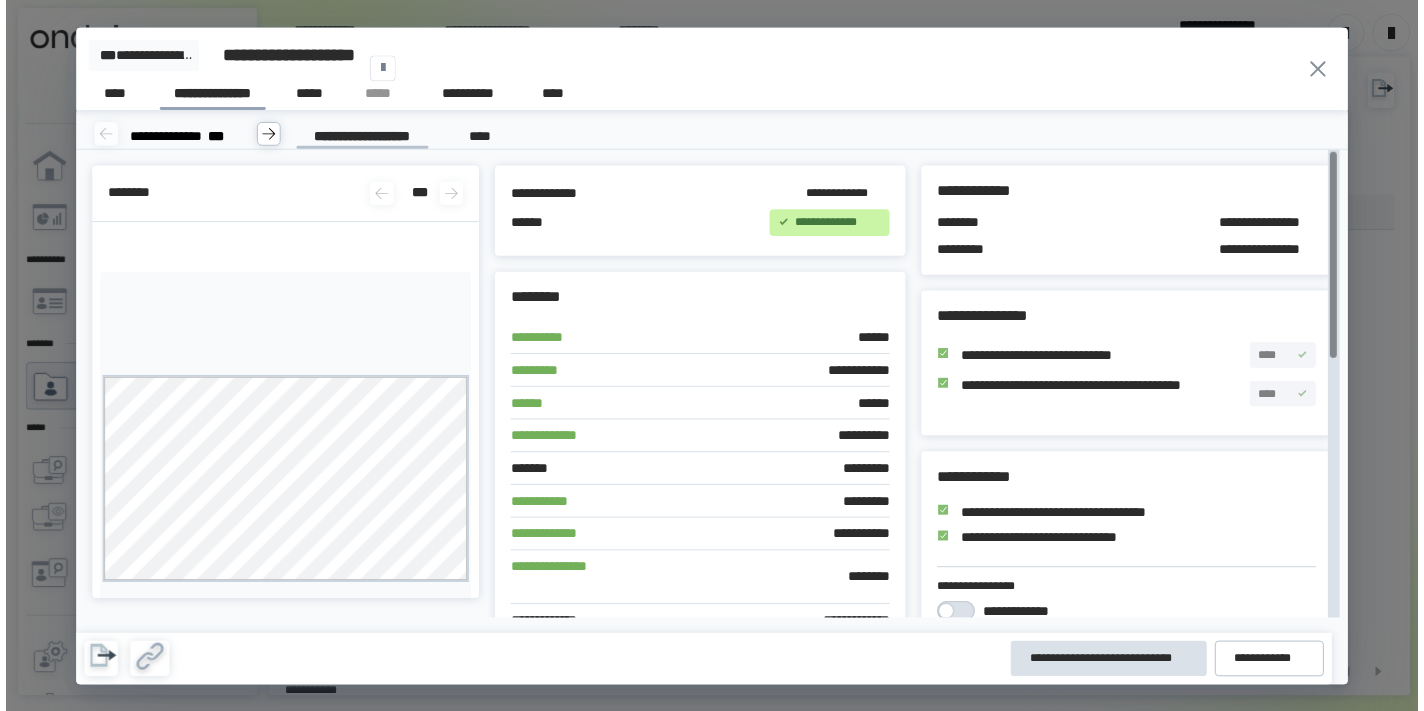 scroll, scrollTop: 0, scrollLeft: 0, axis: both 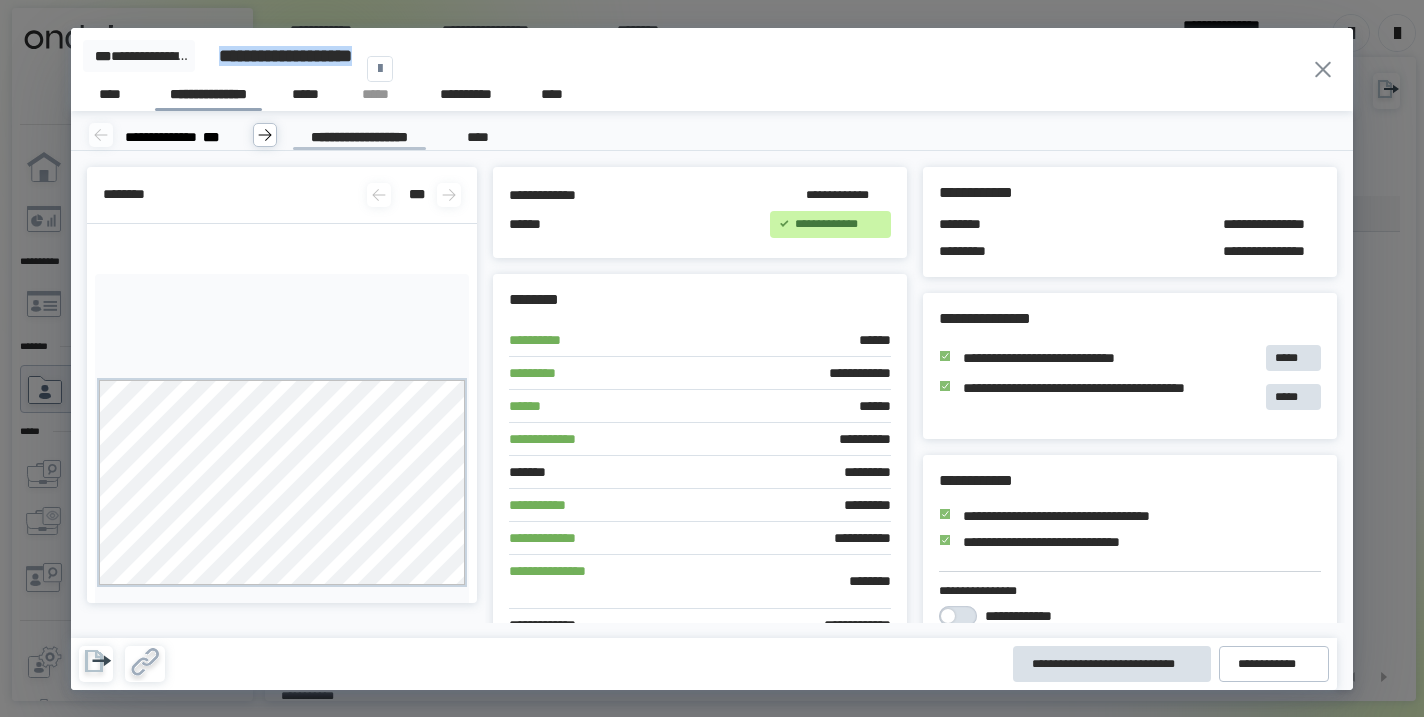 drag, startPoint x: 220, startPoint y: 44, endPoint x: 353, endPoint y: 62, distance: 134.21252 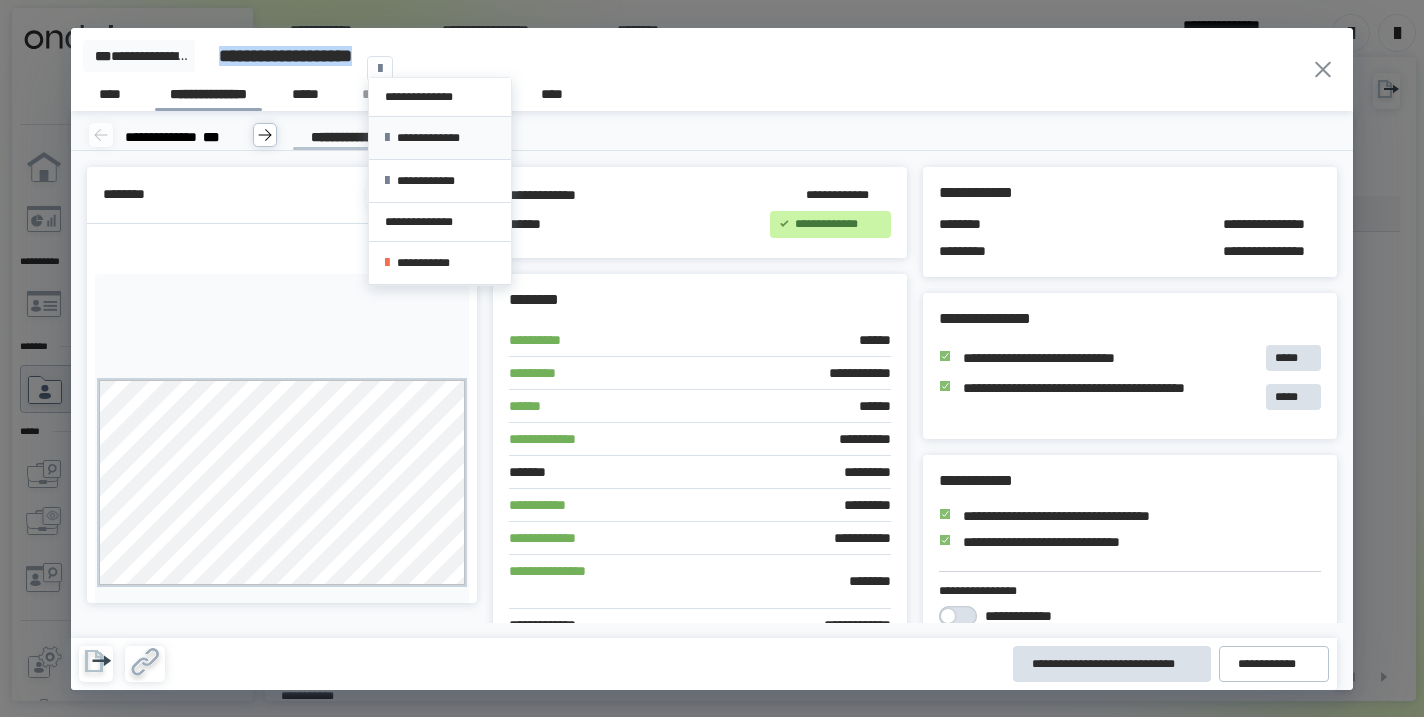 copy on "**********" 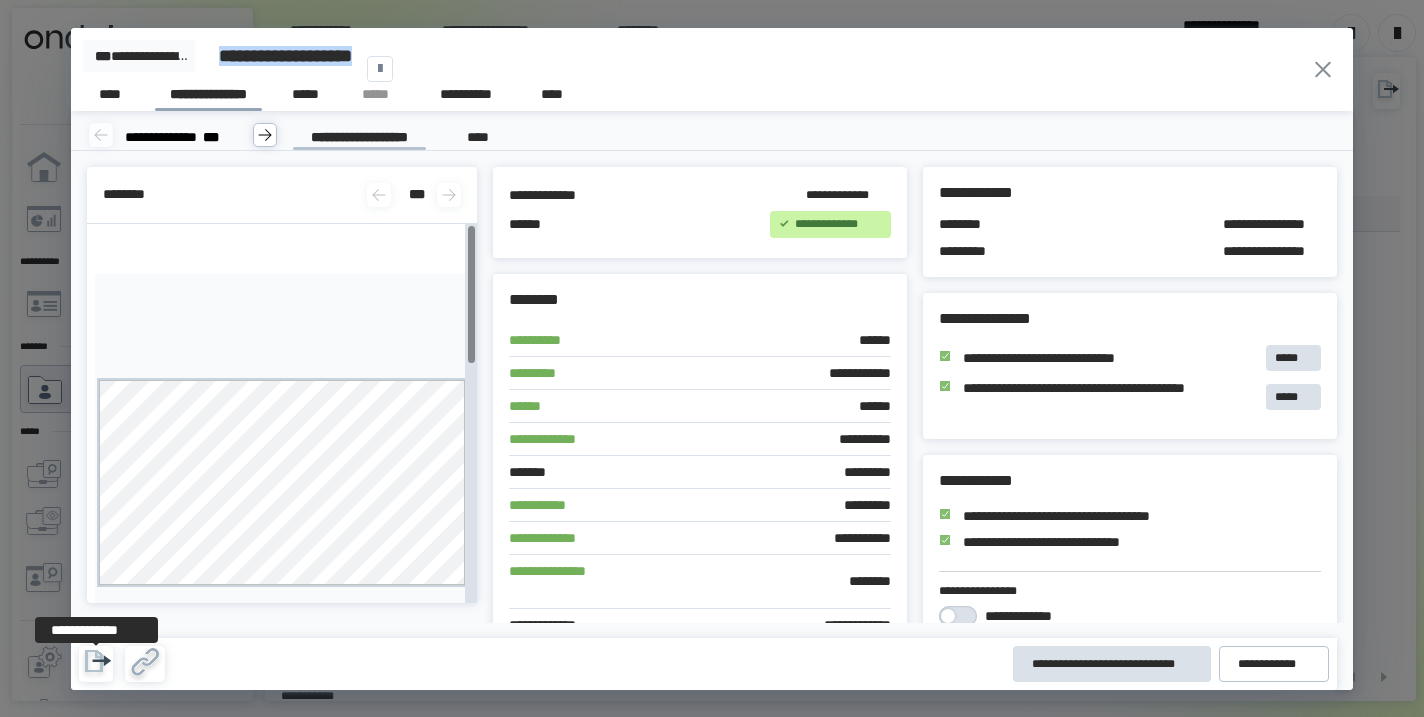 click 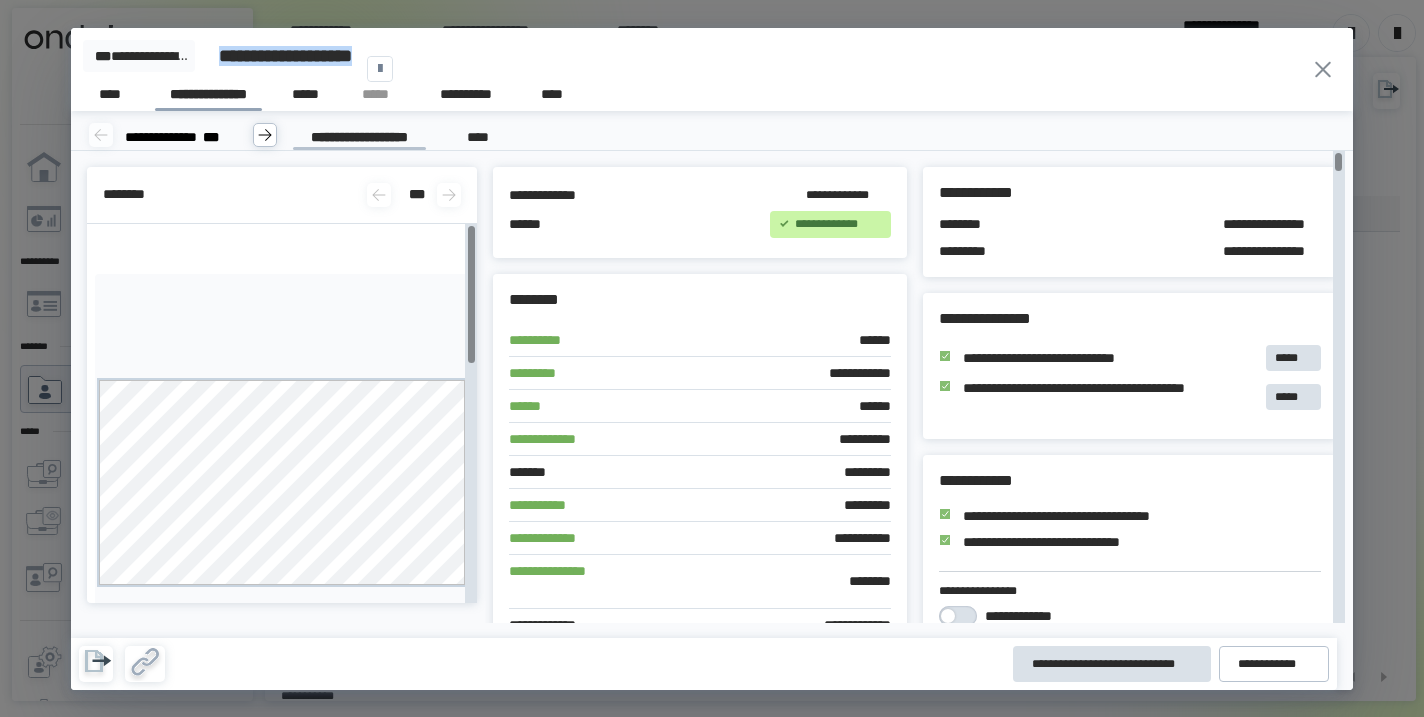 click at bounding box center (380, 69) 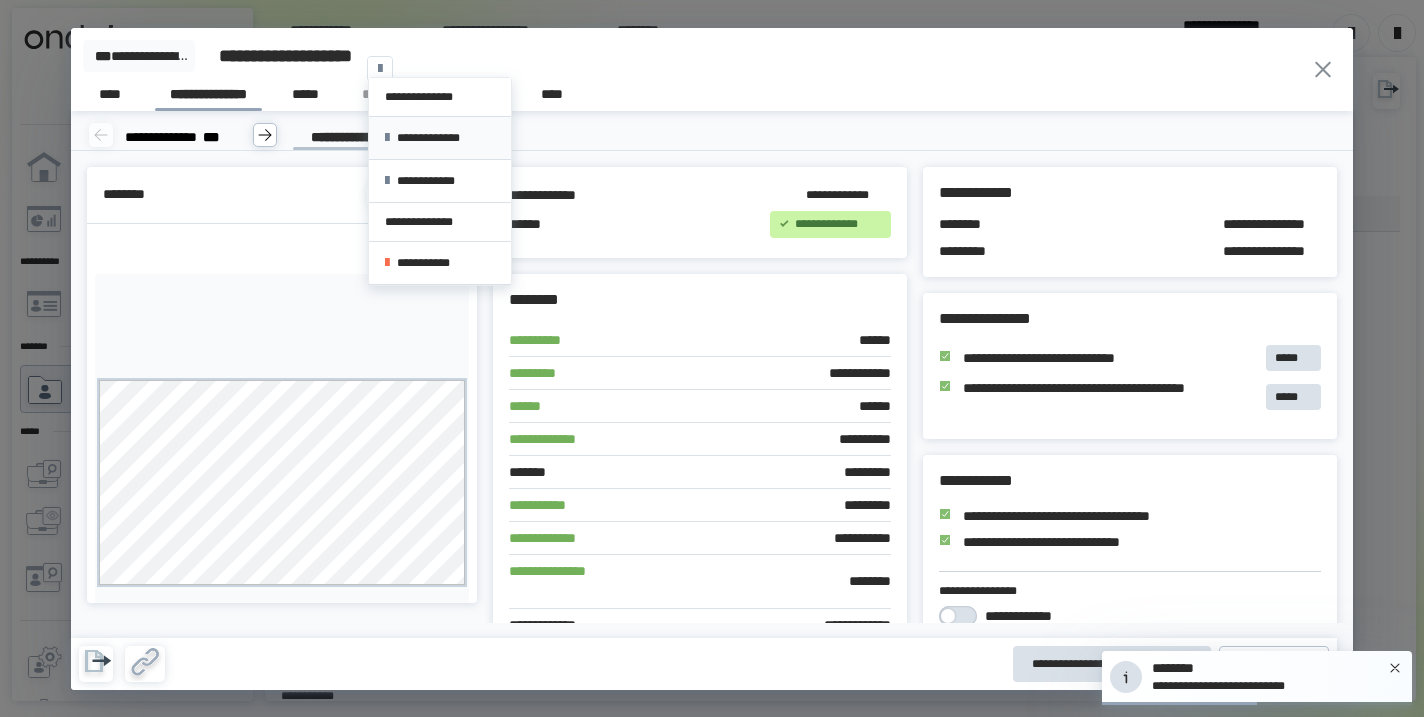 click on "**********" at bounding box center (440, 138) 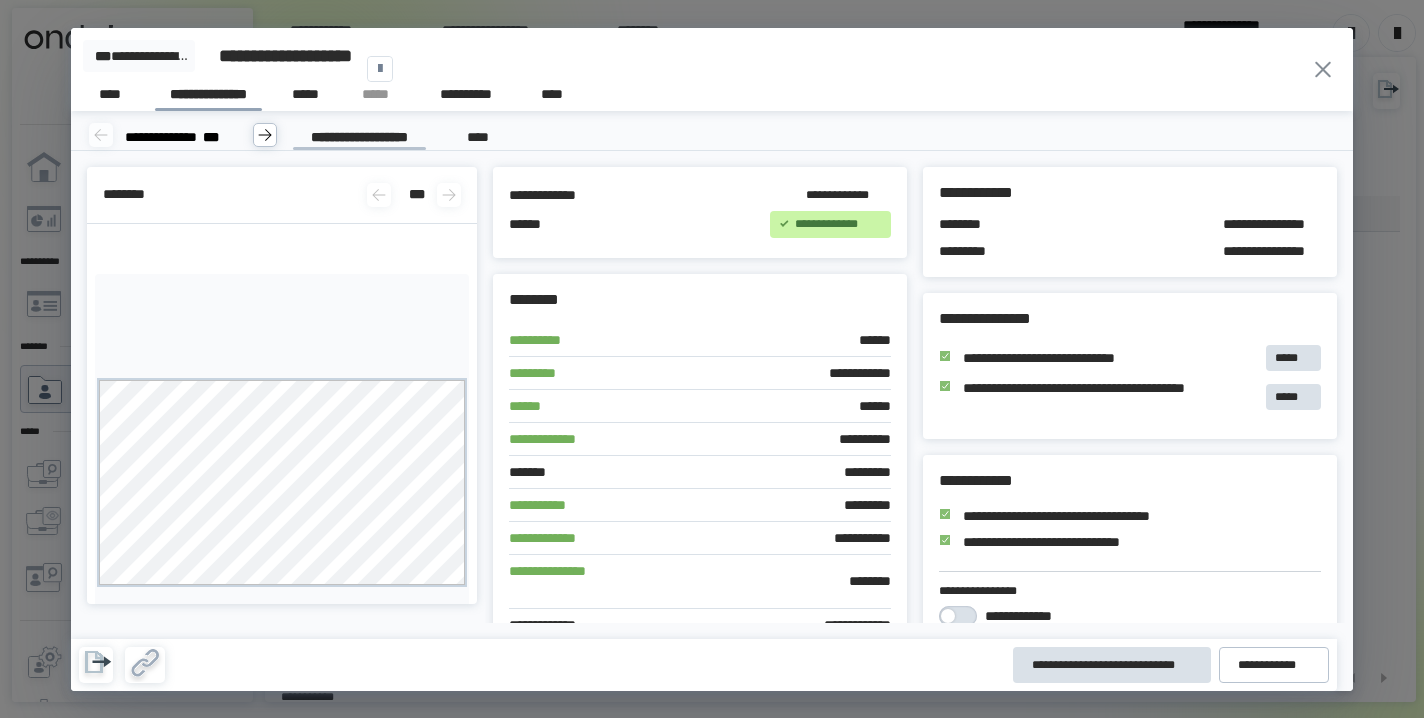 click 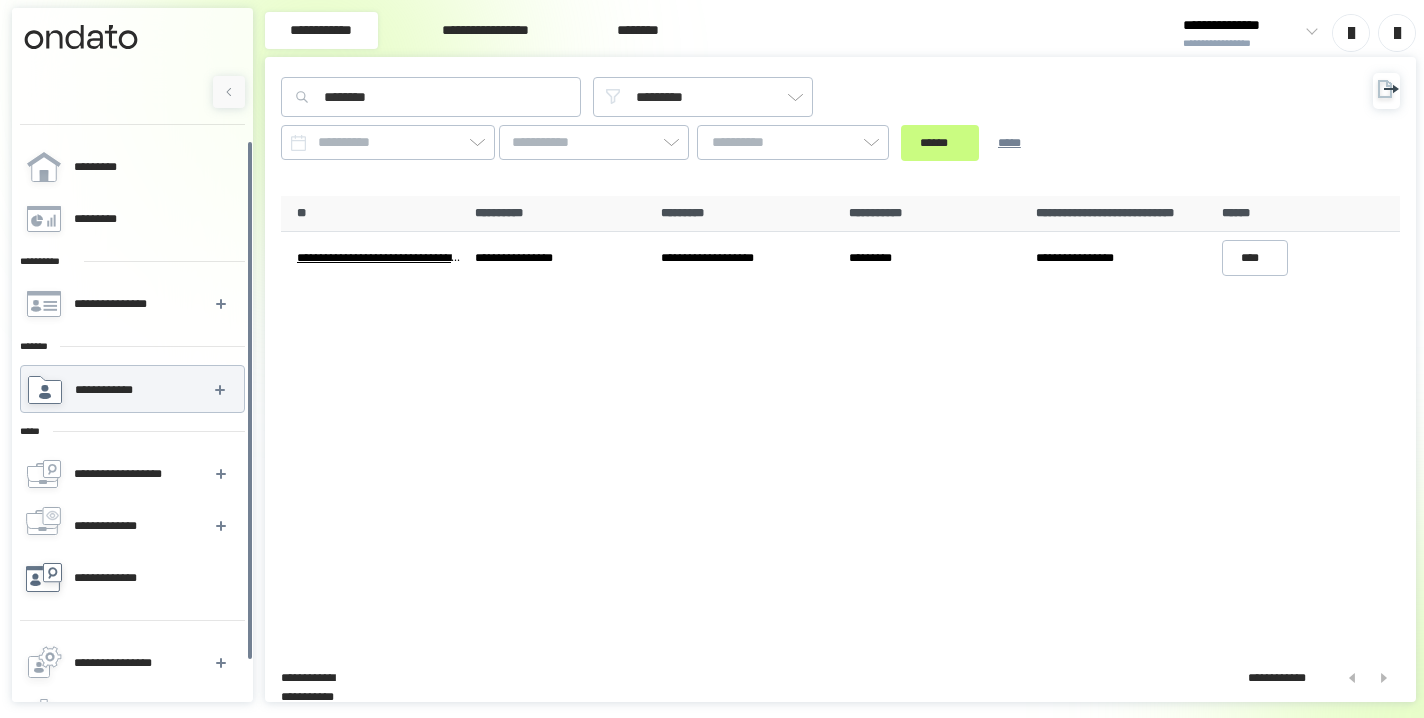 click on "**********" at bounding box center (117, 578) 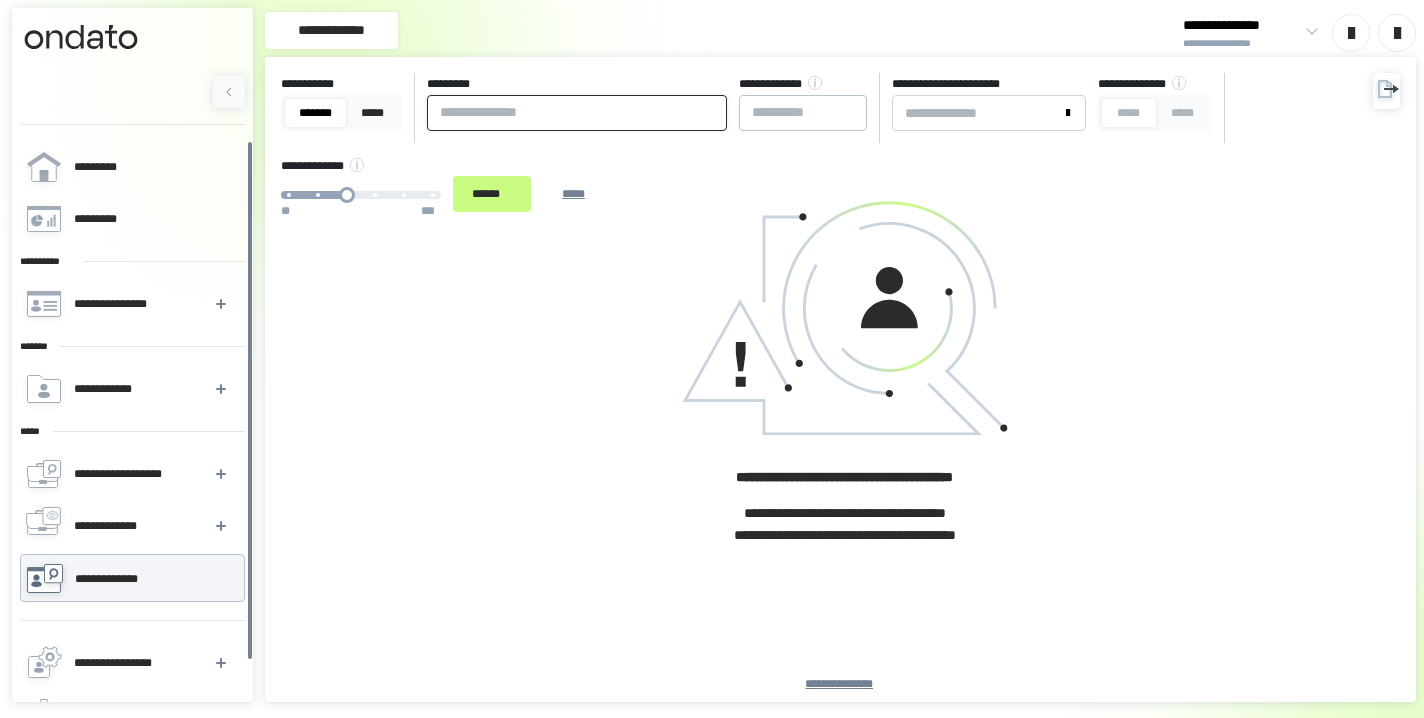 paste on "**********" 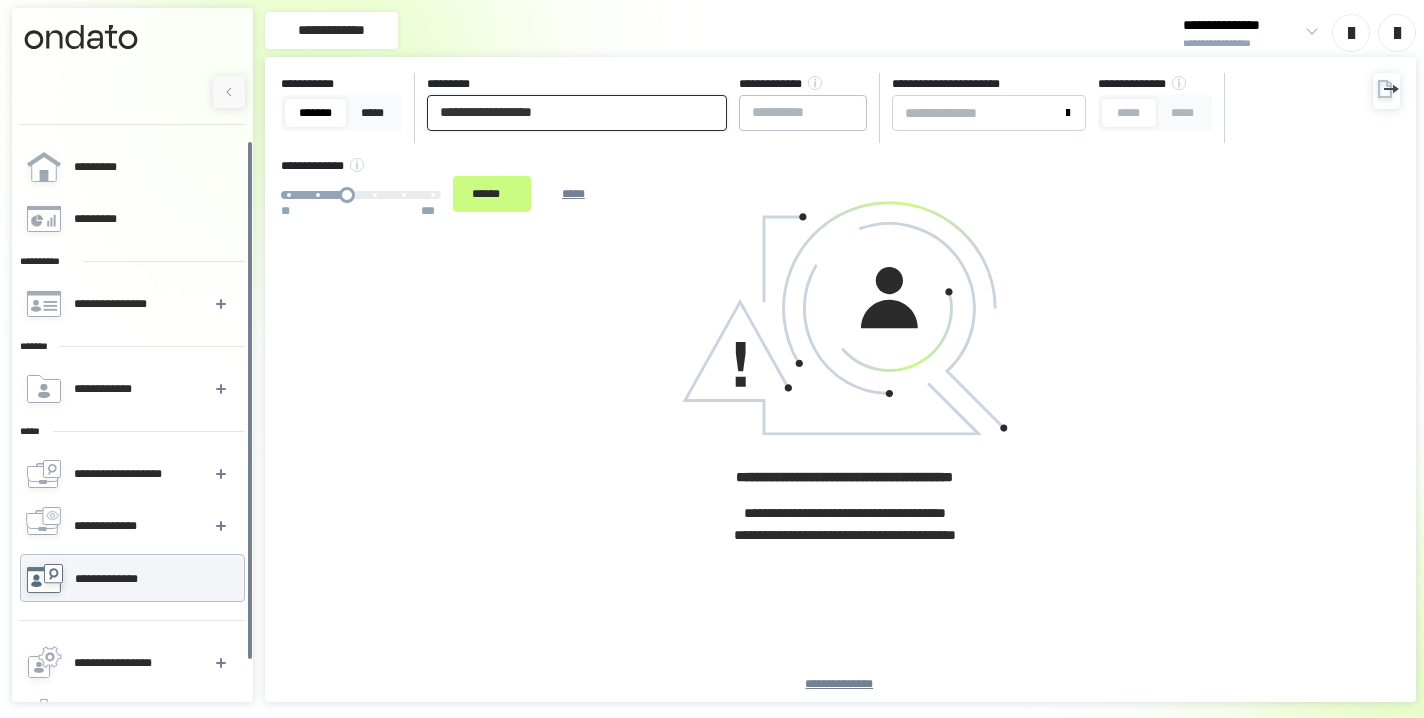 drag, startPoint x: 466, startPoint y: 116, endPoint x: 466, endPoint y: 174, distance: 58 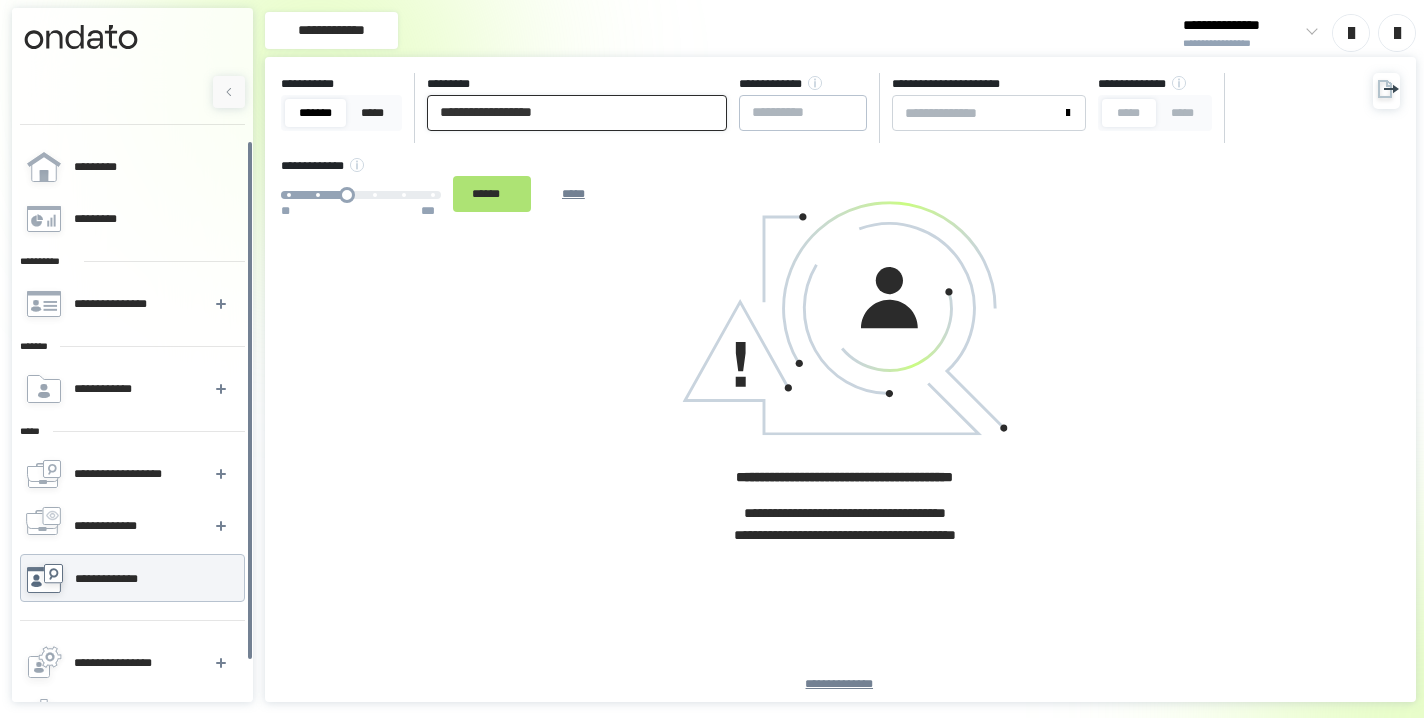 type on "**********" 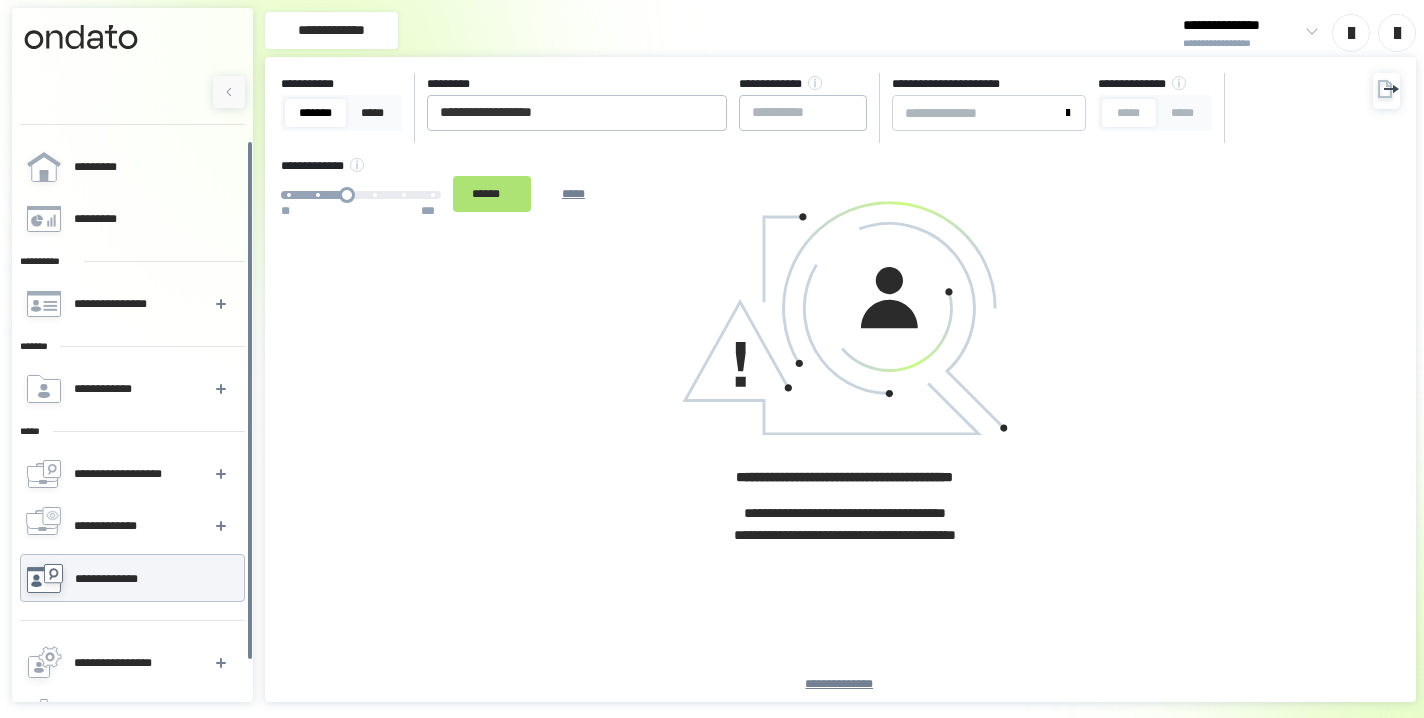 click on "******" at bounding box center [492, 194] 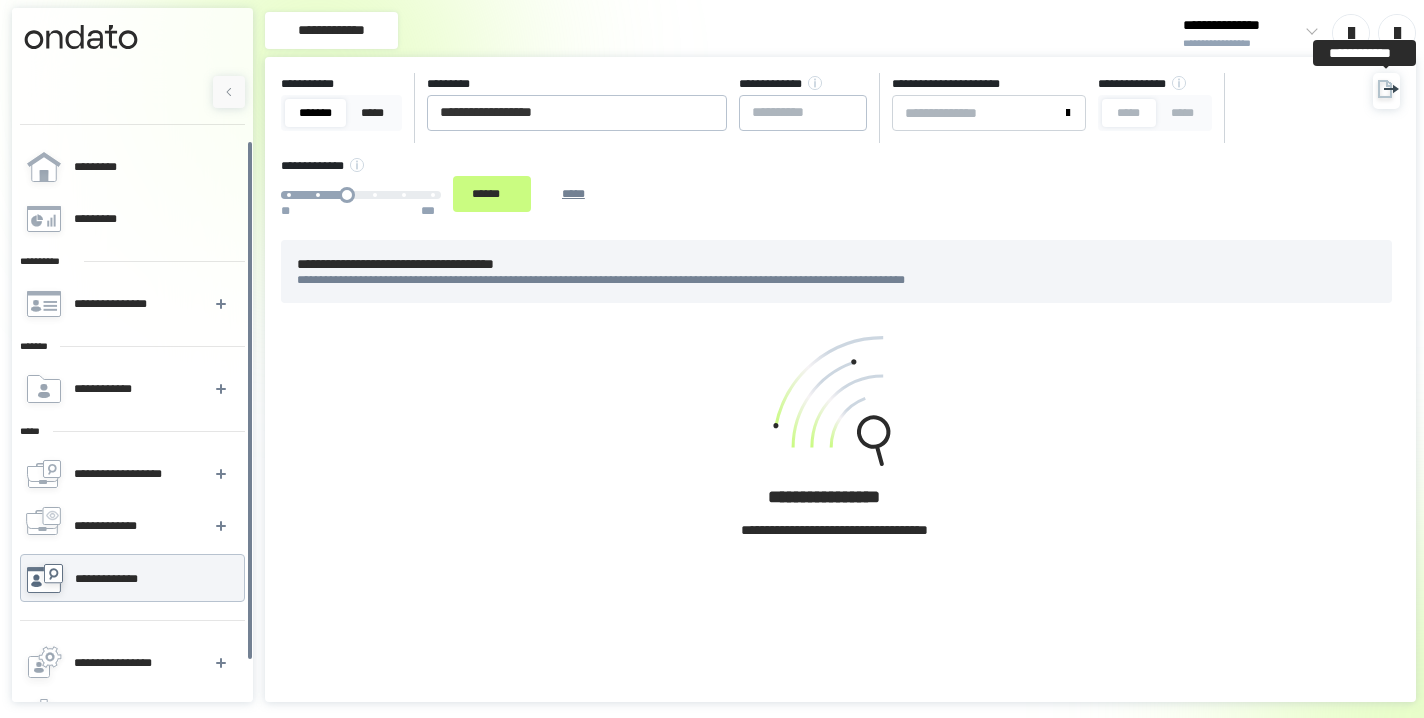 click 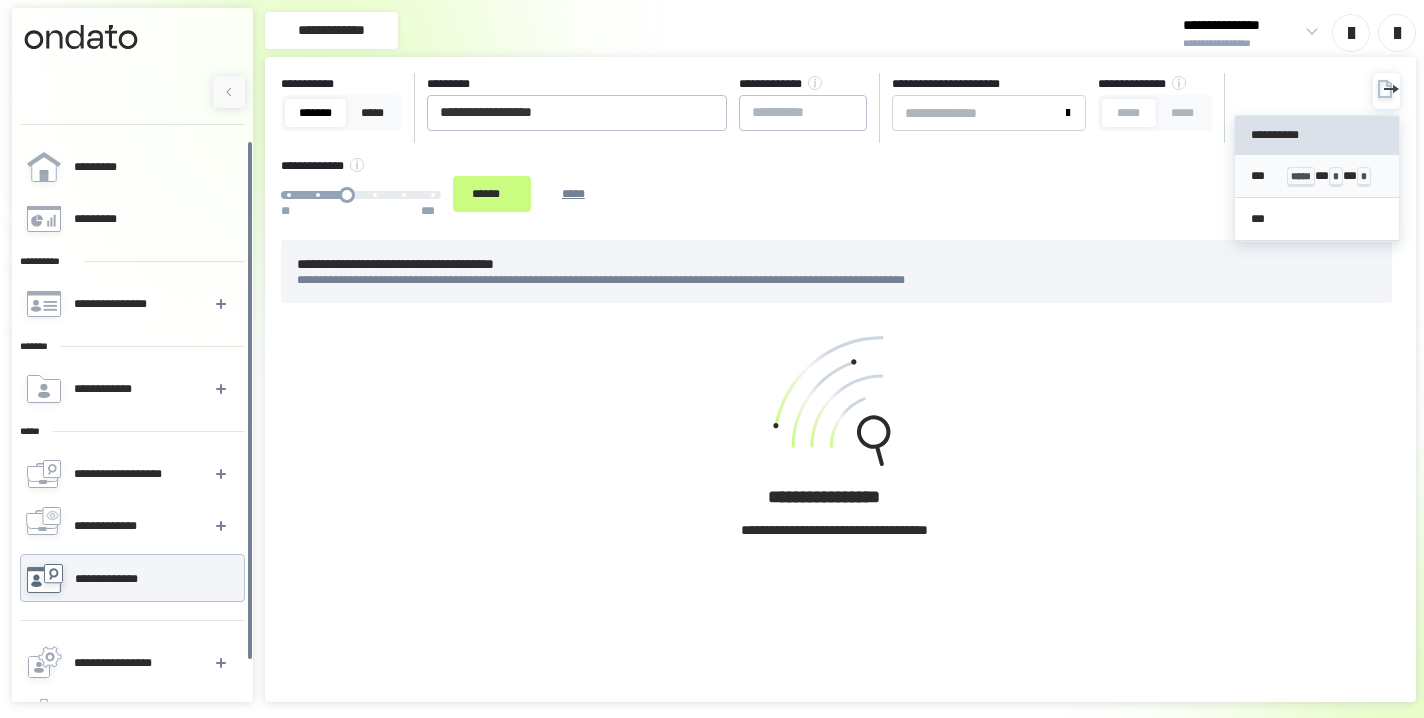 click on "*** ***** * * *   *" at bounding box center (1317, 176) 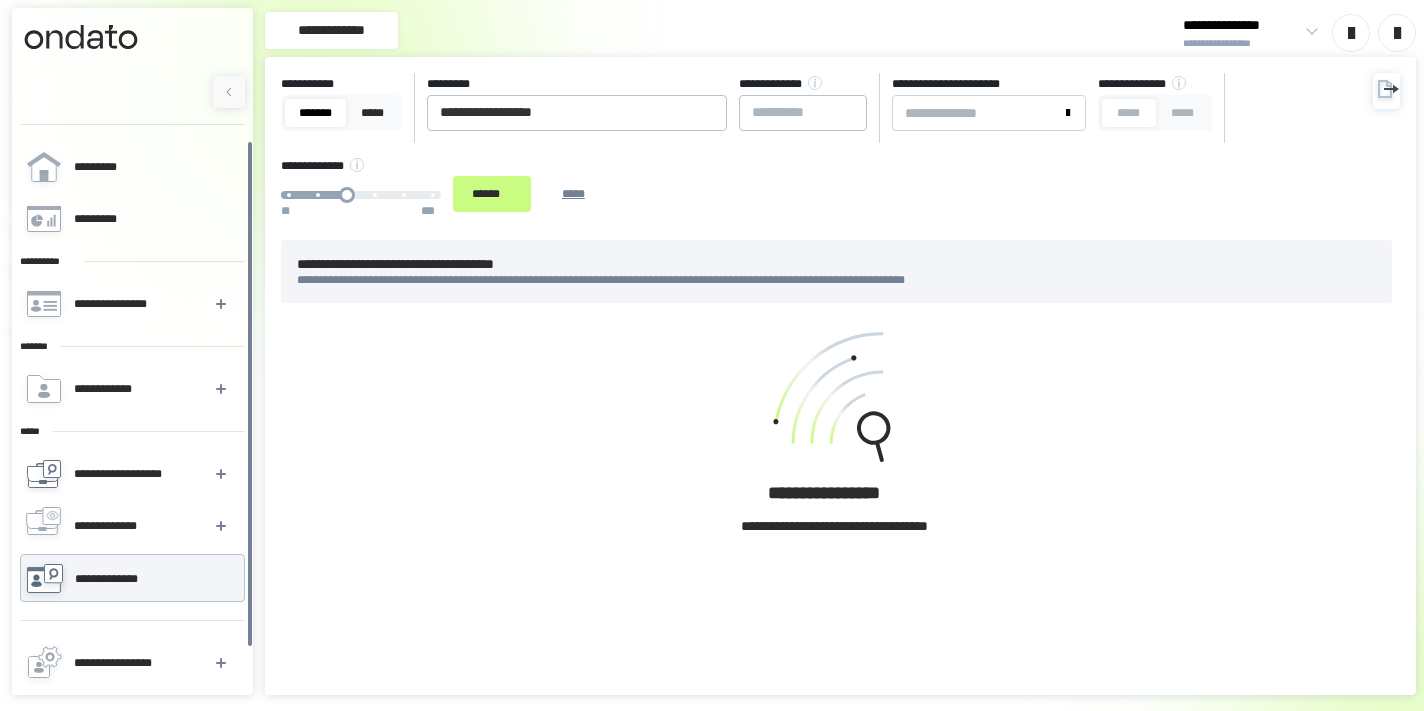 click on "**********" at bounding box center [129, 474] 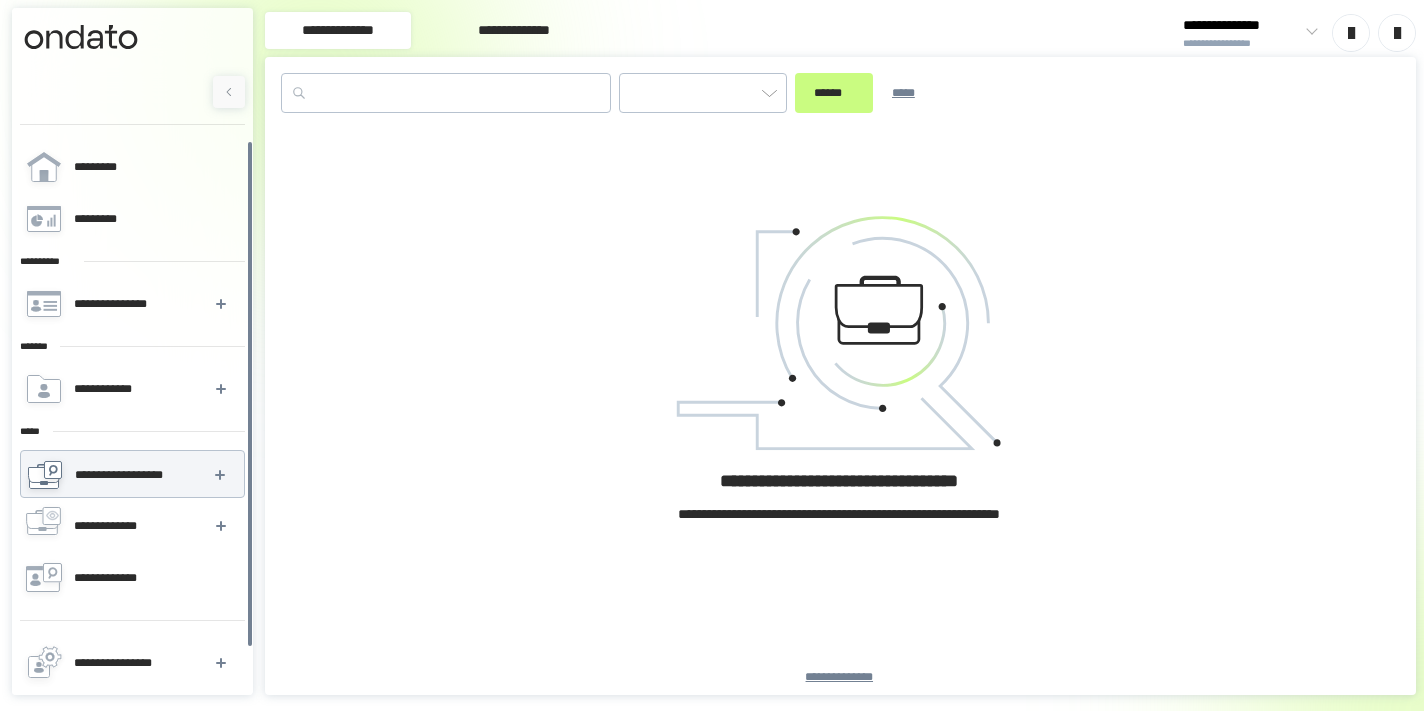 type on "*********" 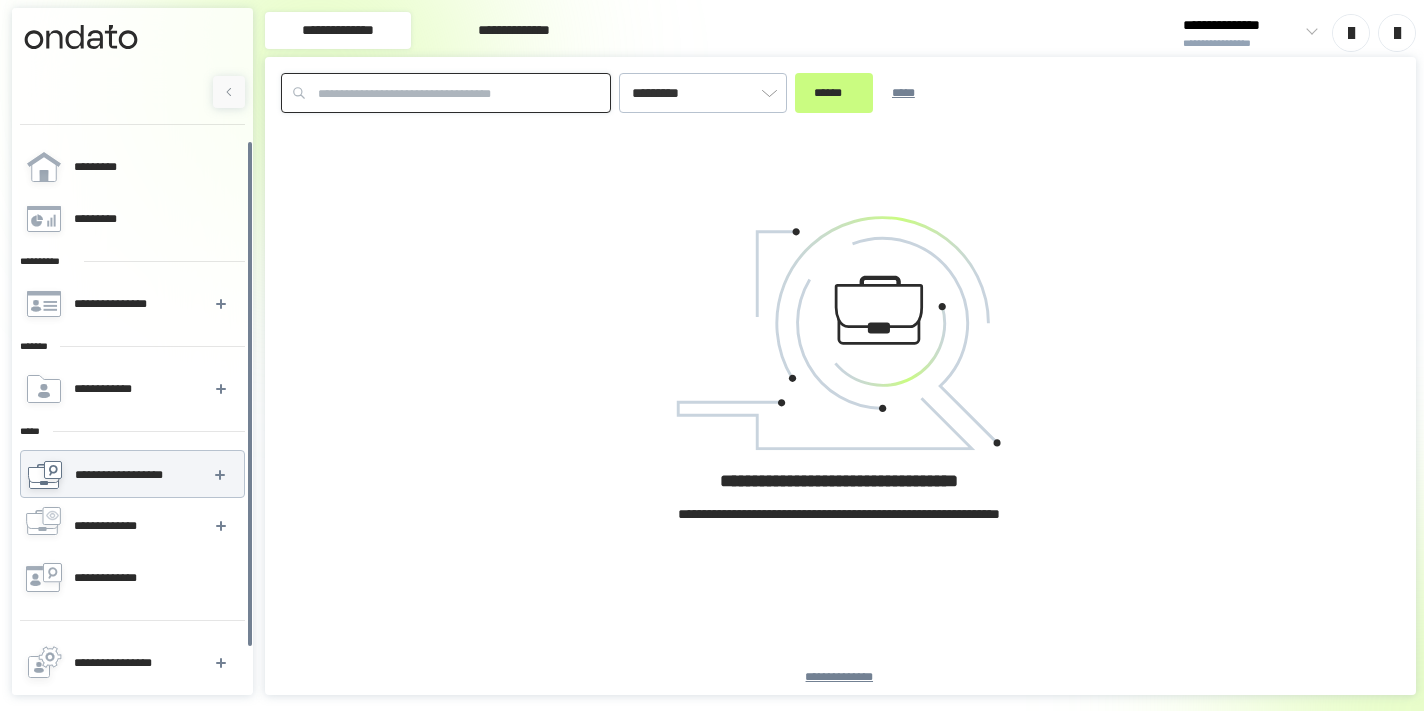 click at bounding box center (446, 93) 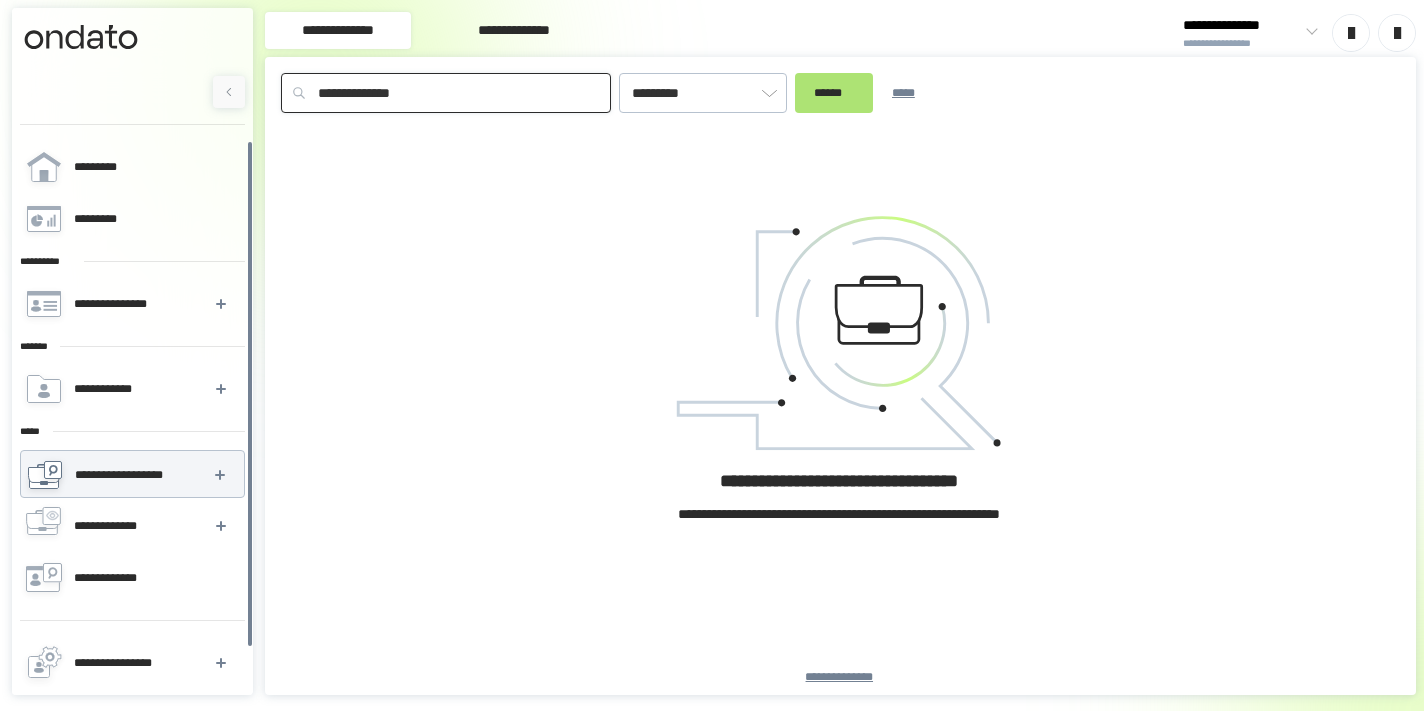 type on "**********" 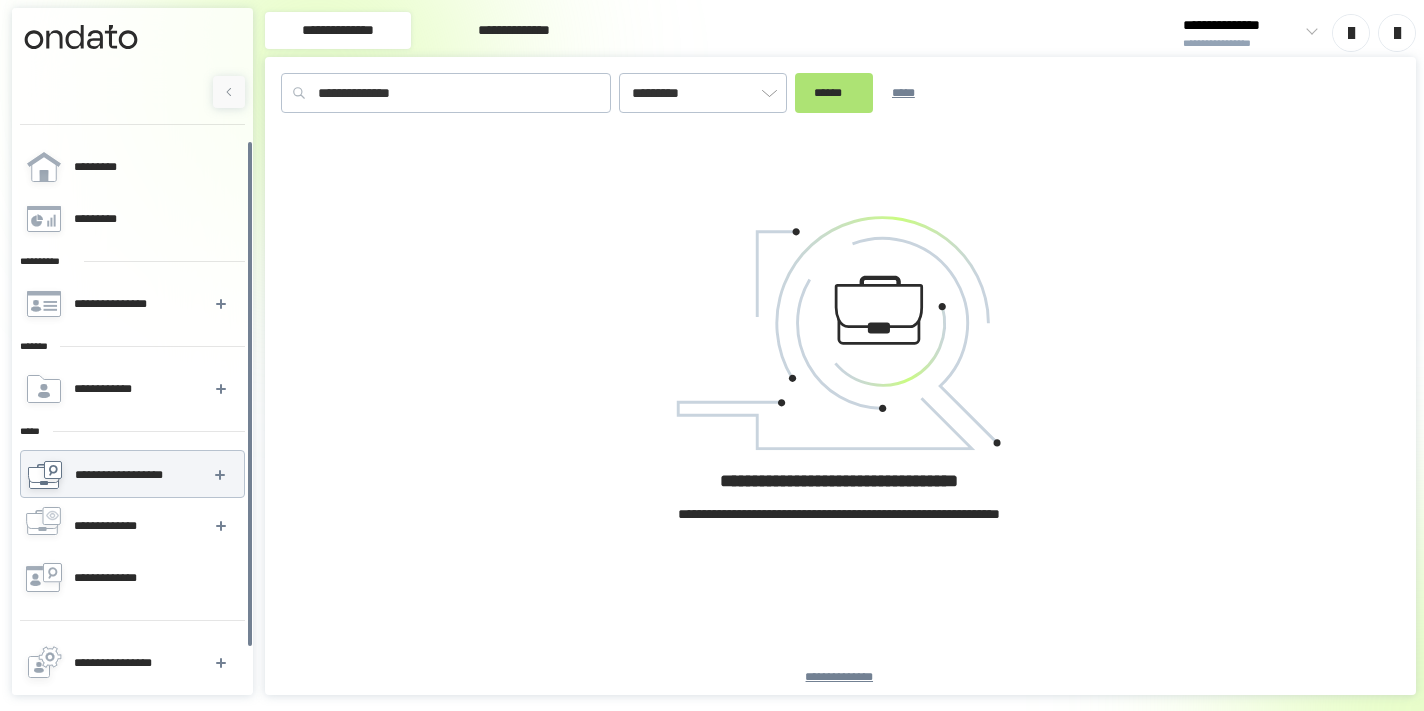 click on "******" at bounding box center [834, 93] 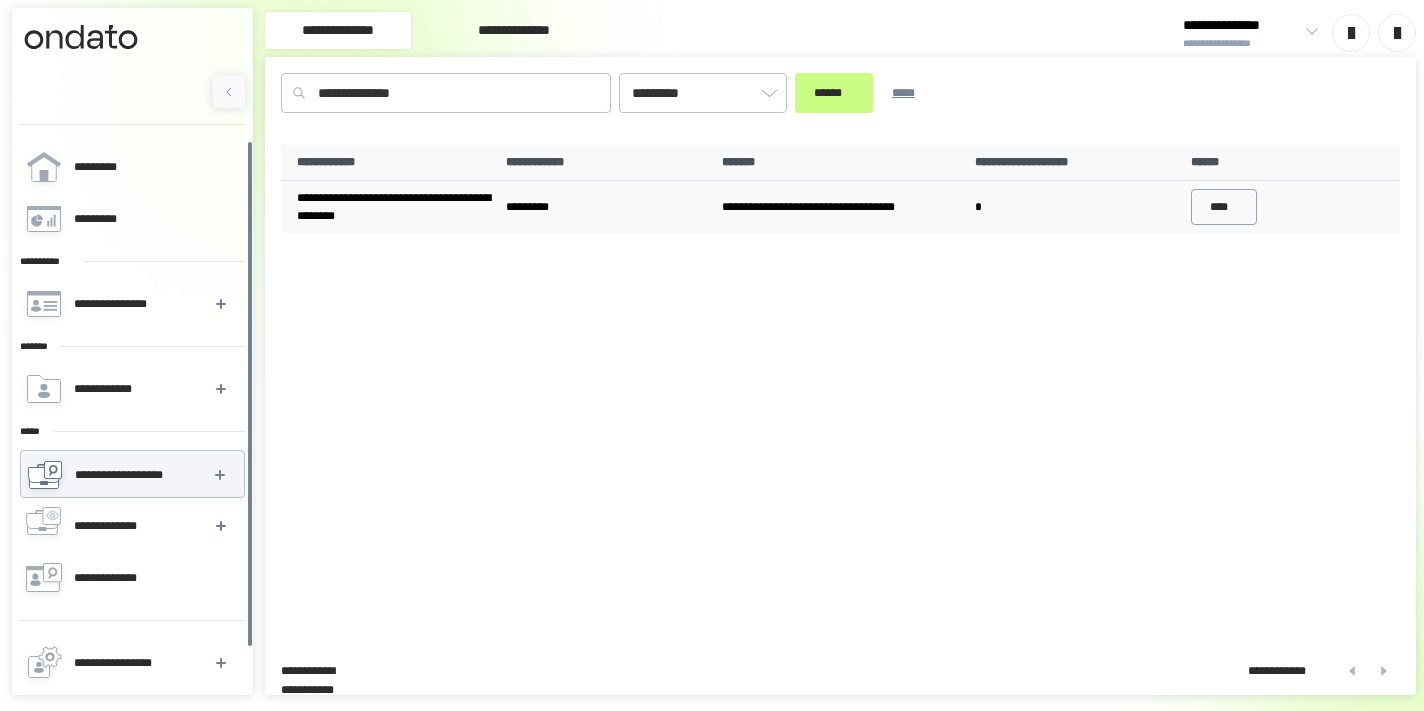 click on "****" at bounding box center (1224, 207) 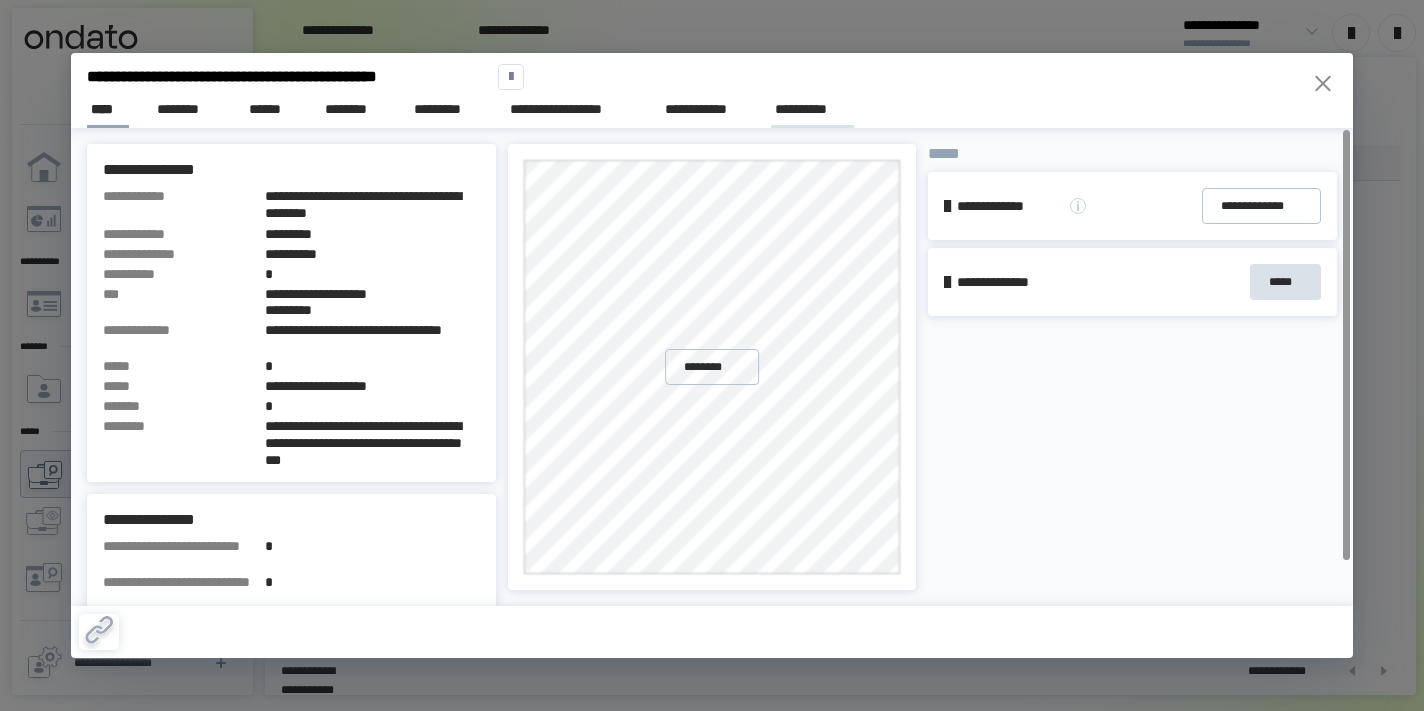 click on "**********" at bounding box center (812, 109) 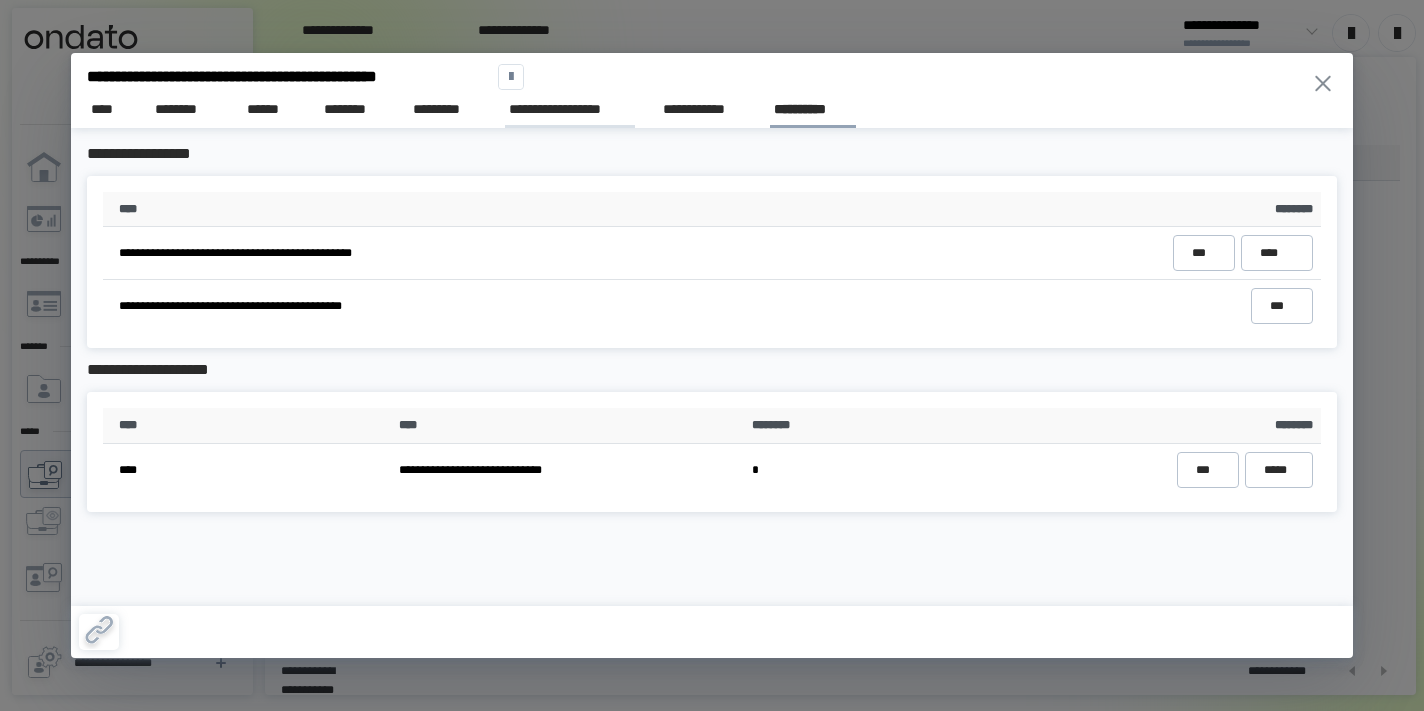 click on "**********" at bounding box center [570, 109] 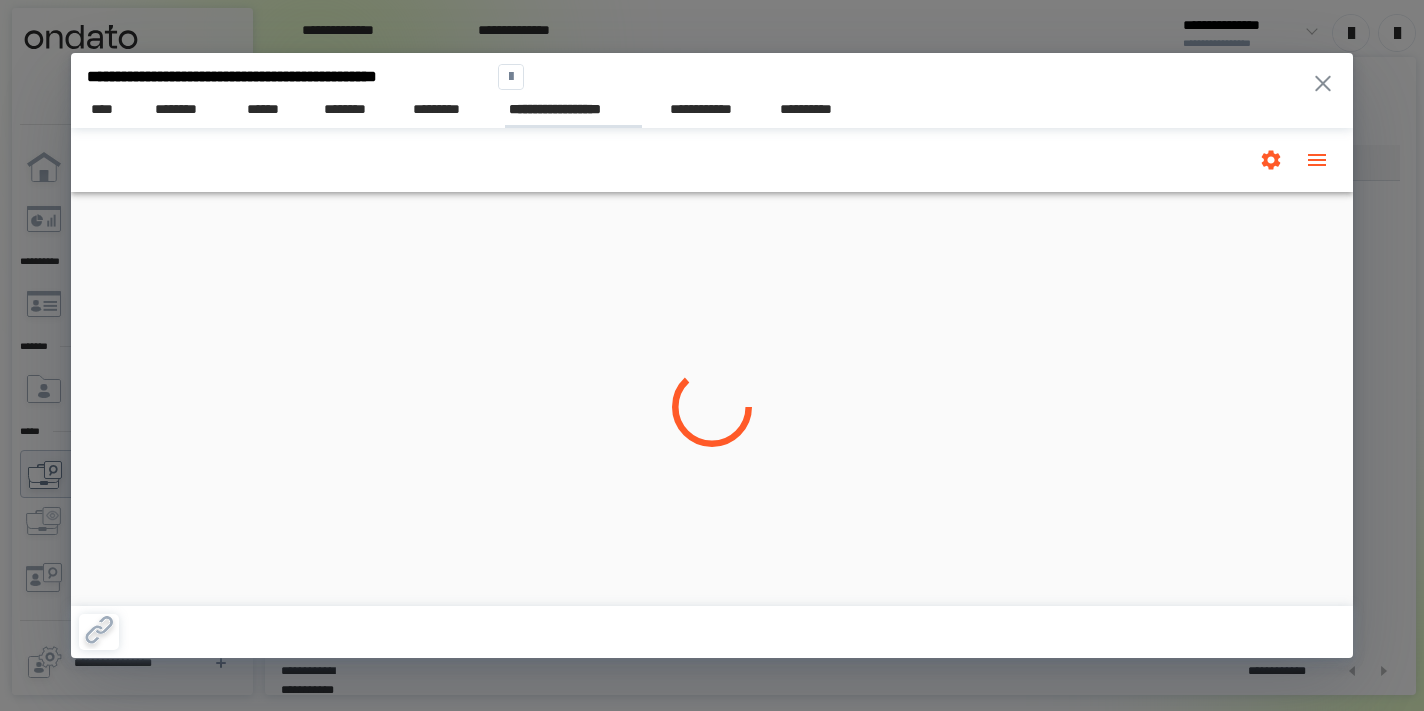 scroll, scrollTop: 0, scrollLeft: 0, axis: both 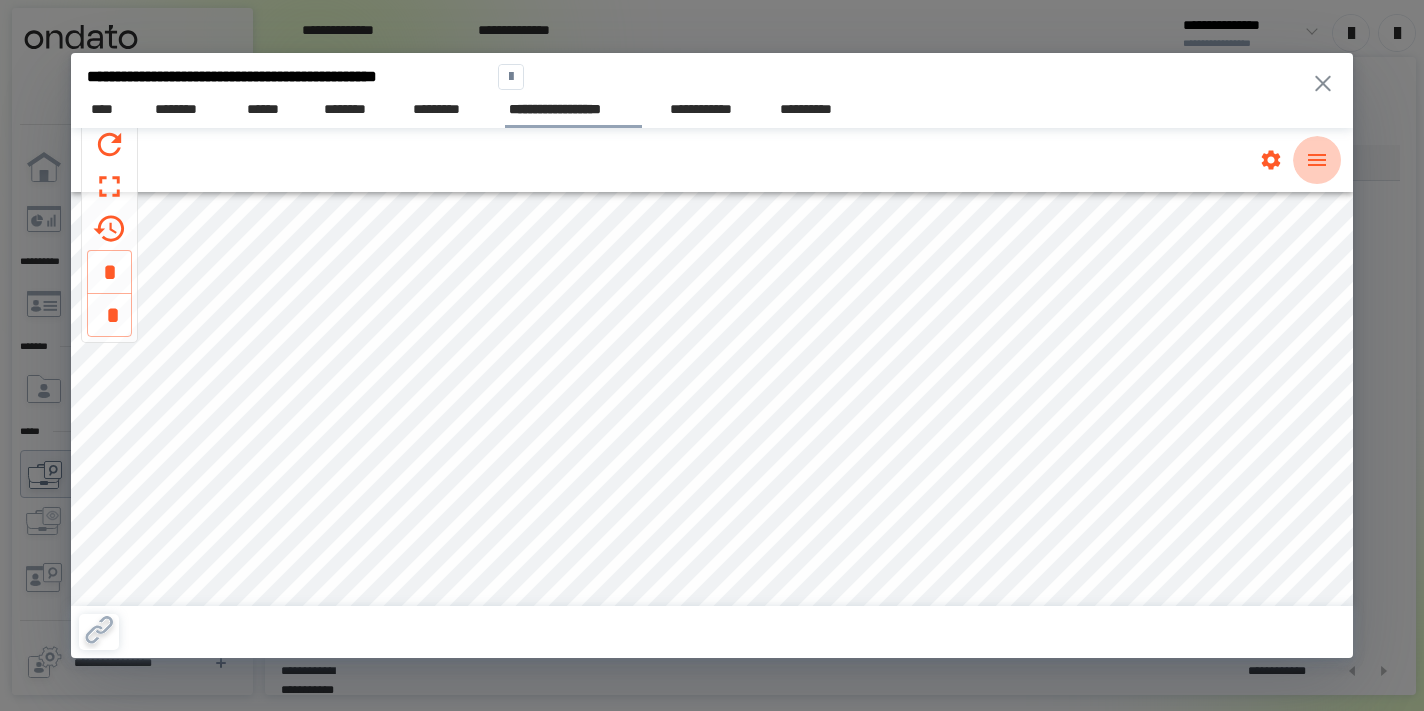 click 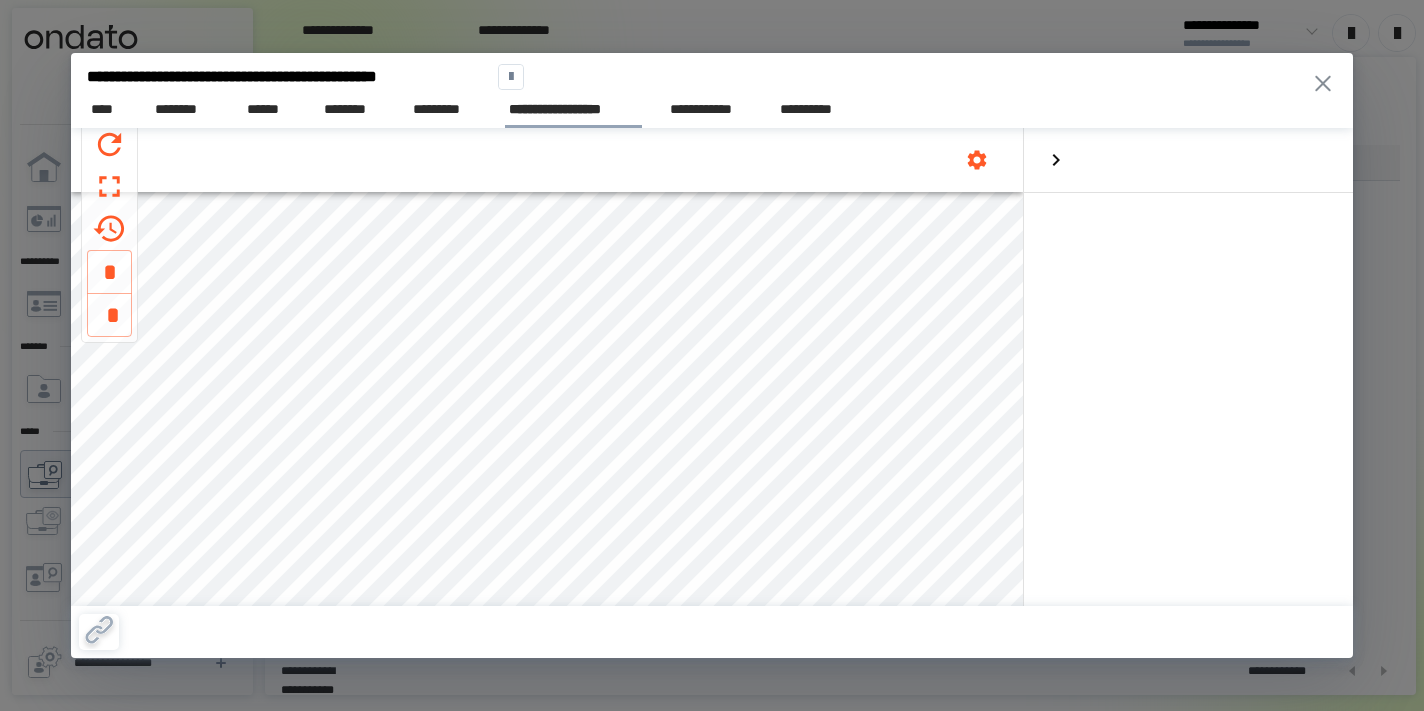 click 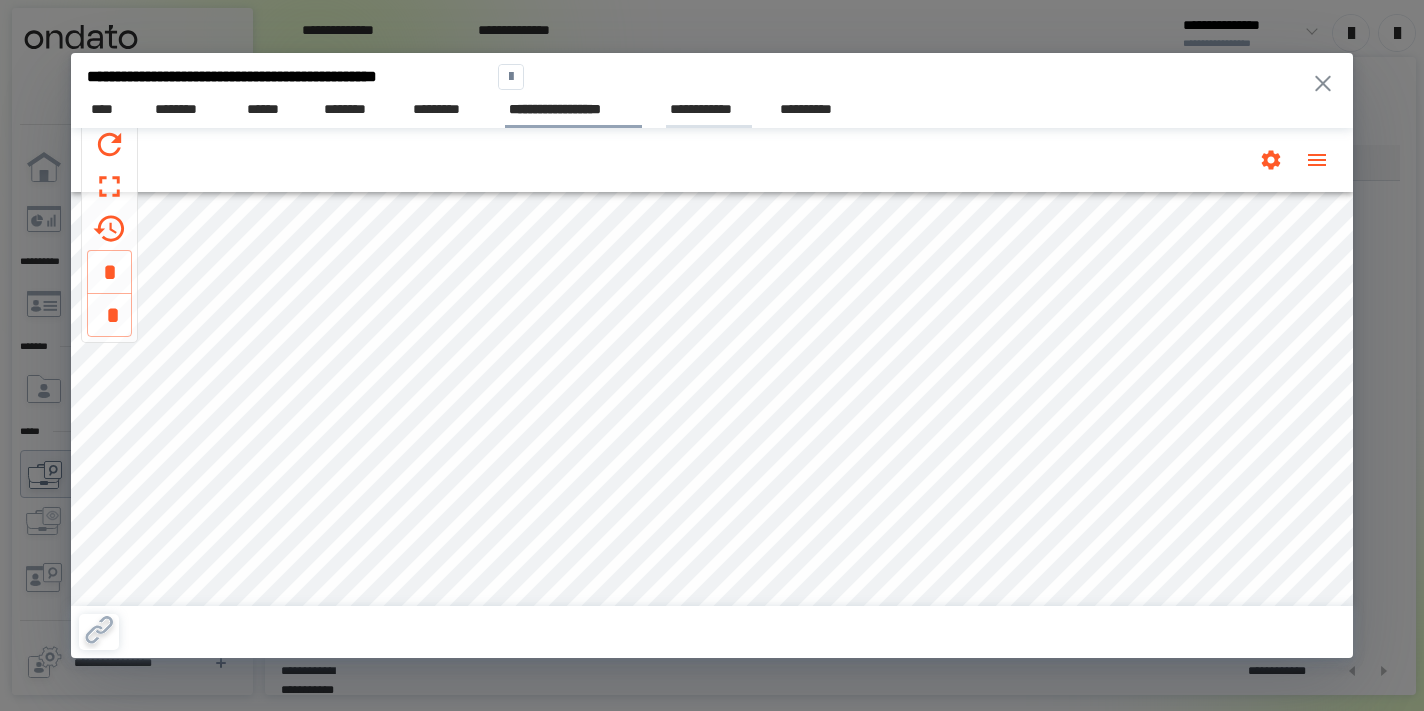 click on "**********" at bounding box center [709, 109] 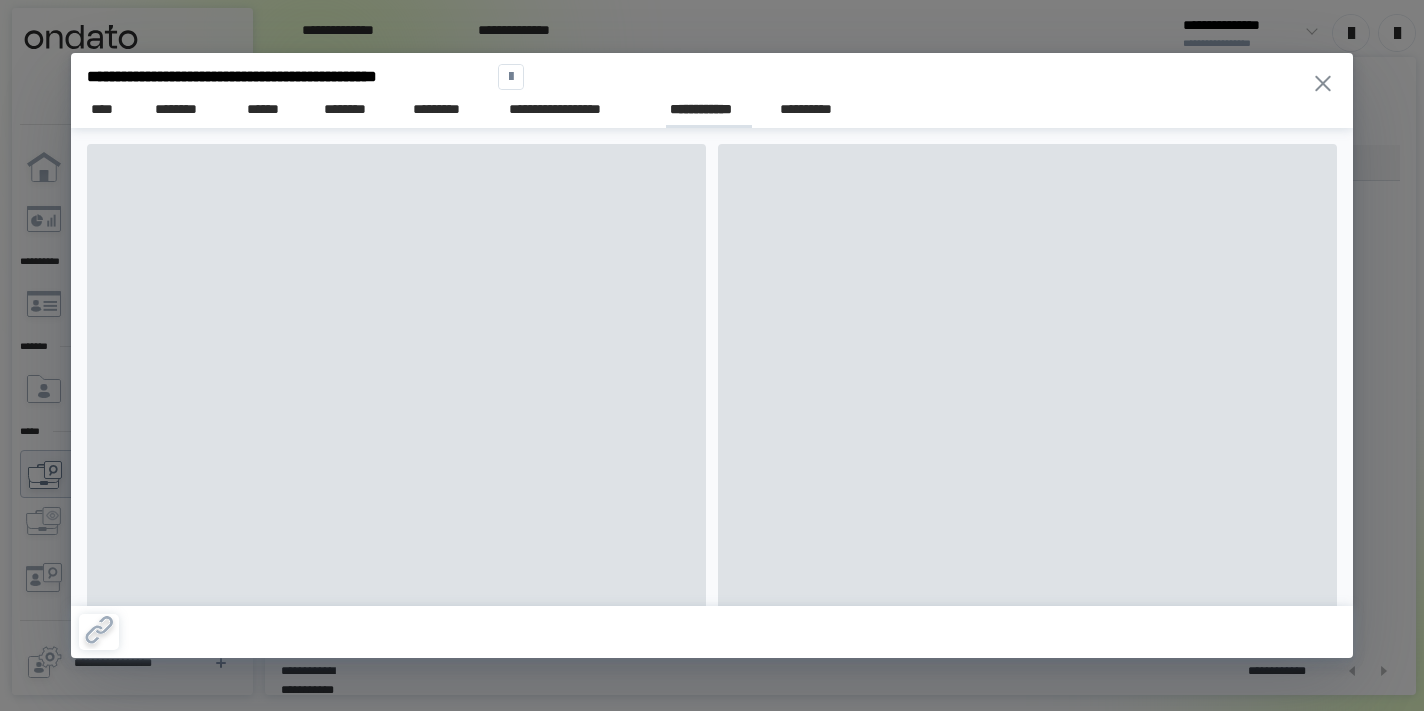 scroll, scrollTop: 0, scrollLeft: 77, axis: horizontal 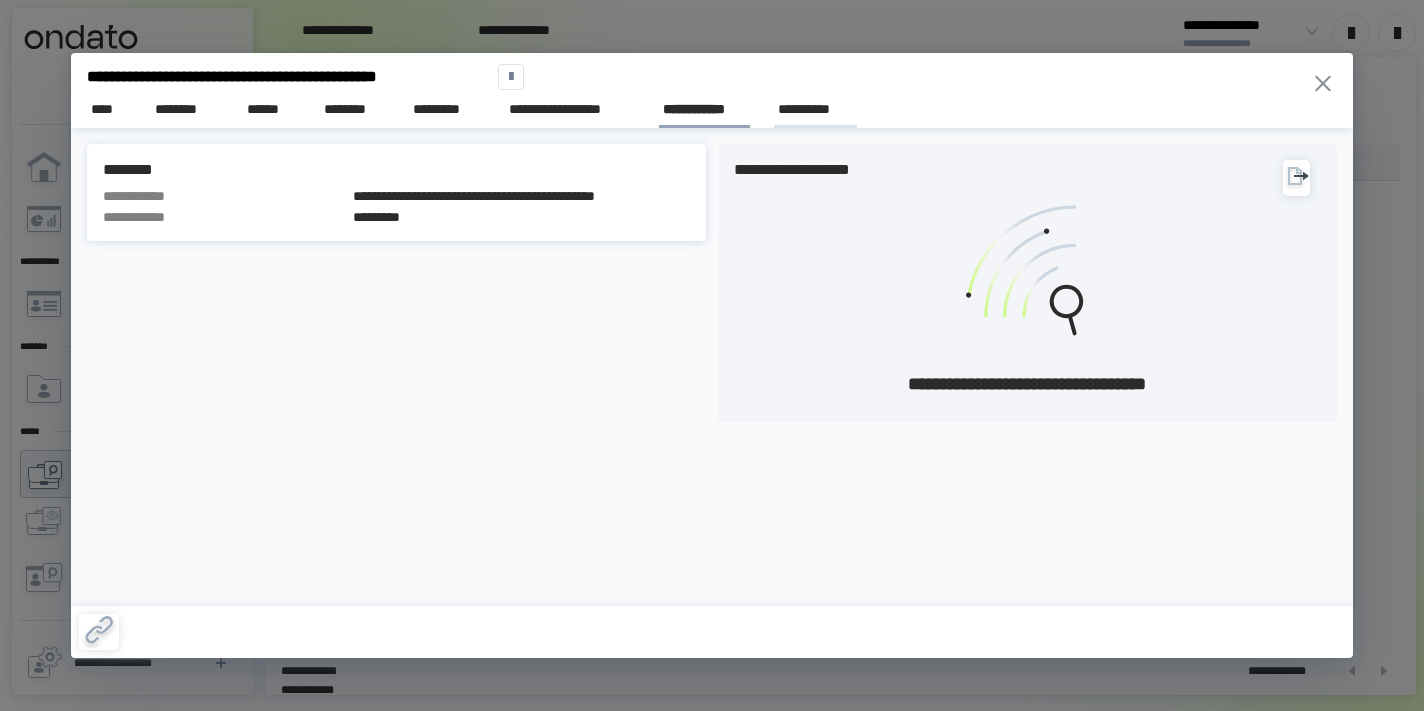 click on "**********" at bounding box center [815, 109] 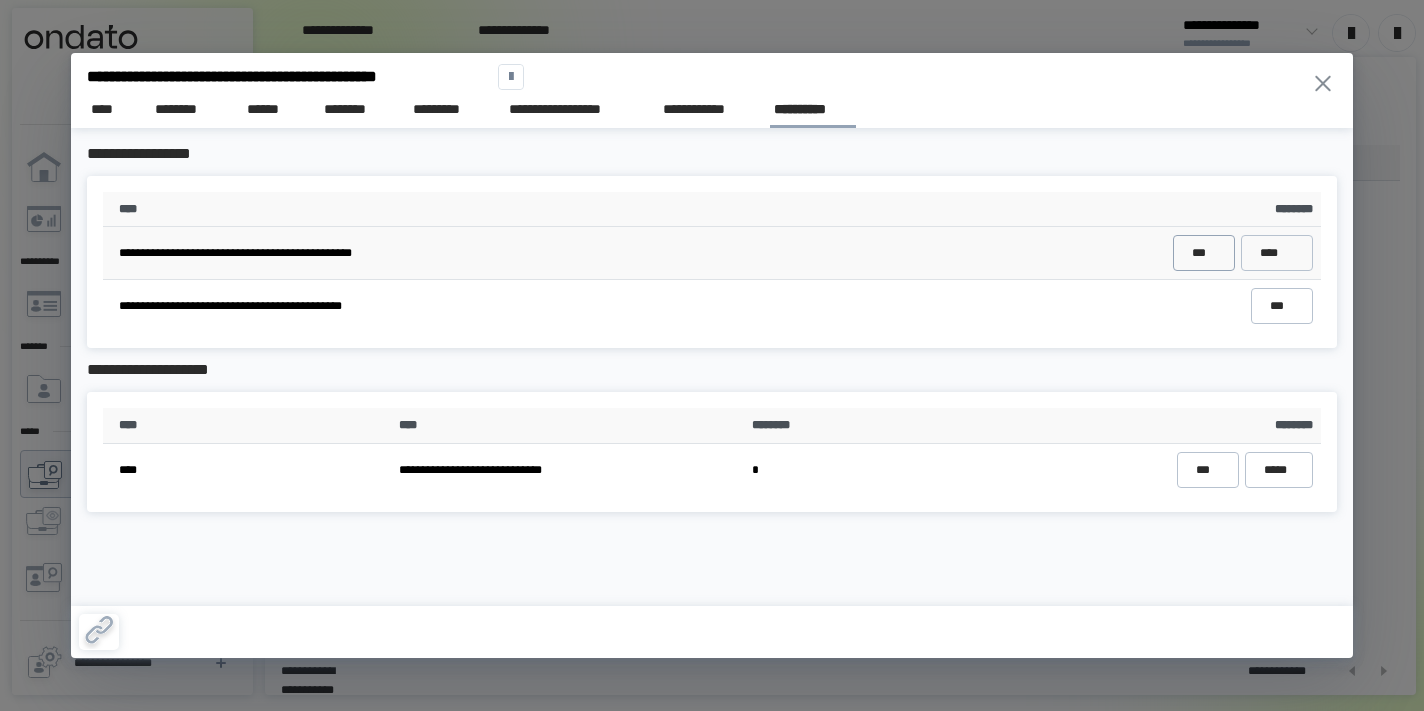 click on "***" at bounding box center [1203, 253] 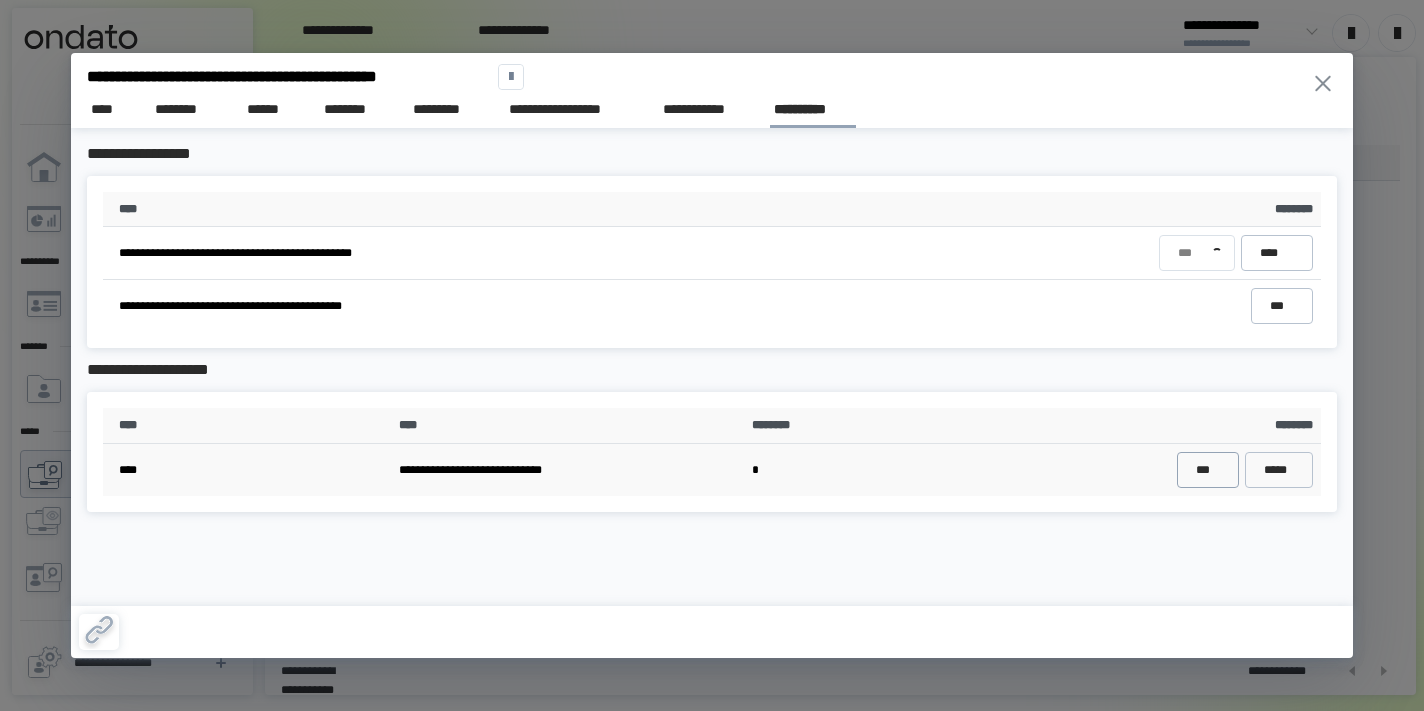 click on "***" at bounding box center (1207, 470) 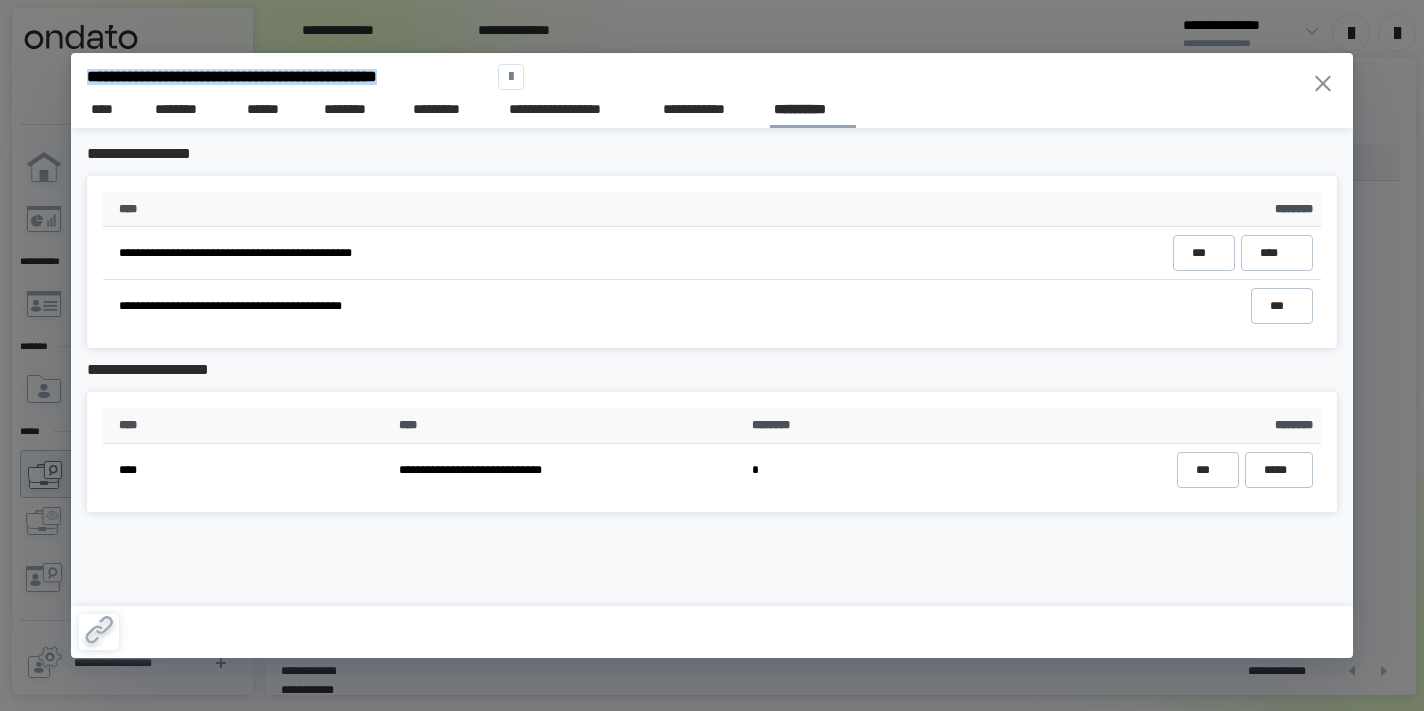 drag, startPoint x: 90, startPoint y: 73, endPoint x: 480, endPoint y: 73, distance: 390 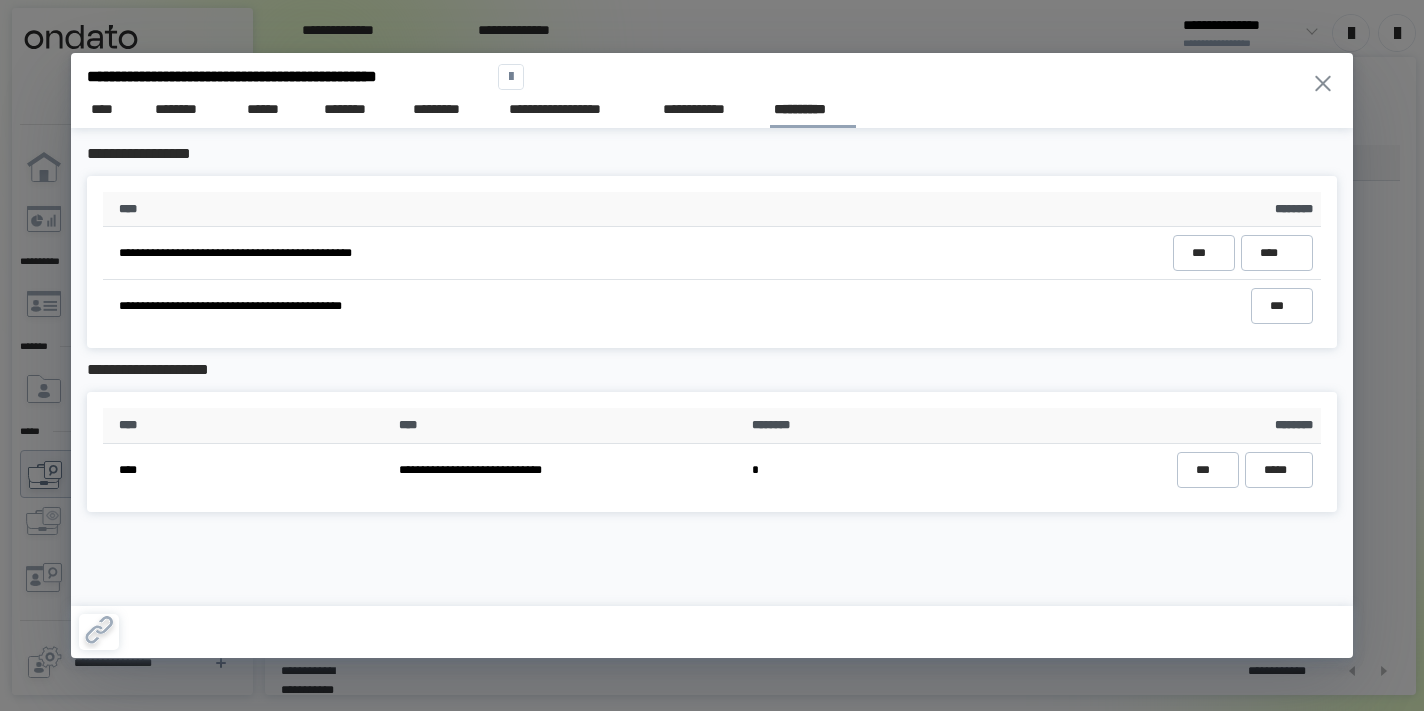 click on "**********" at bounding box center [232, 76] 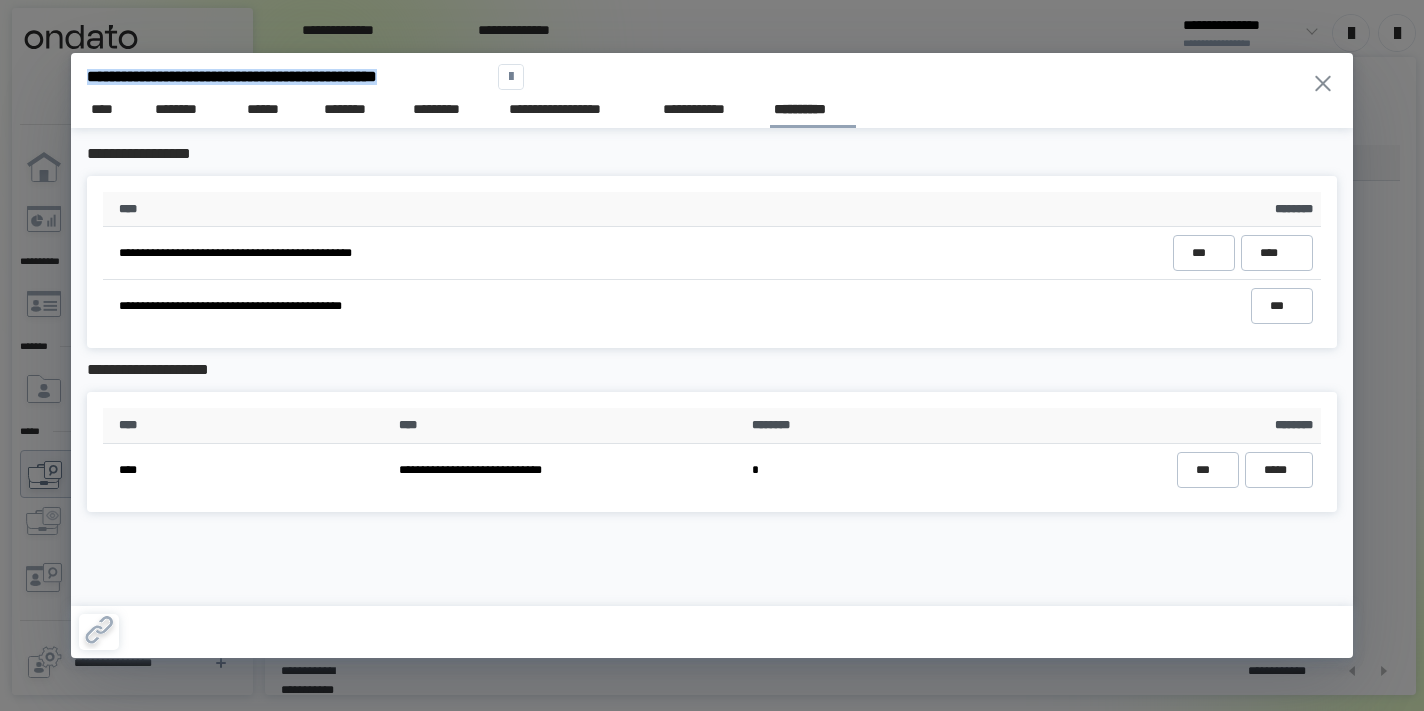 drag, startPoint x: 90, startPoint y: 79, endPoint x: 481, endPoint y: 78, distance: 391.00128 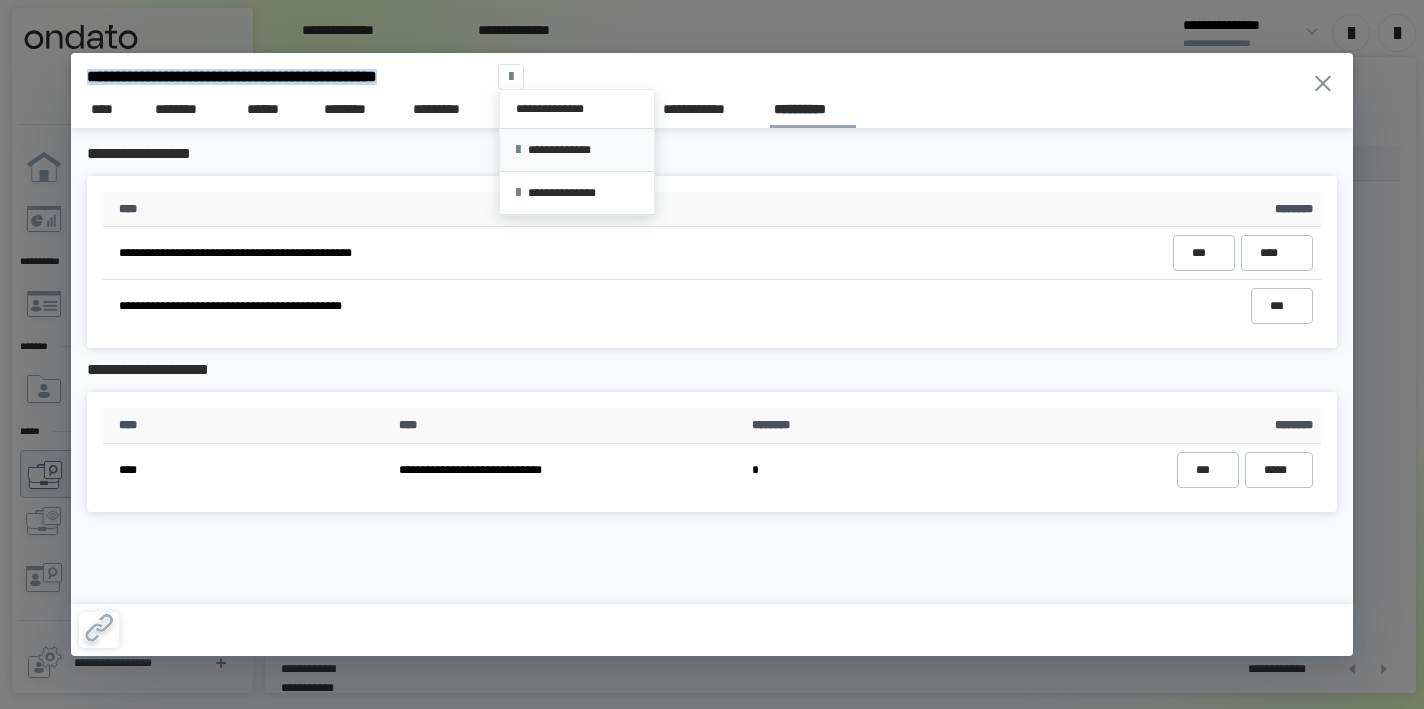 click on "**********" at bounding box center (576, 150) 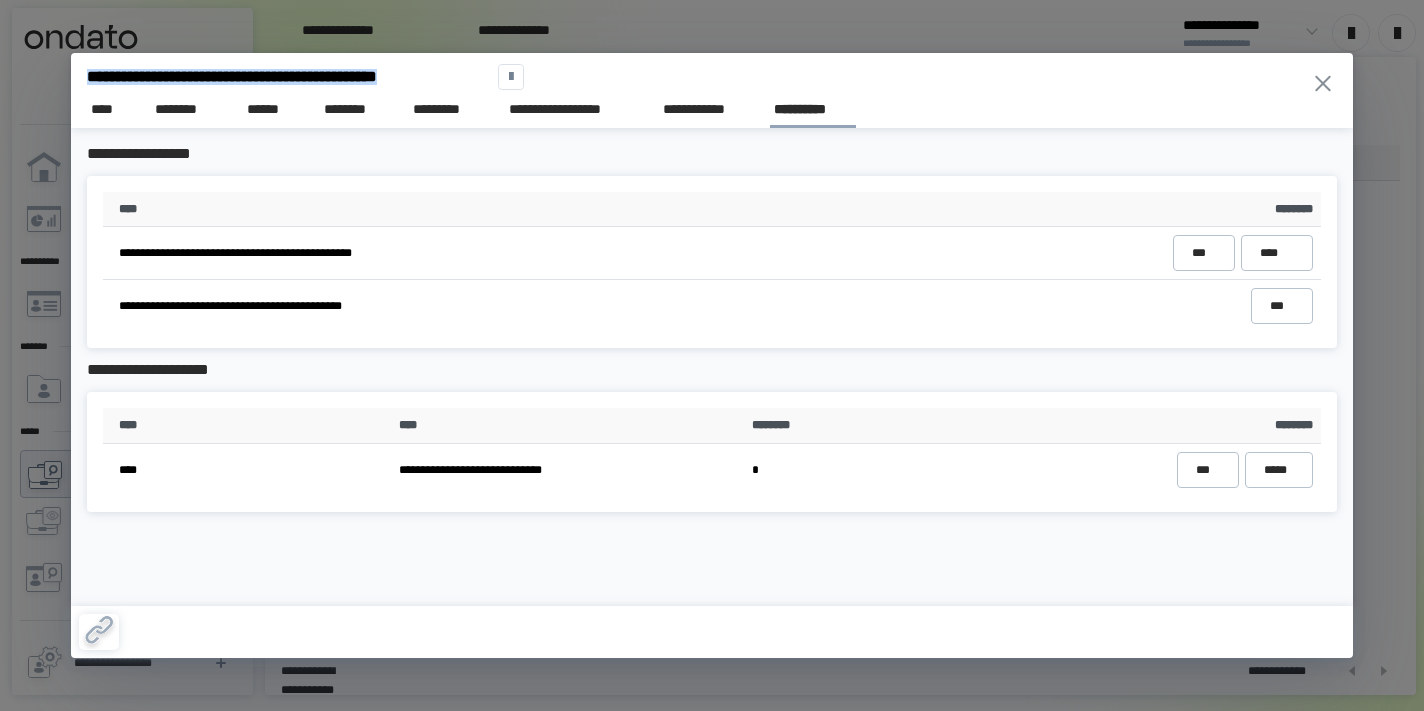 click 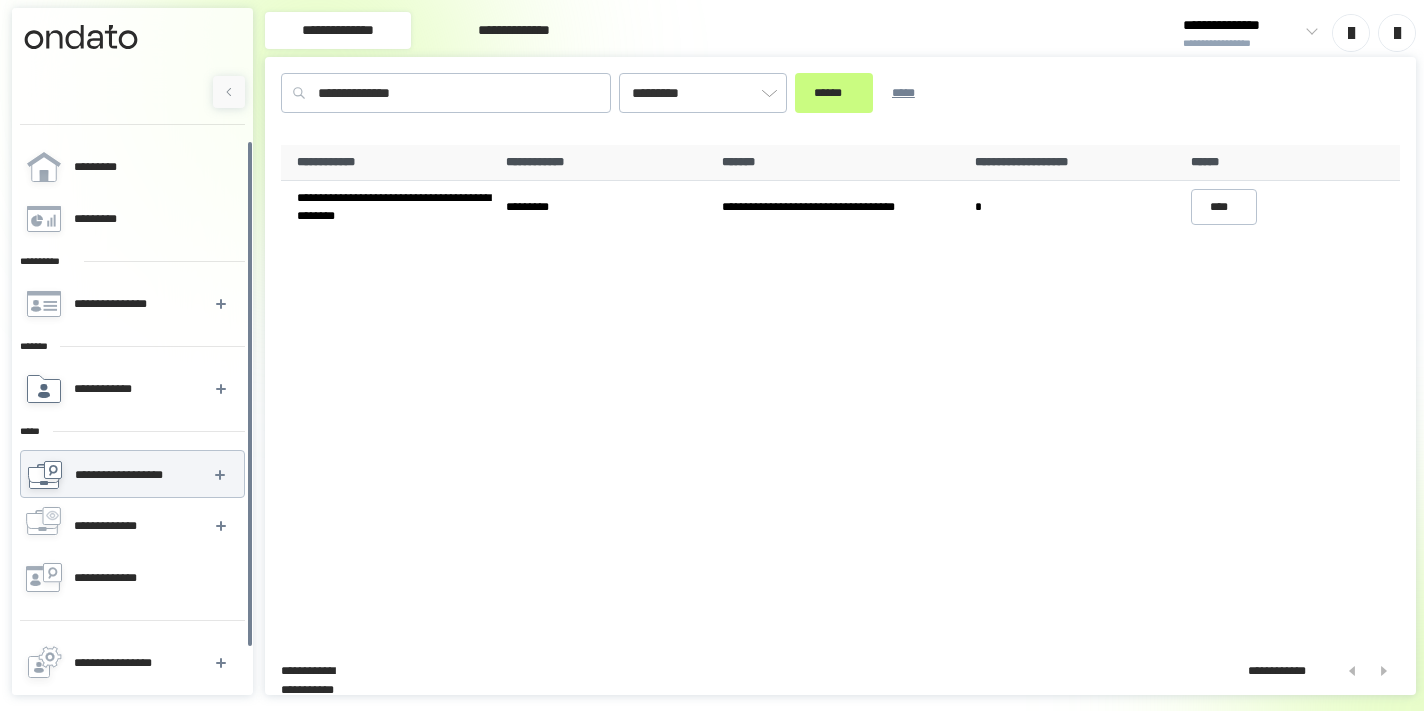 click on "**********" at bounding box center (108, 389) 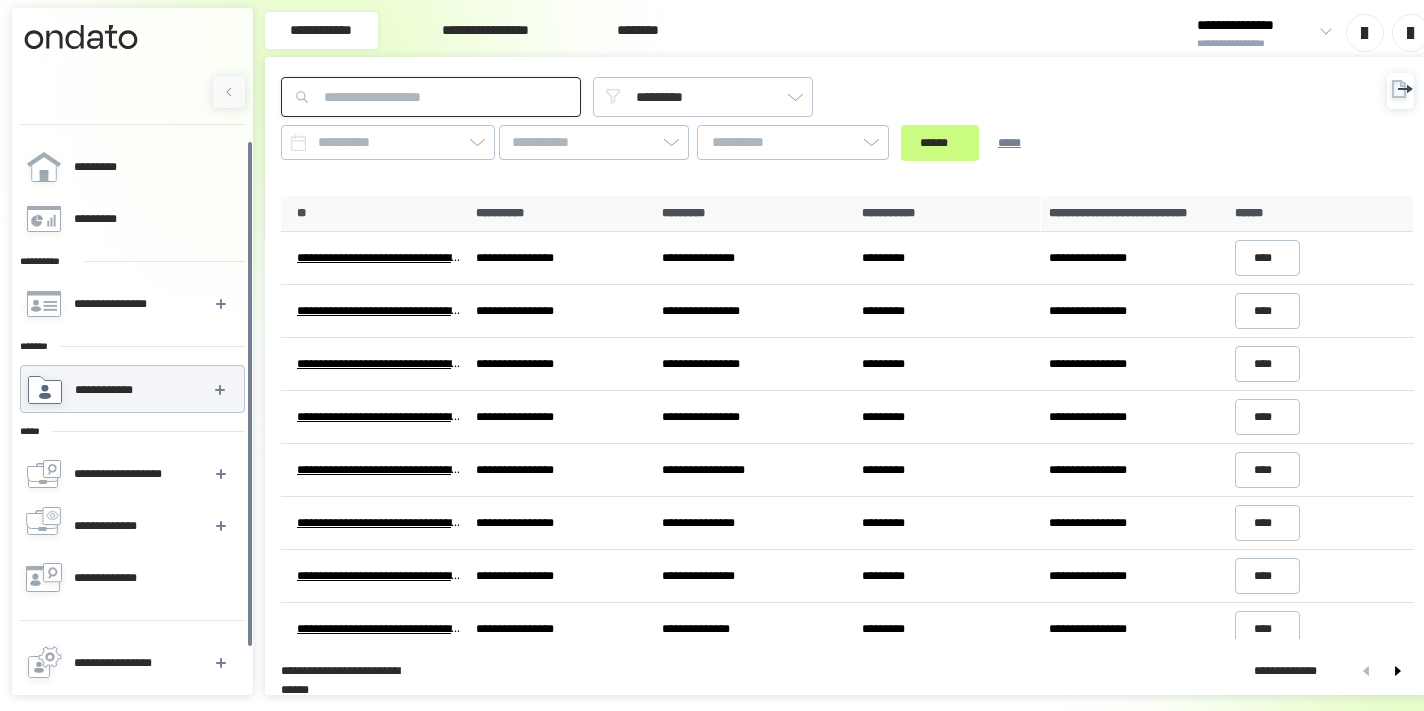 click at bounding box center (431, 97) 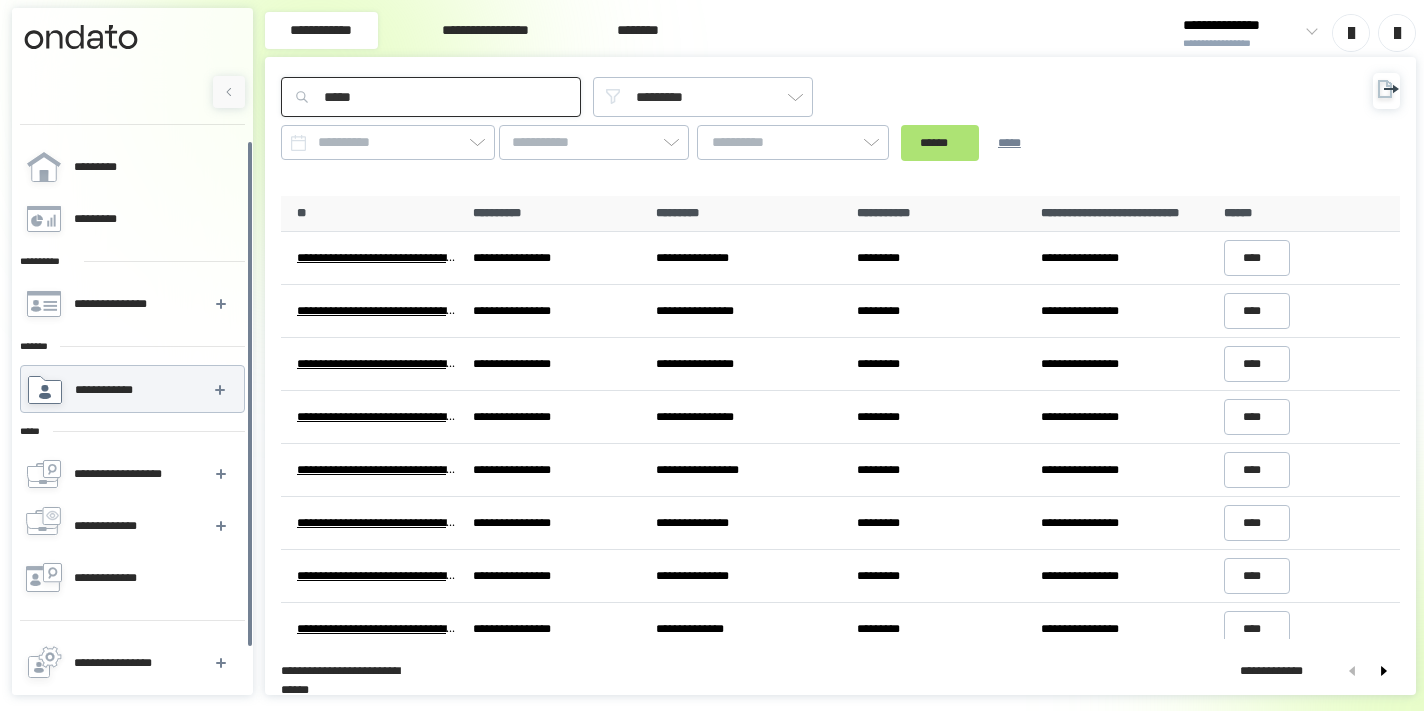 type on "*****" 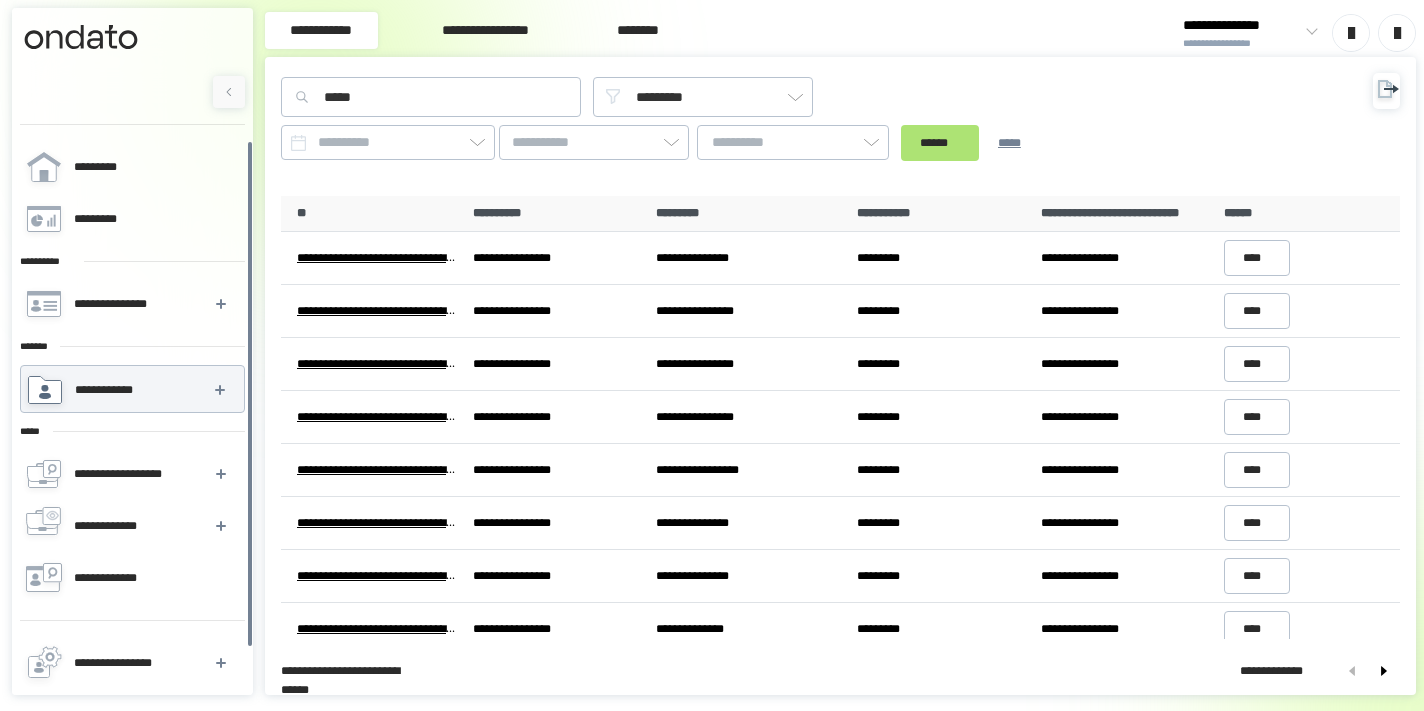 click on "******" at bounding box center [940, 143] 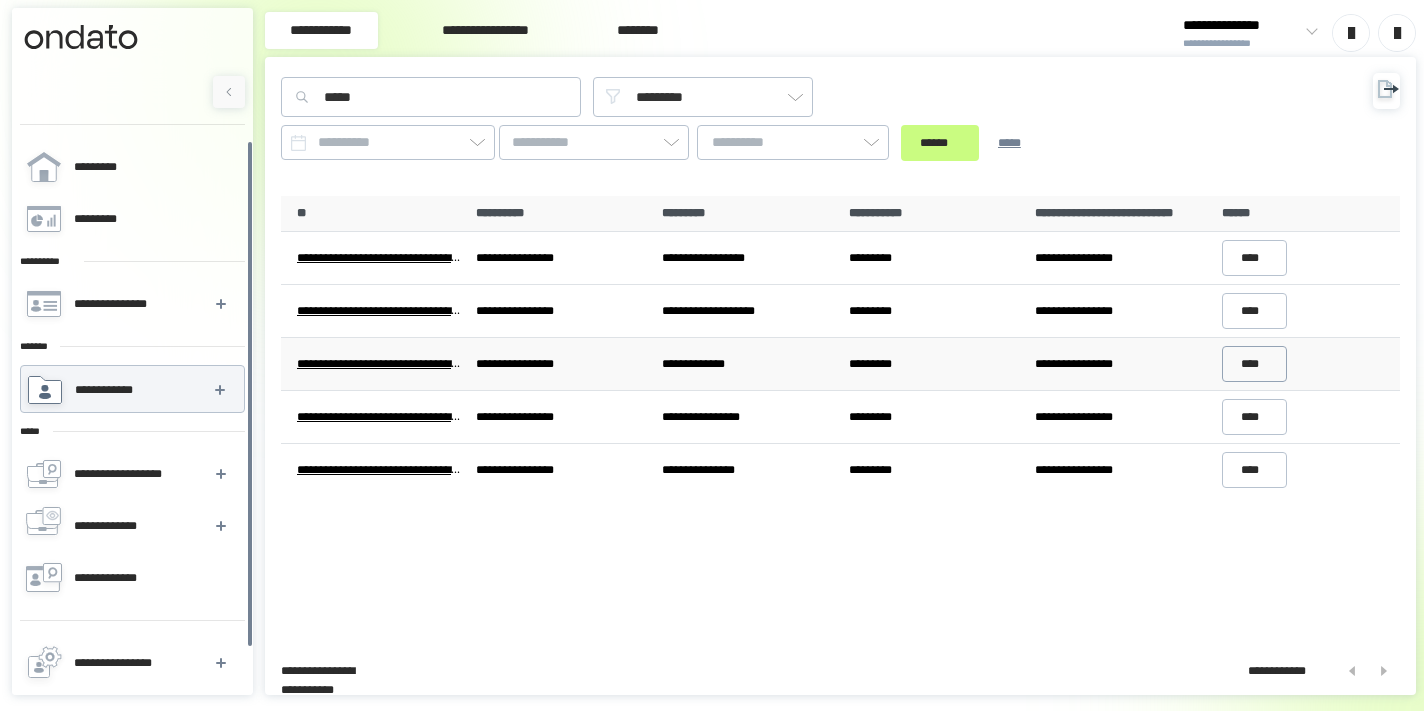 click on "****" at bounding box center [1255, 364] 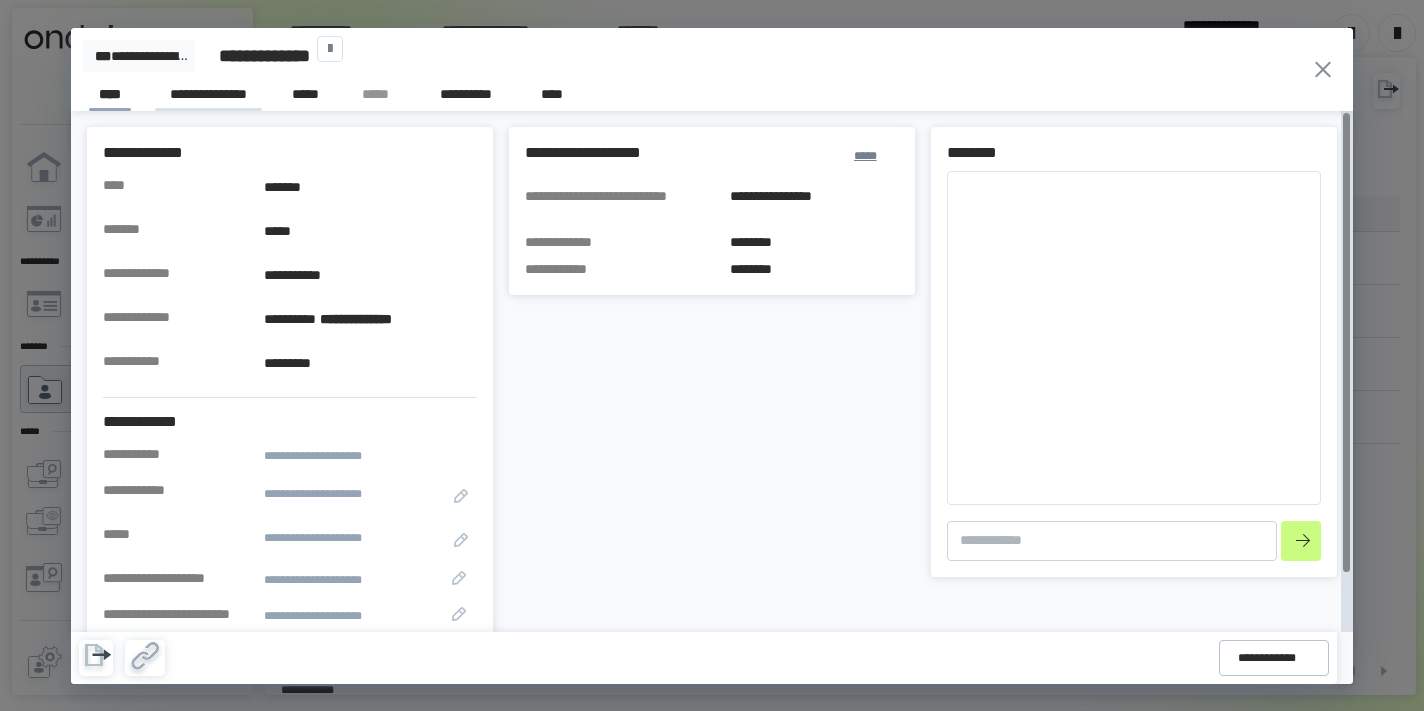 click on "**********" at bounding box center [208, 97] 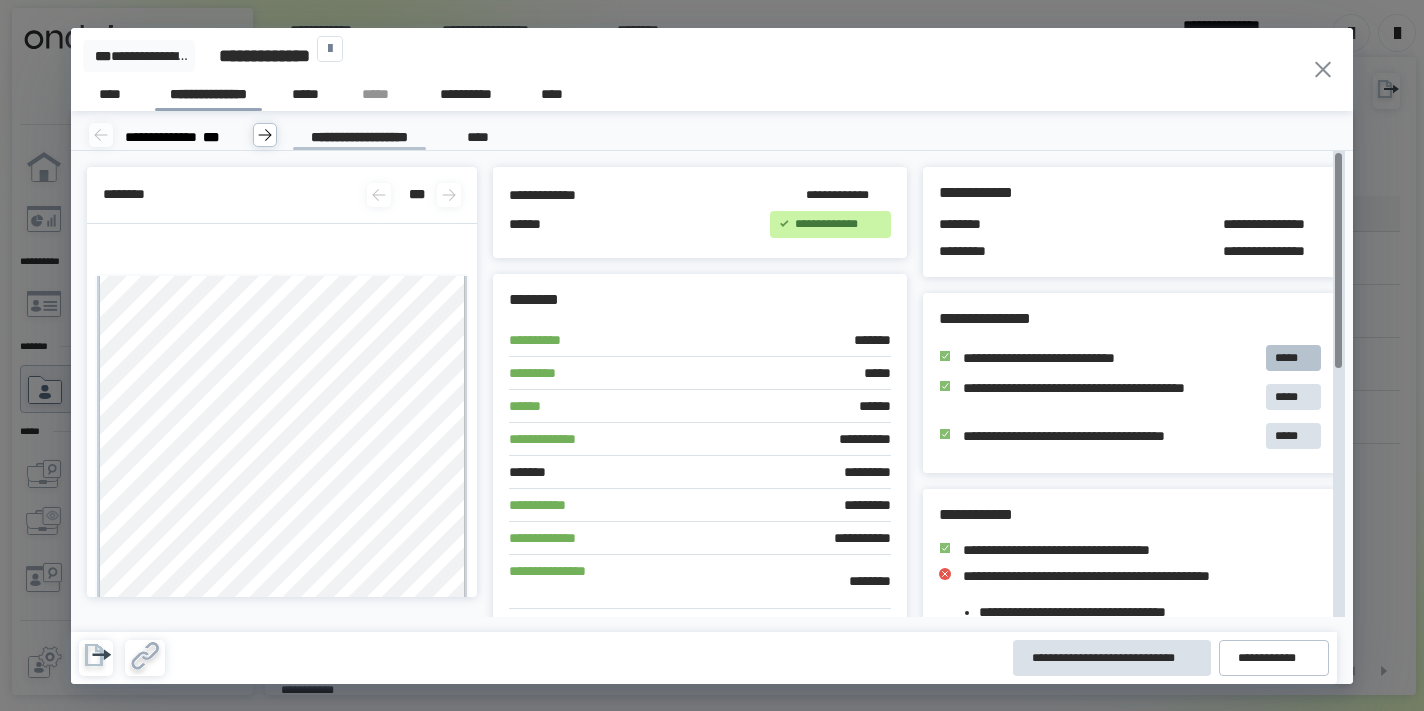 click on "*****" at bounding box center [1293, 358] 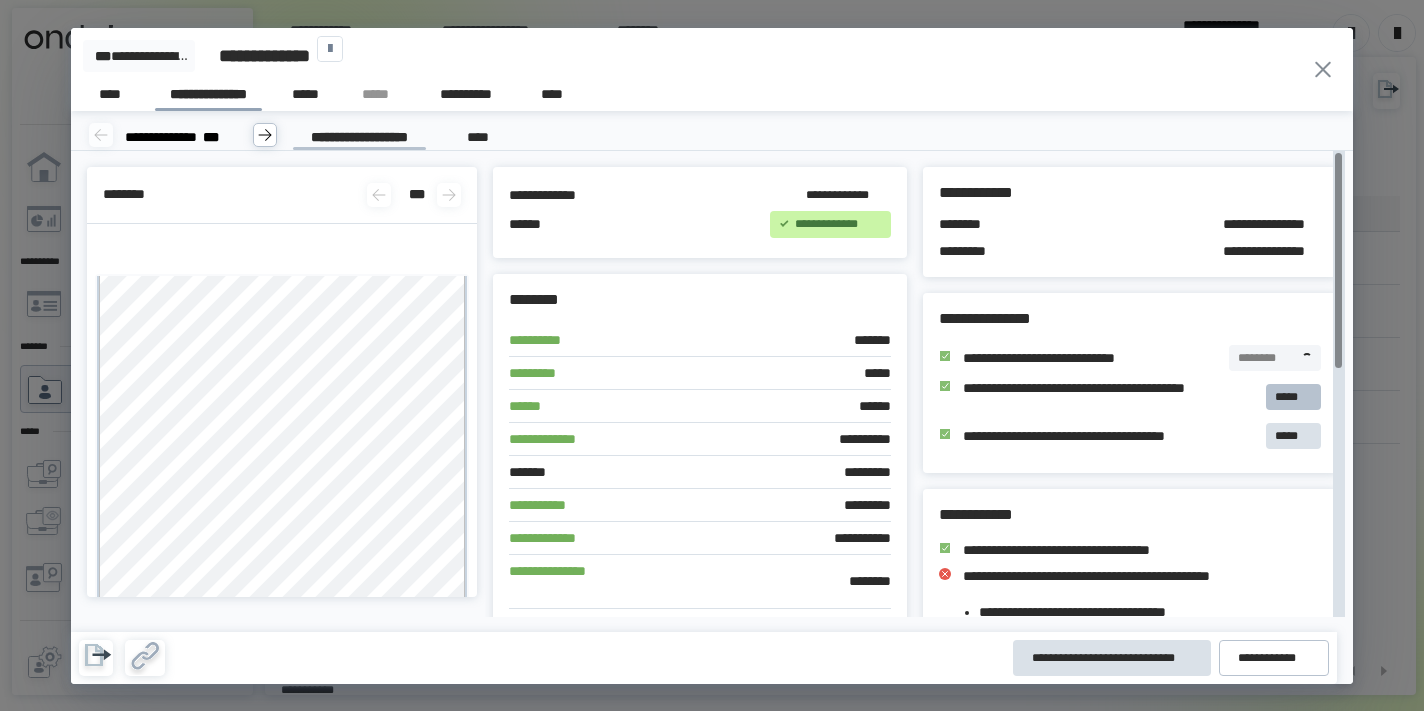 click on "*****" at bounding box center [1293, 397] 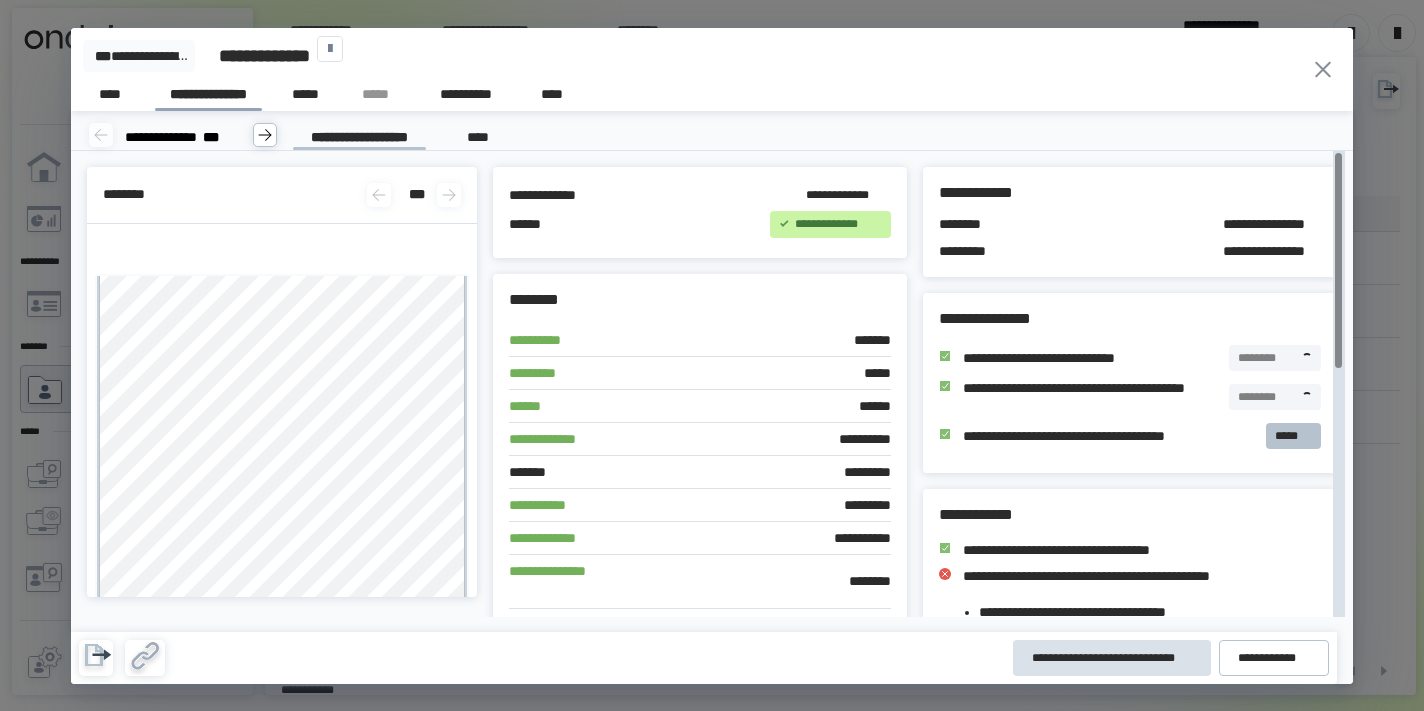 click on "*****" at bounding box center (1293, 436) 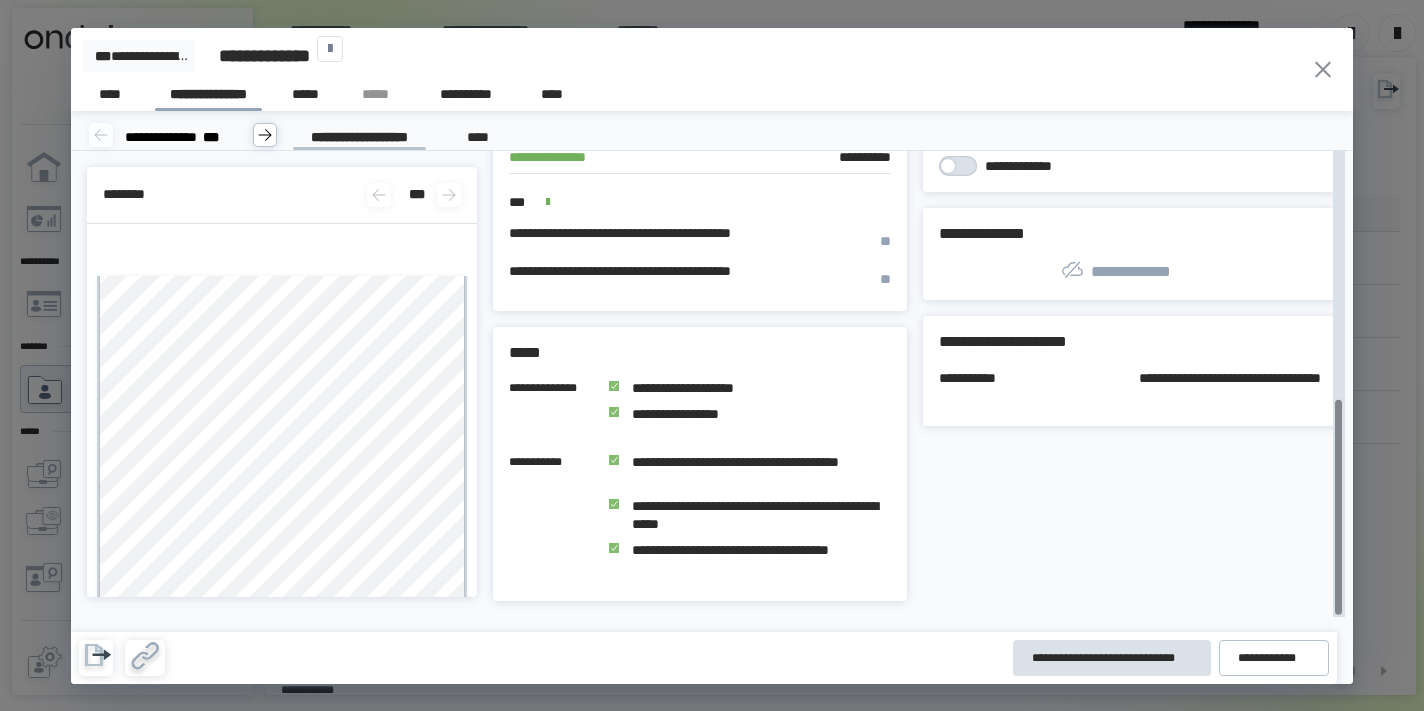 scroll, scrollTop: 534, scrollLeft: 0, axis: vertical 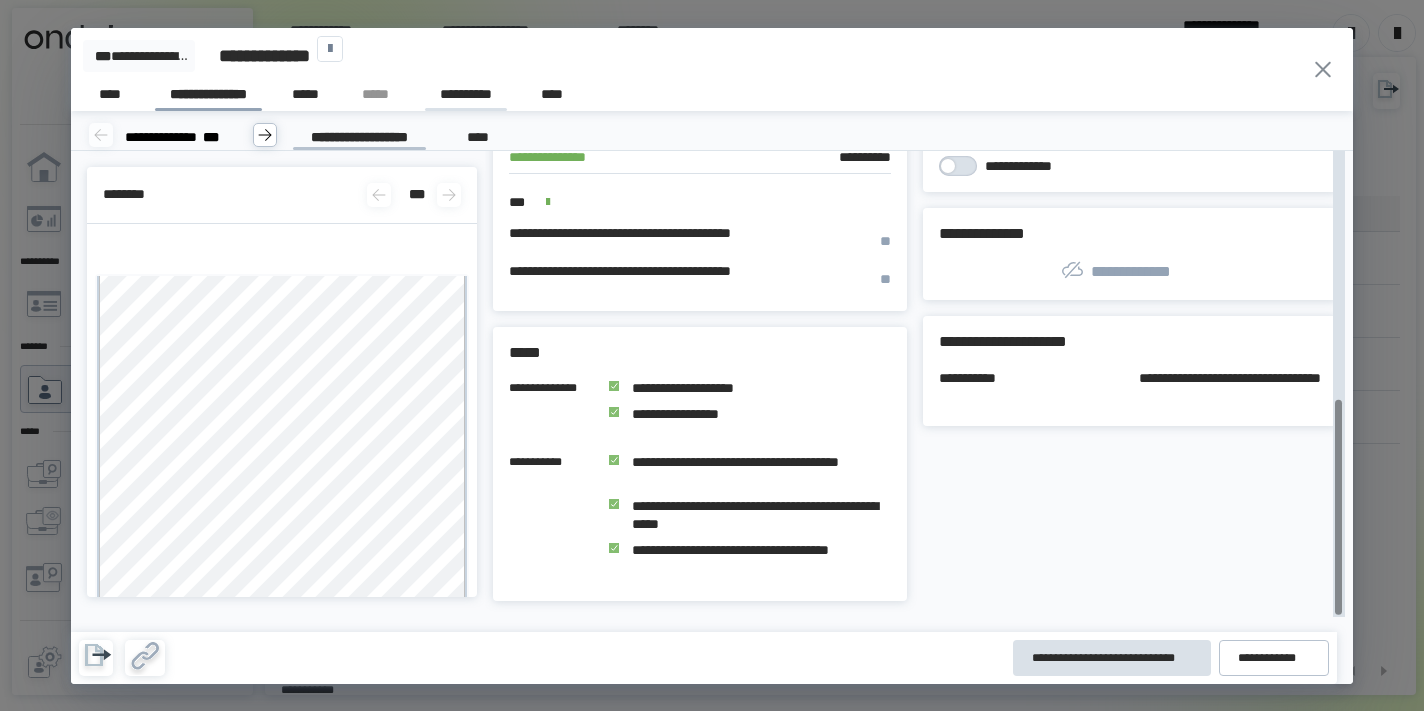 click on "**********" at bounding box center [466, 97] 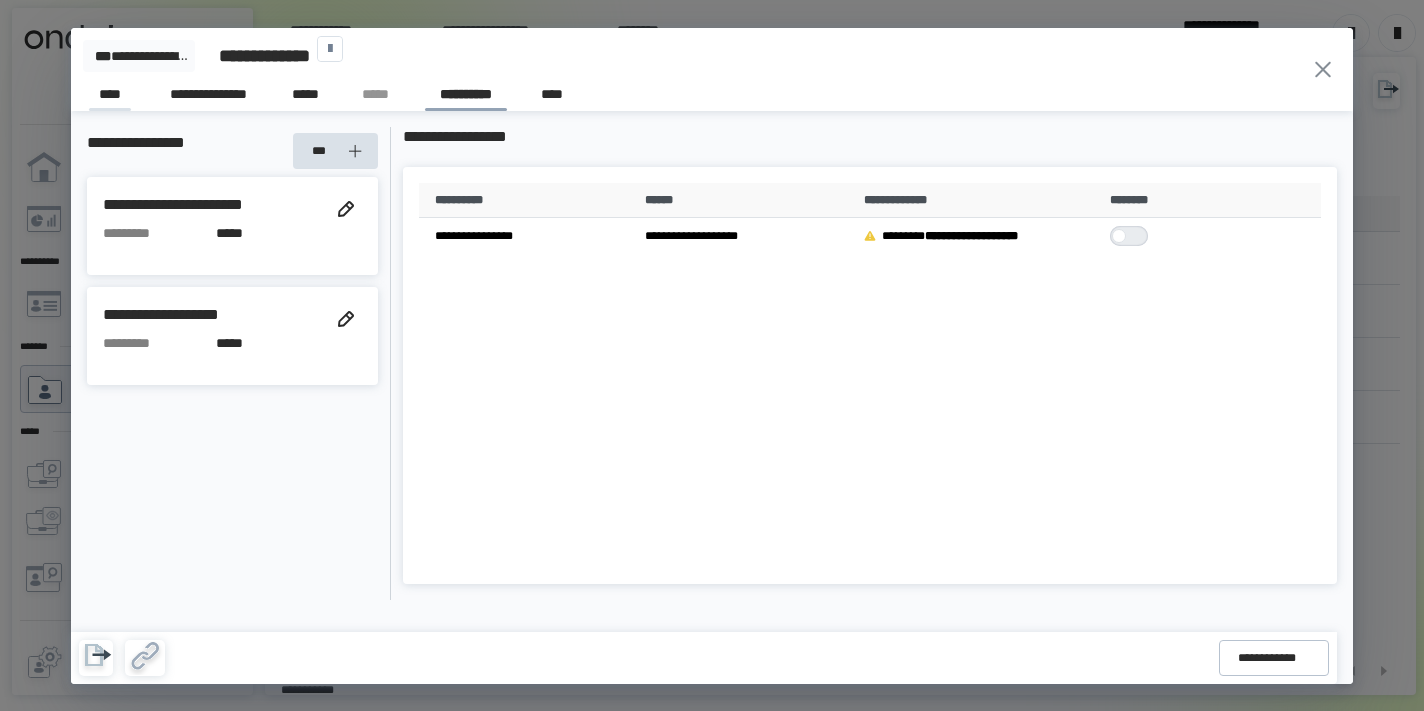 click on "****" at bounding box center (110, 97) 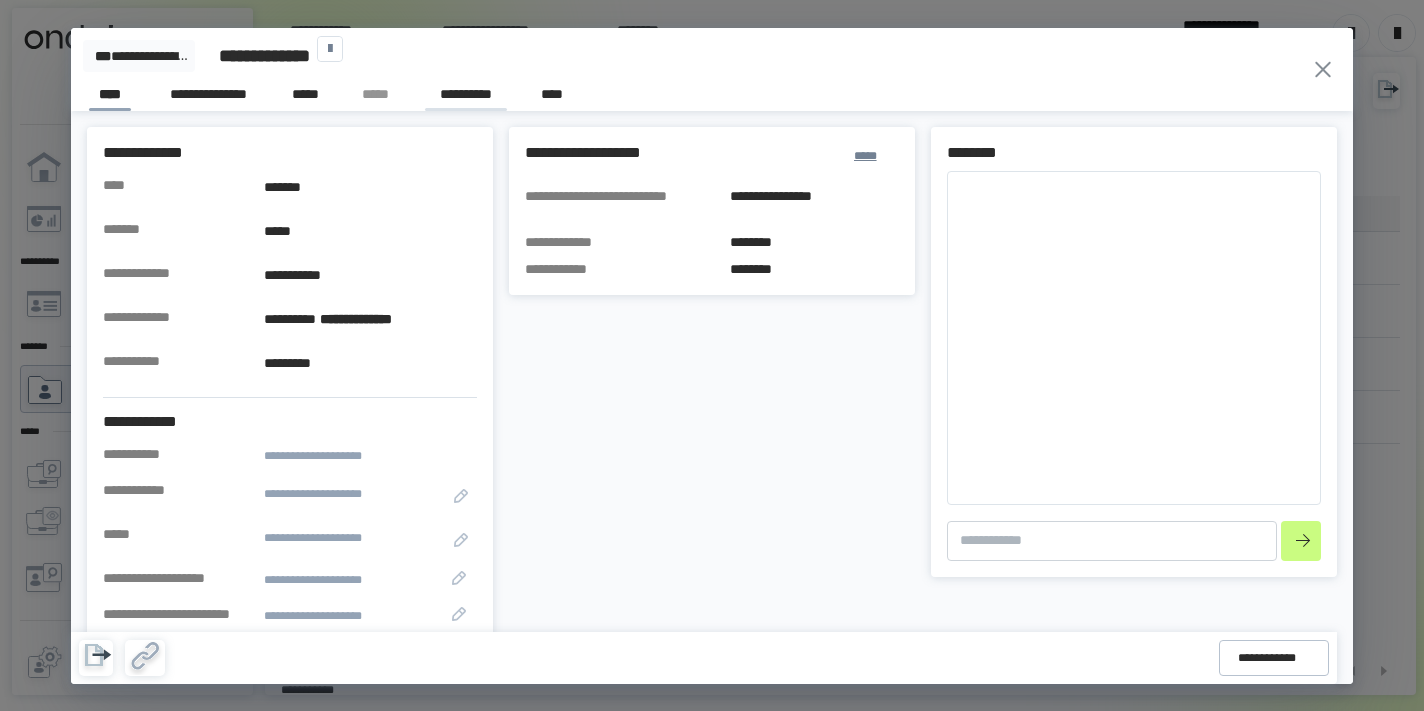 click on "**********" at bounding box center [466, 97] 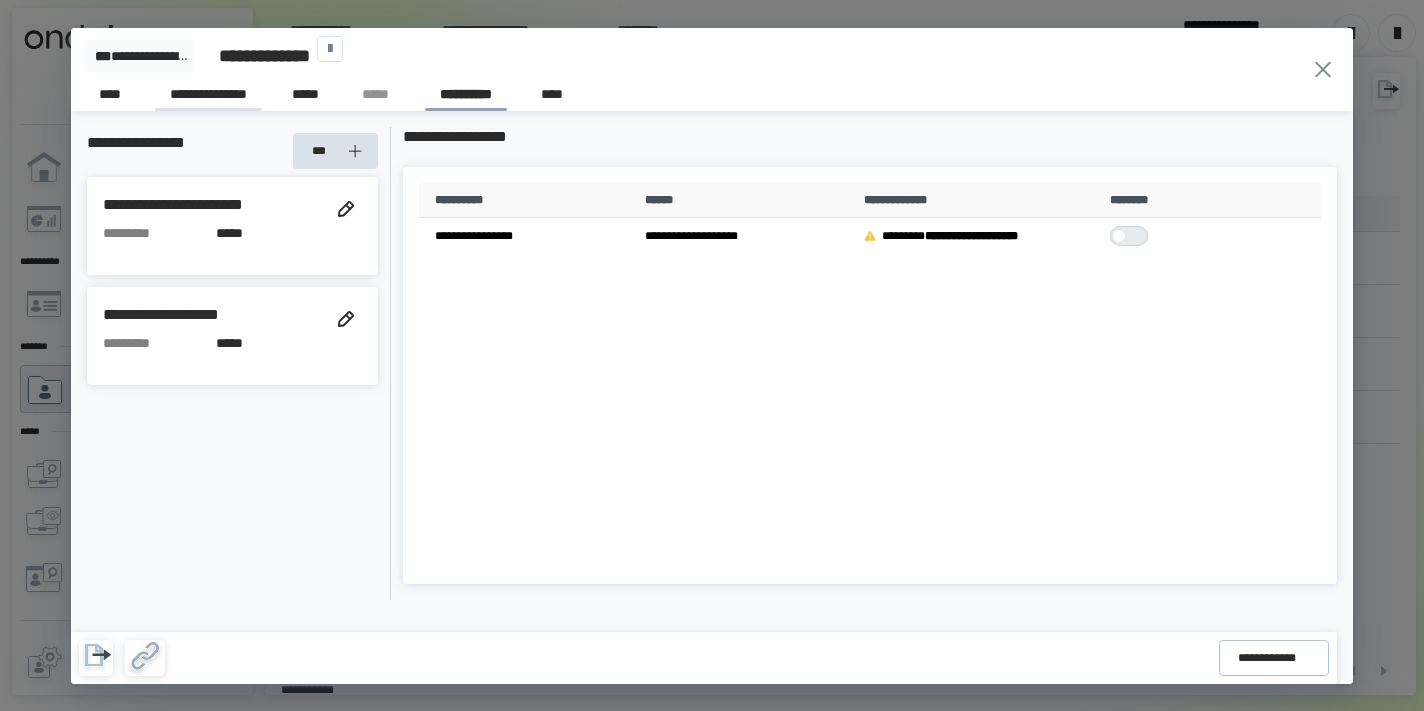 click on "**********" at bounding box center [208, 97] 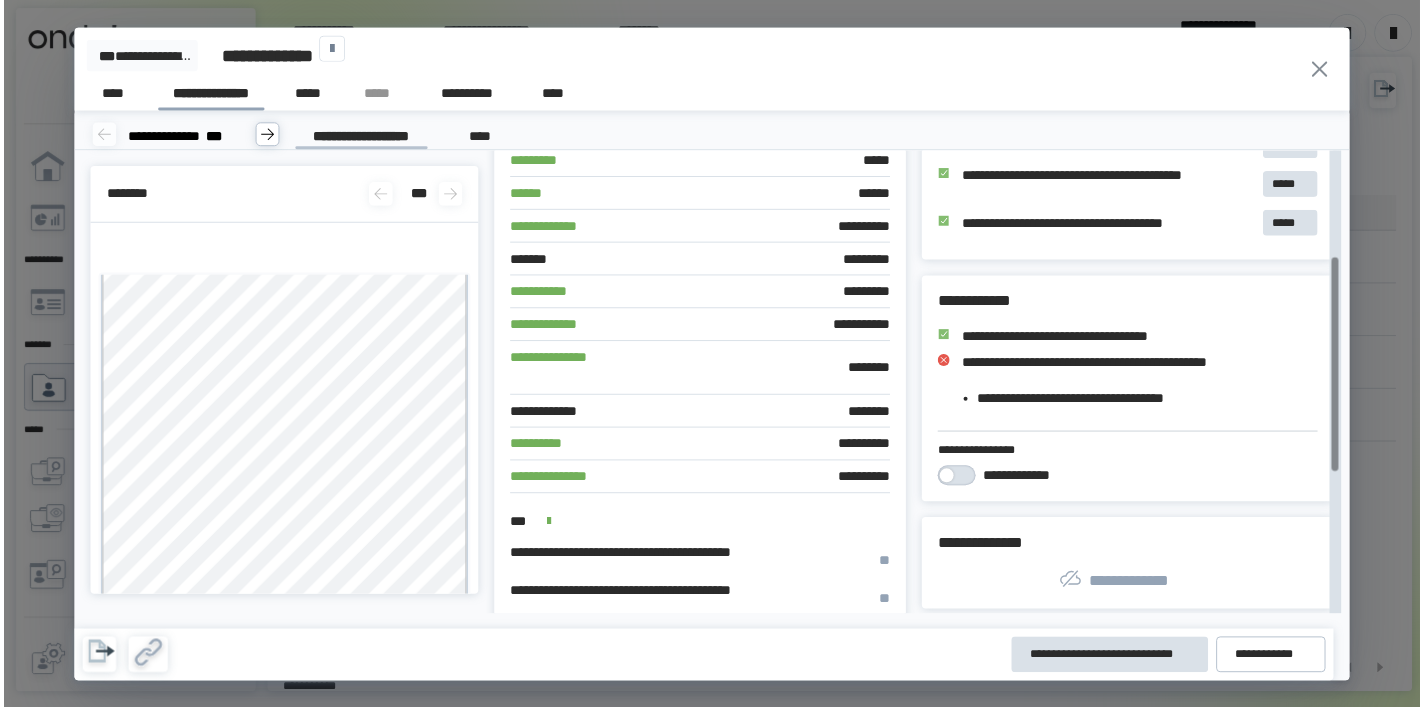 scroll, scrollTop: 229, scrollLeft: 0, axis: vertical 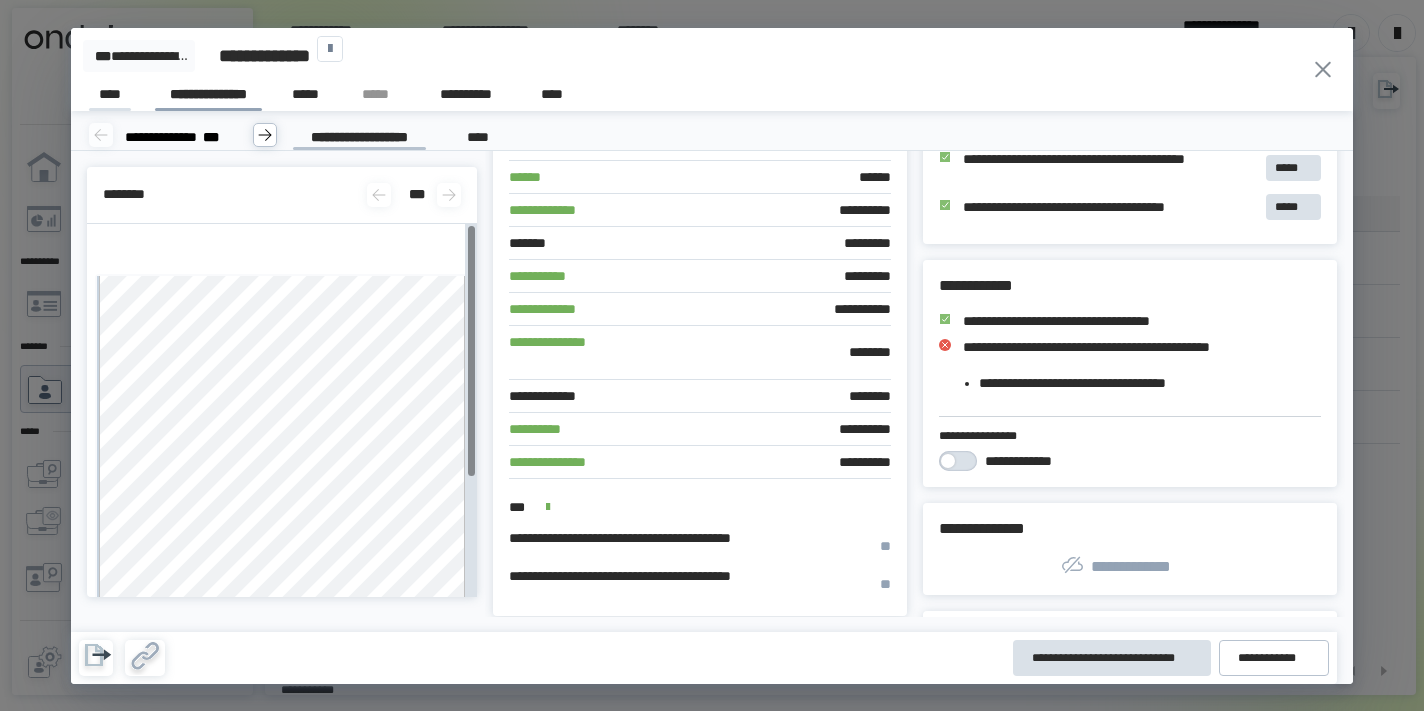 click on "****" at bounding box center [110, 97] 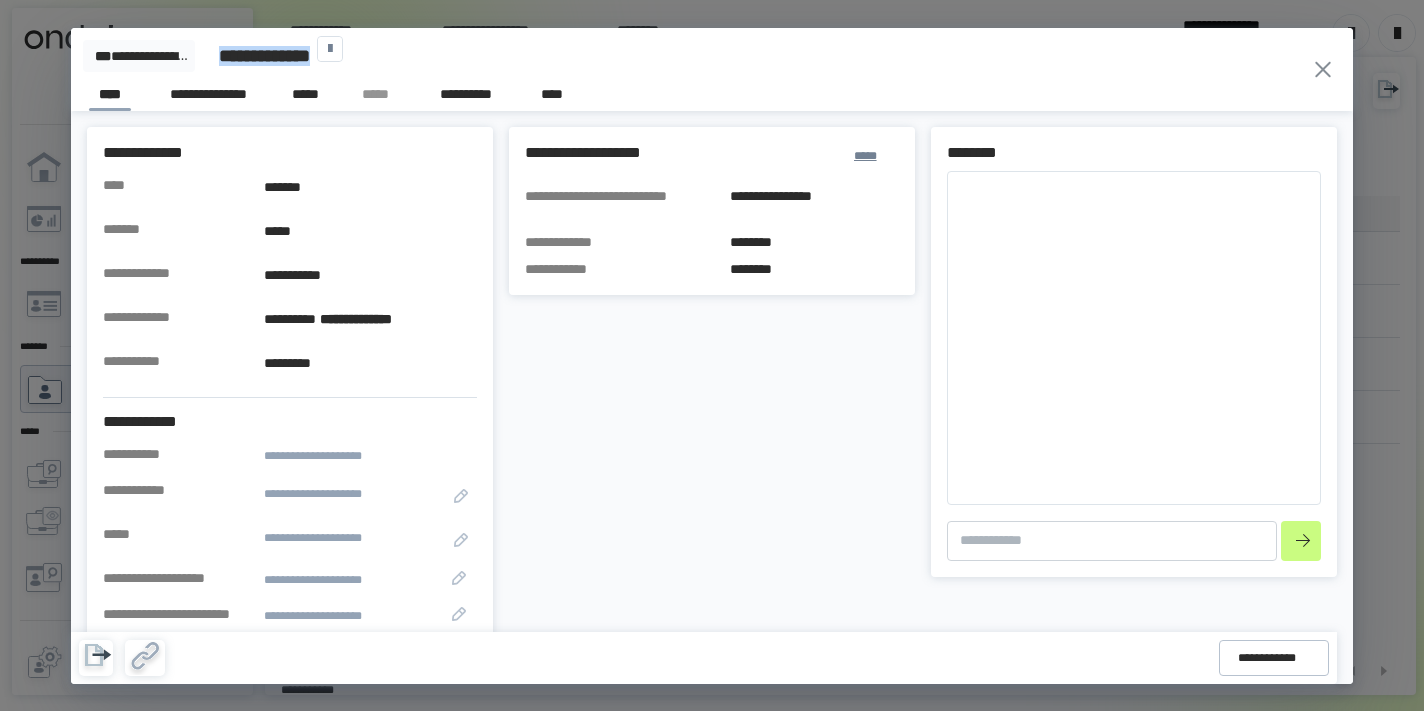 drag, startPoint x: 223, startPoint y: 40, endPoint x: 277, endPoint y: 69, distance: 61.294373 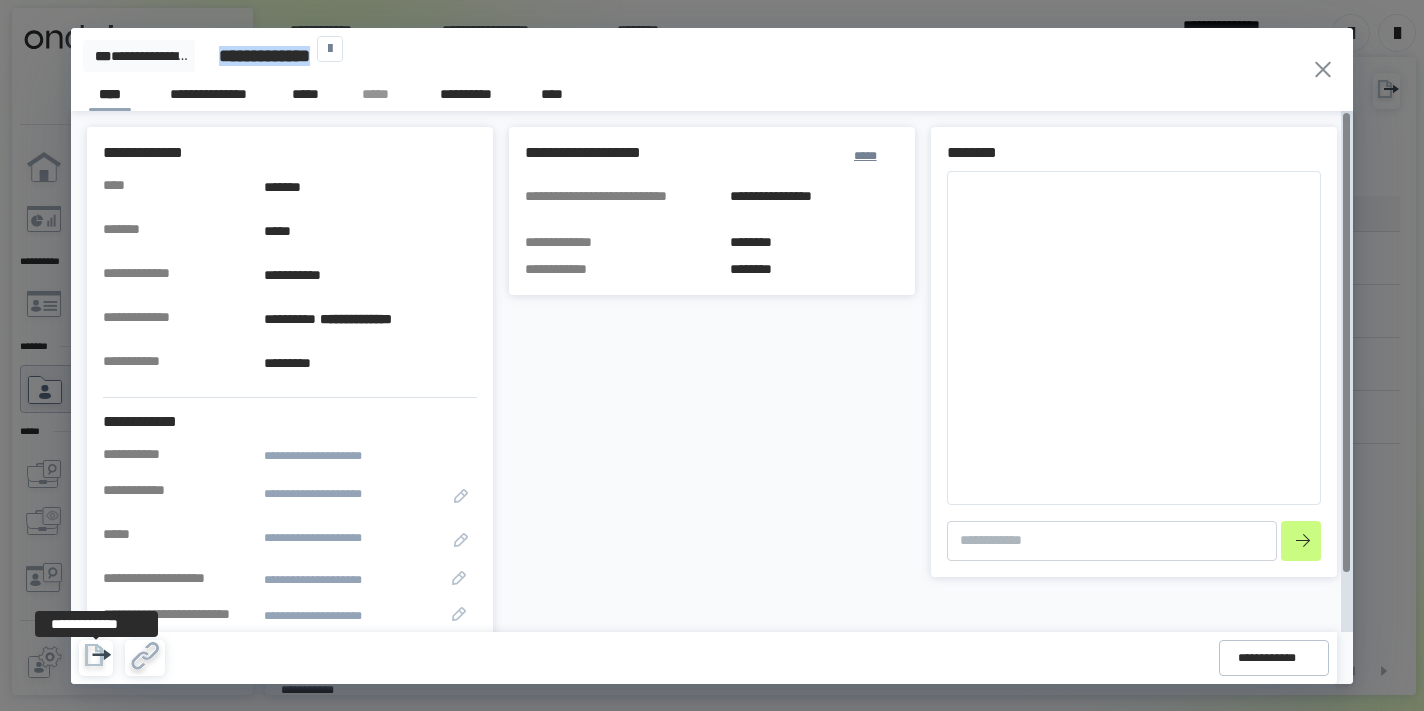 click 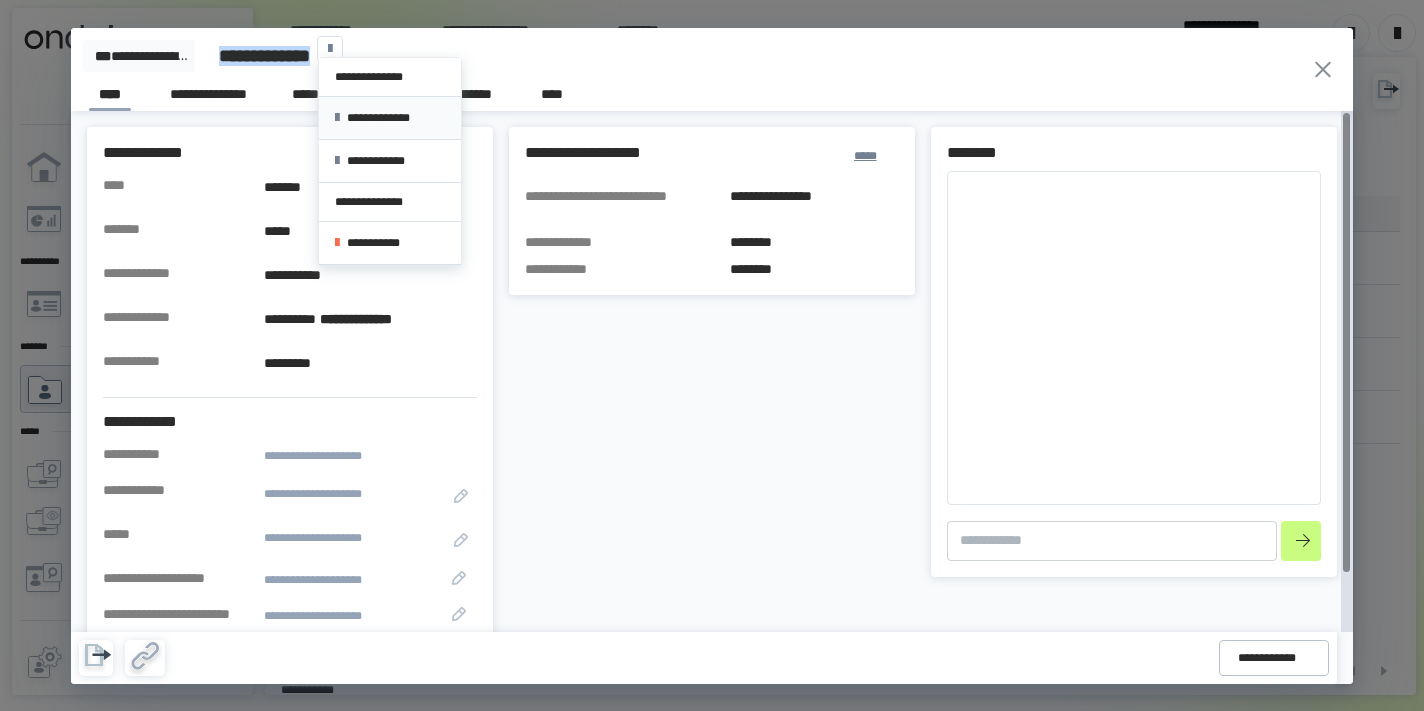 click on "**********" at bounding box center [390, 118] 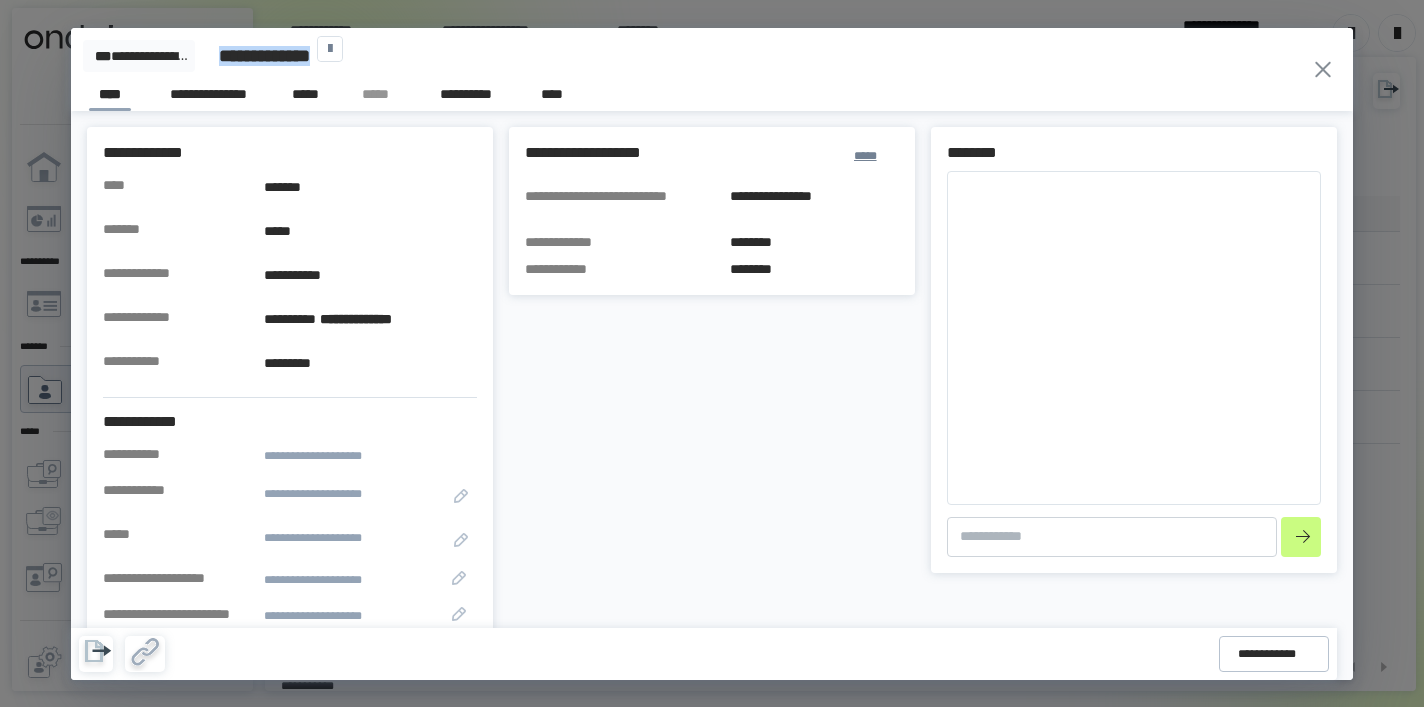 type on "*" 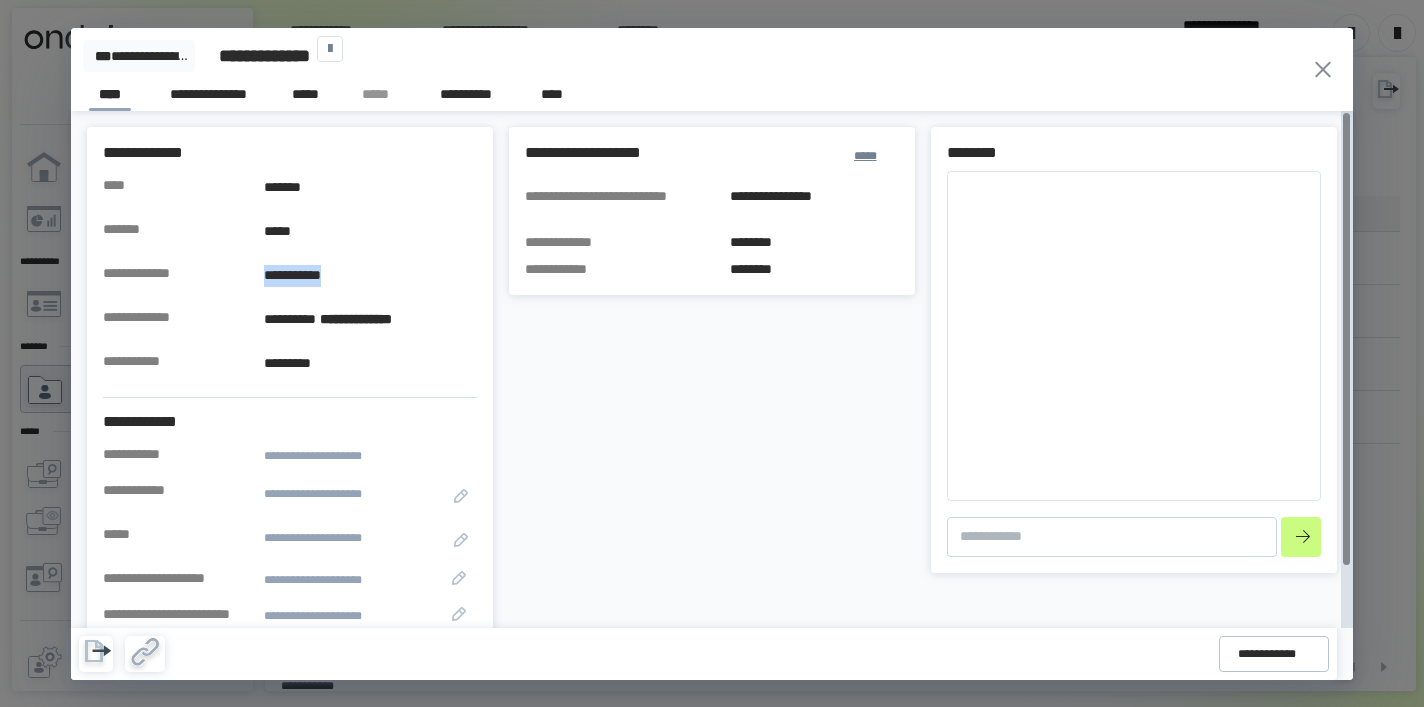 drag, startPoint x: 263, startPoint y: 281, endPoint x: 372, endPoint y: 289, distance: 109.29318 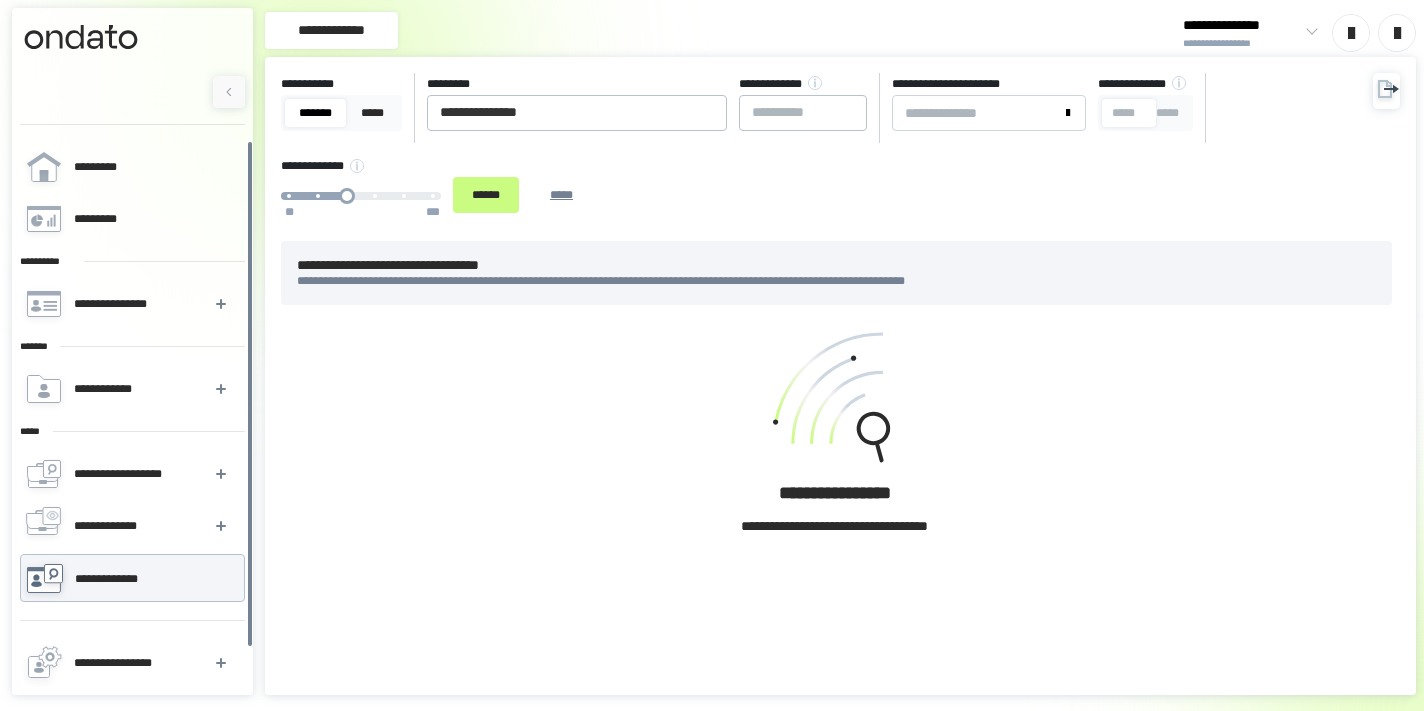 scroll, scrollTop: 0, scrollLeft: 0, axis: both 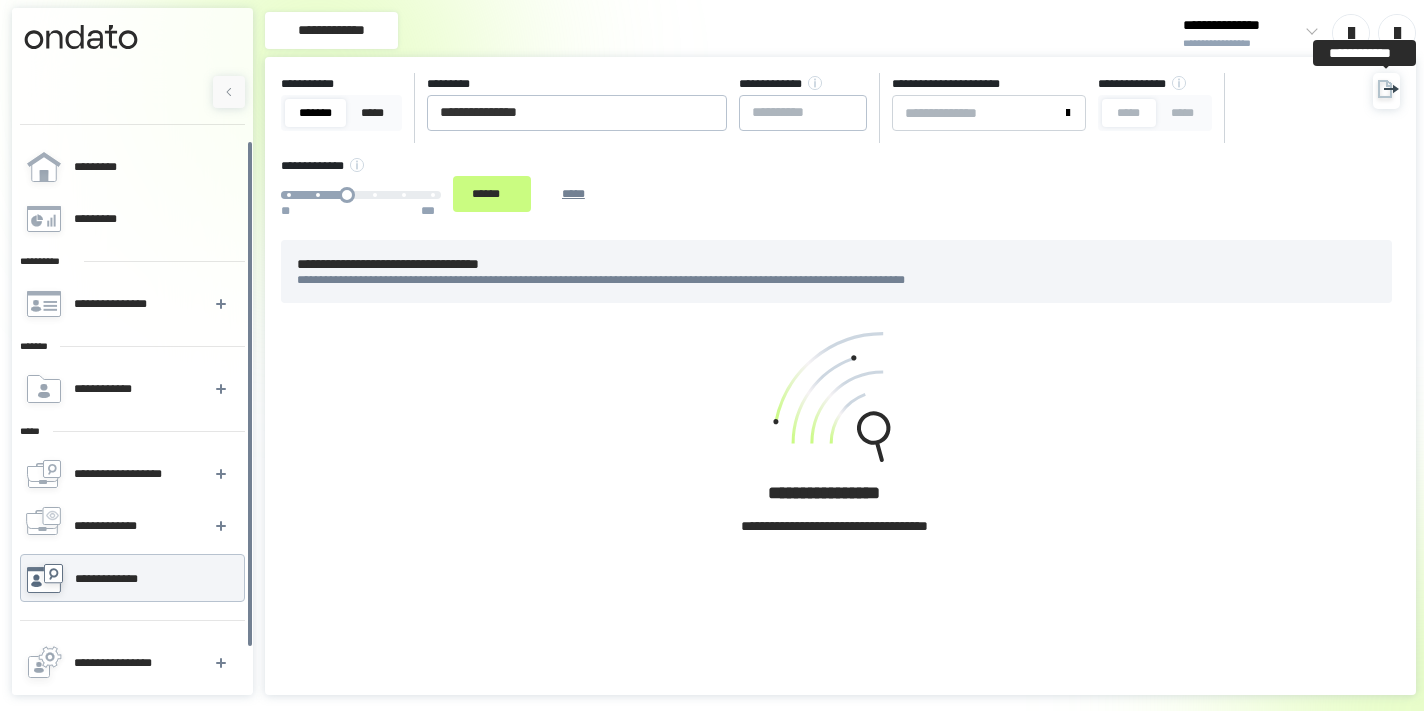 click 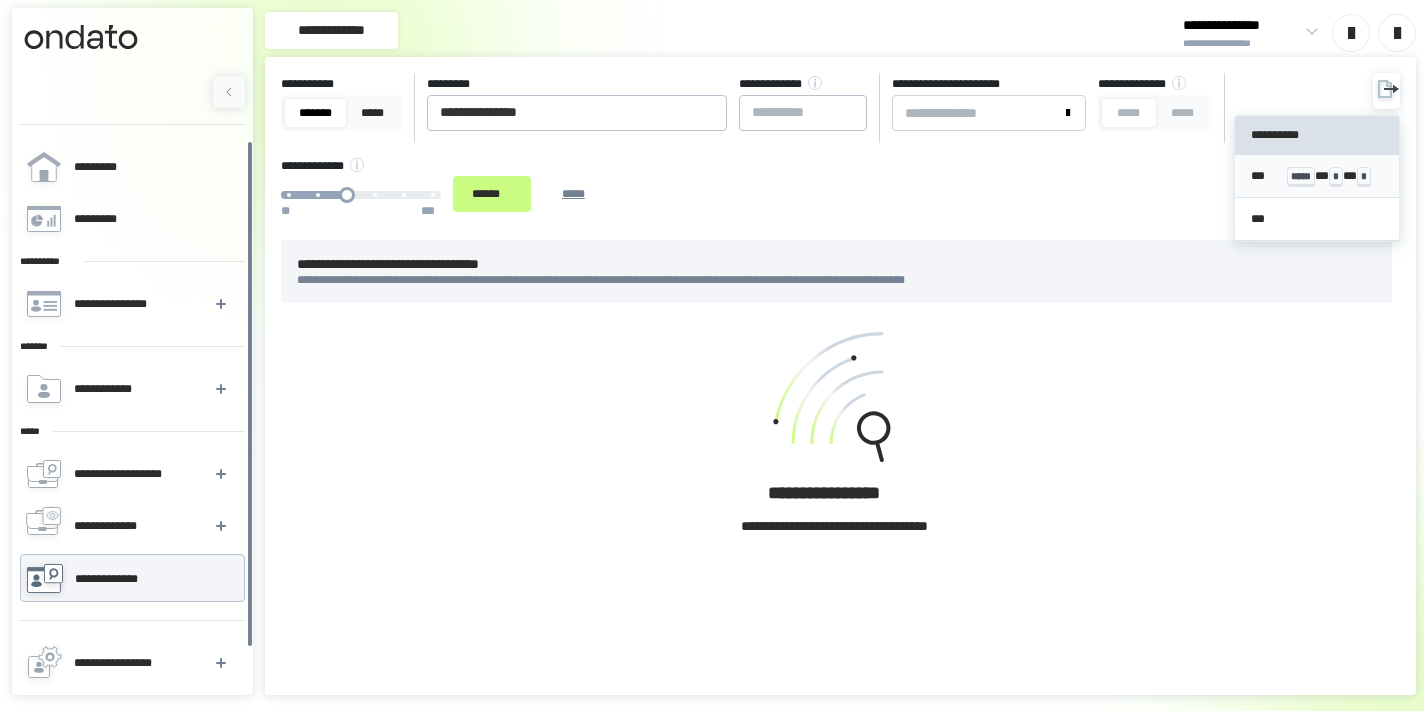 click on "*** ***** * * *   *" at bounding box center [1317, 176] 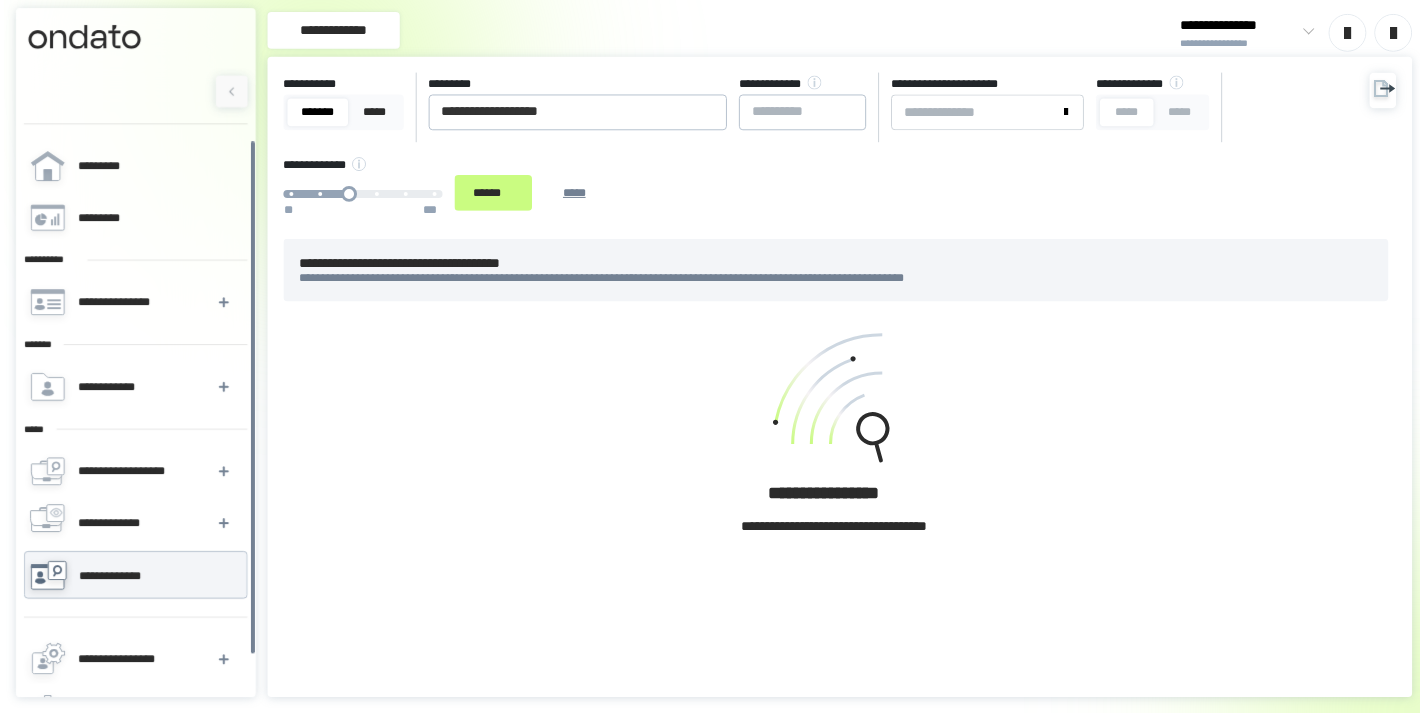 scroll, scrollTop: 0, scrollLeft: 0, axis: both 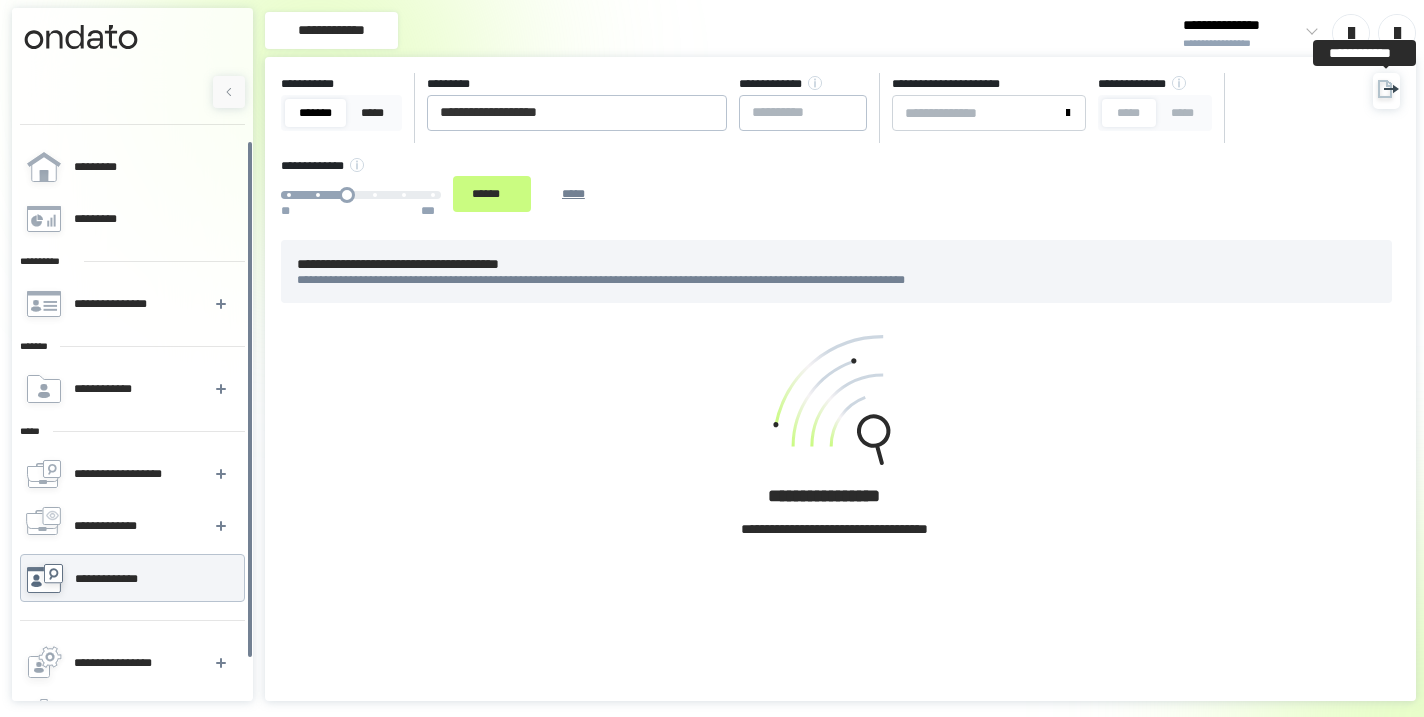 click 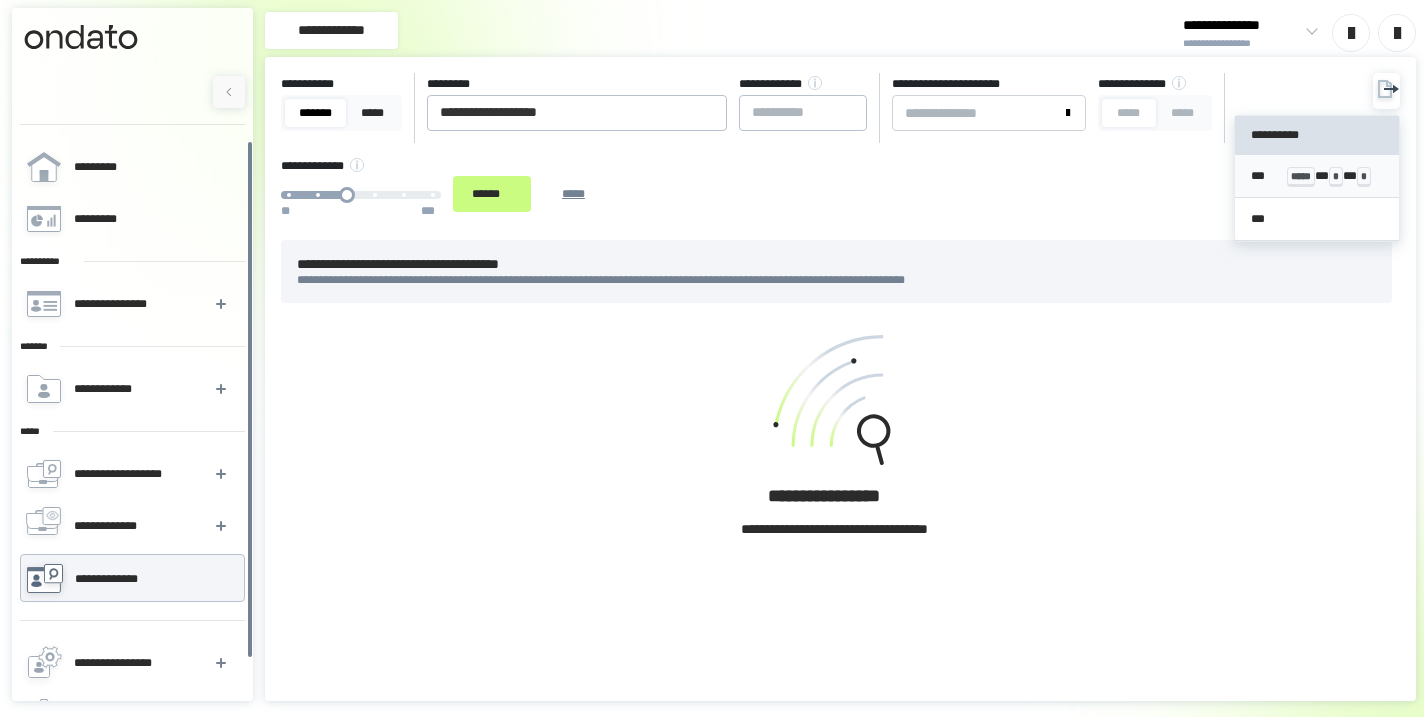 click on "*** ***** * * *   *" at bounding box center (1317, 176) 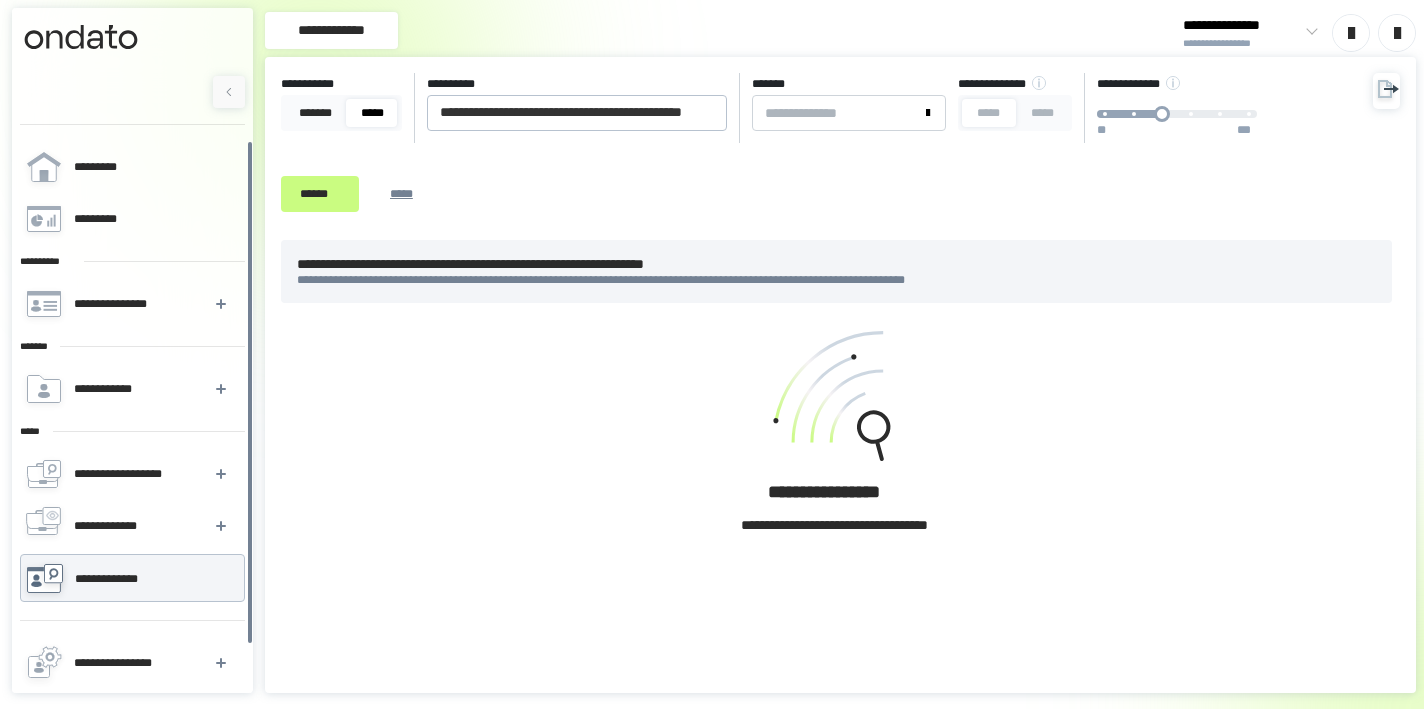 scroll, scrollTop: 0, scrollLeft: 0, axis: both 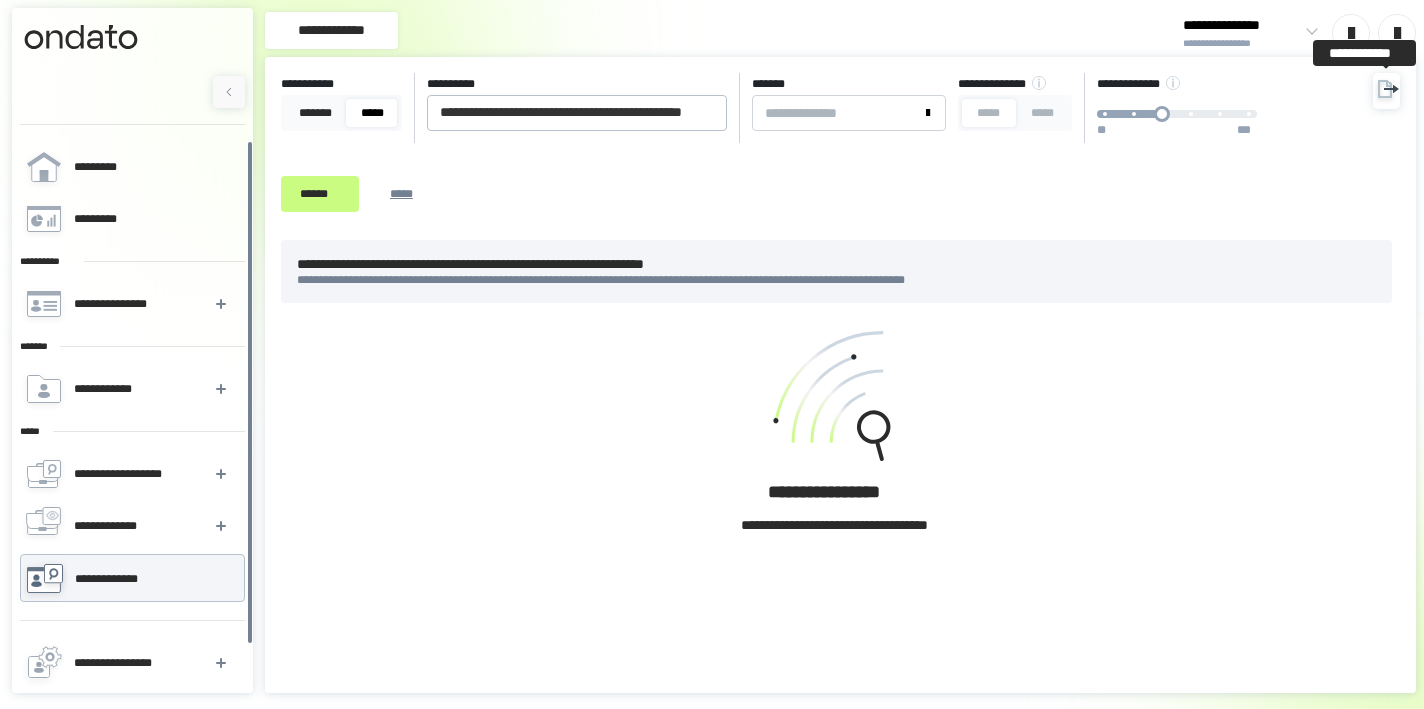 click 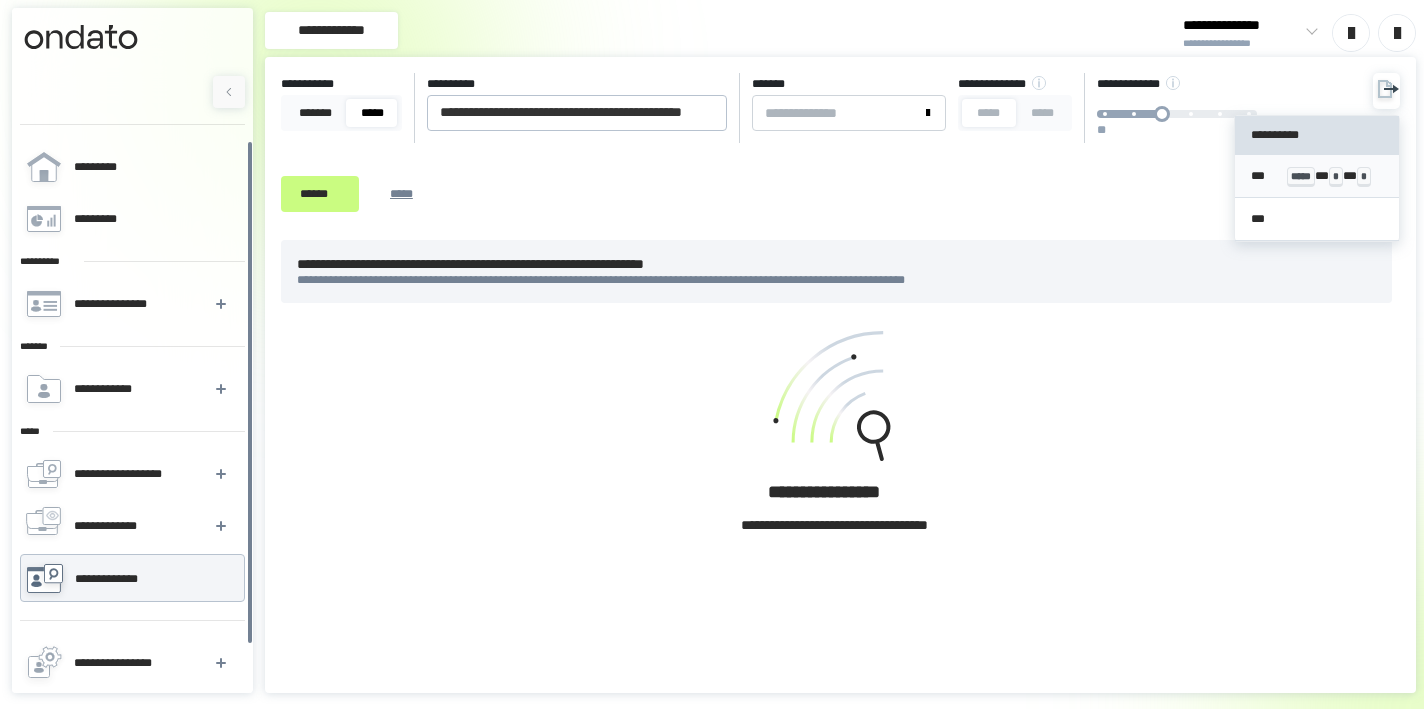click on "*** ***** * * *   *" at bounding box center (1317, 176) 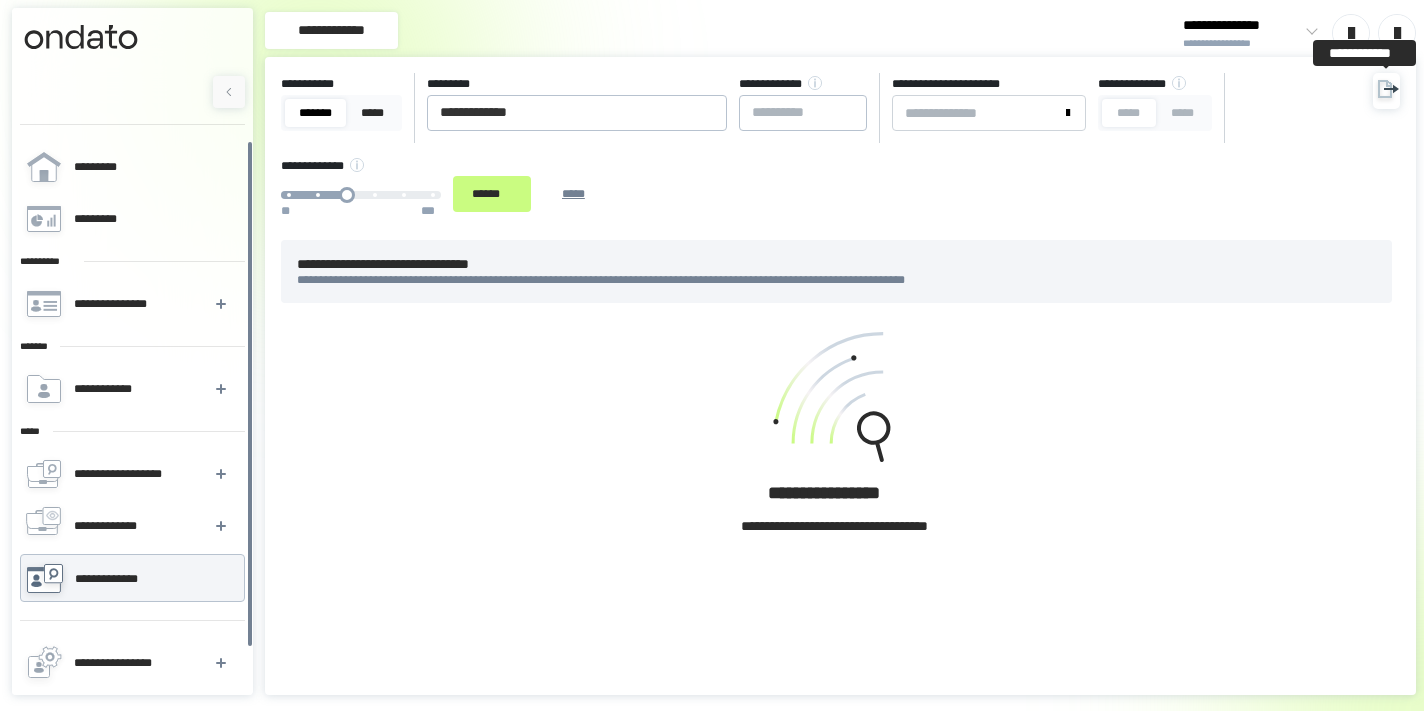 scroll, scrollTop: 0, scrollLeft: 0, axis: both 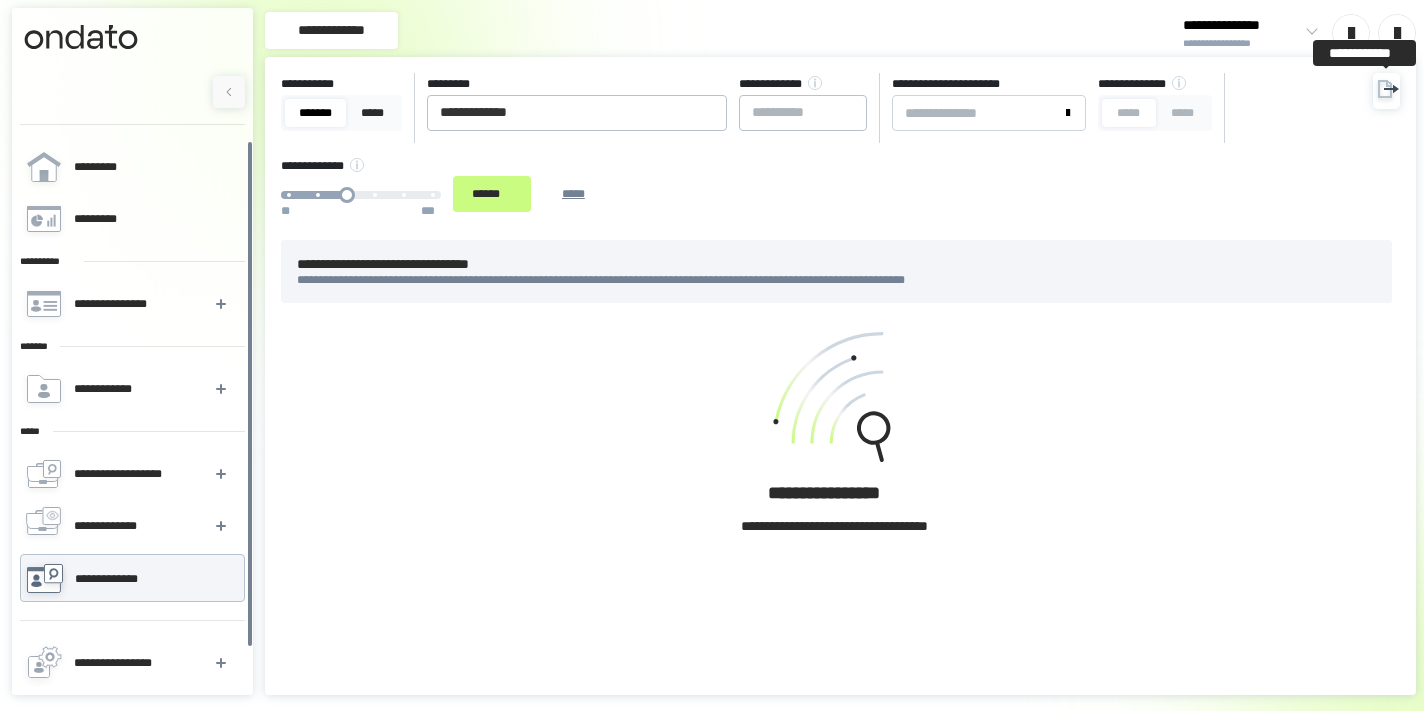 click 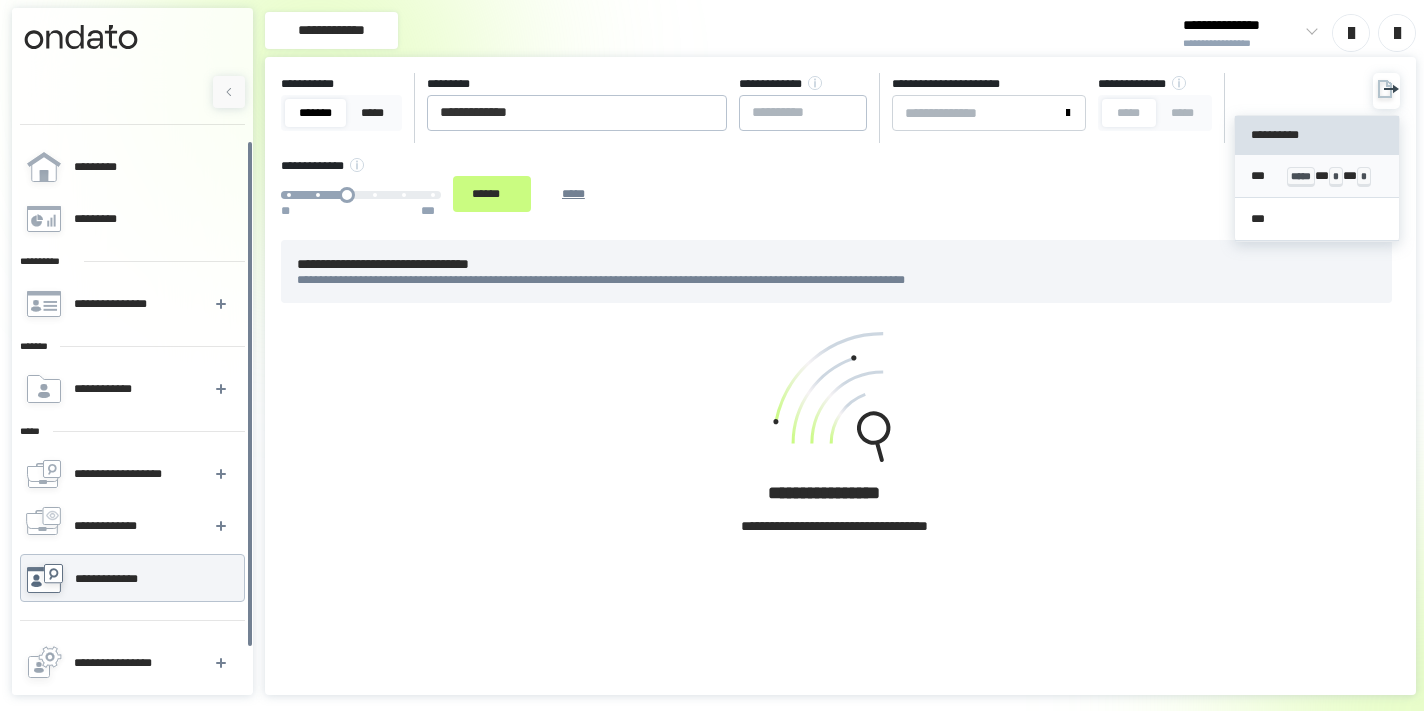 click on "*** ***** * * *   *" at bounding box center (1317, 176) 